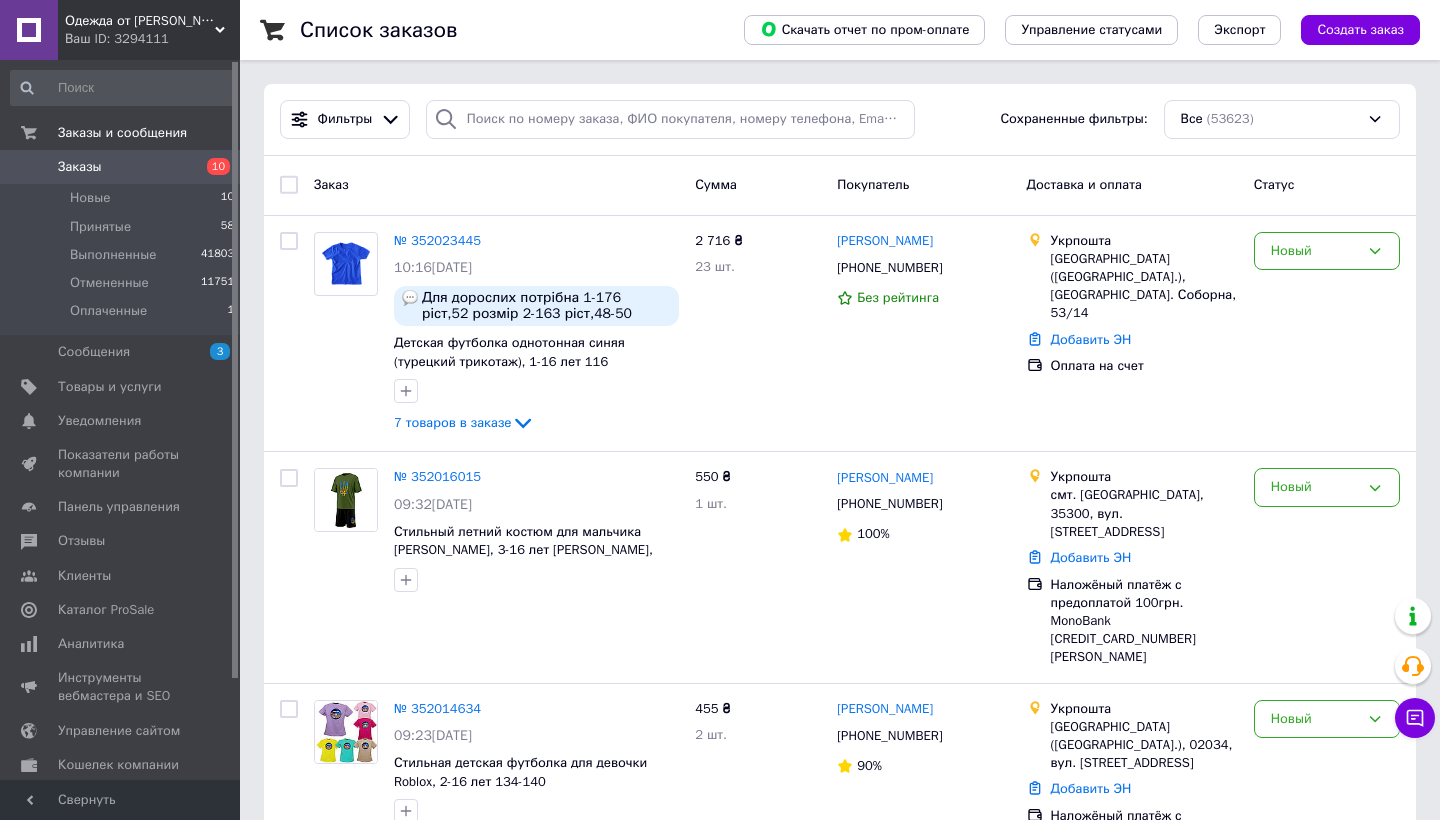 scroll, scrollTop: 0, scrollLeft: 0, axis: both 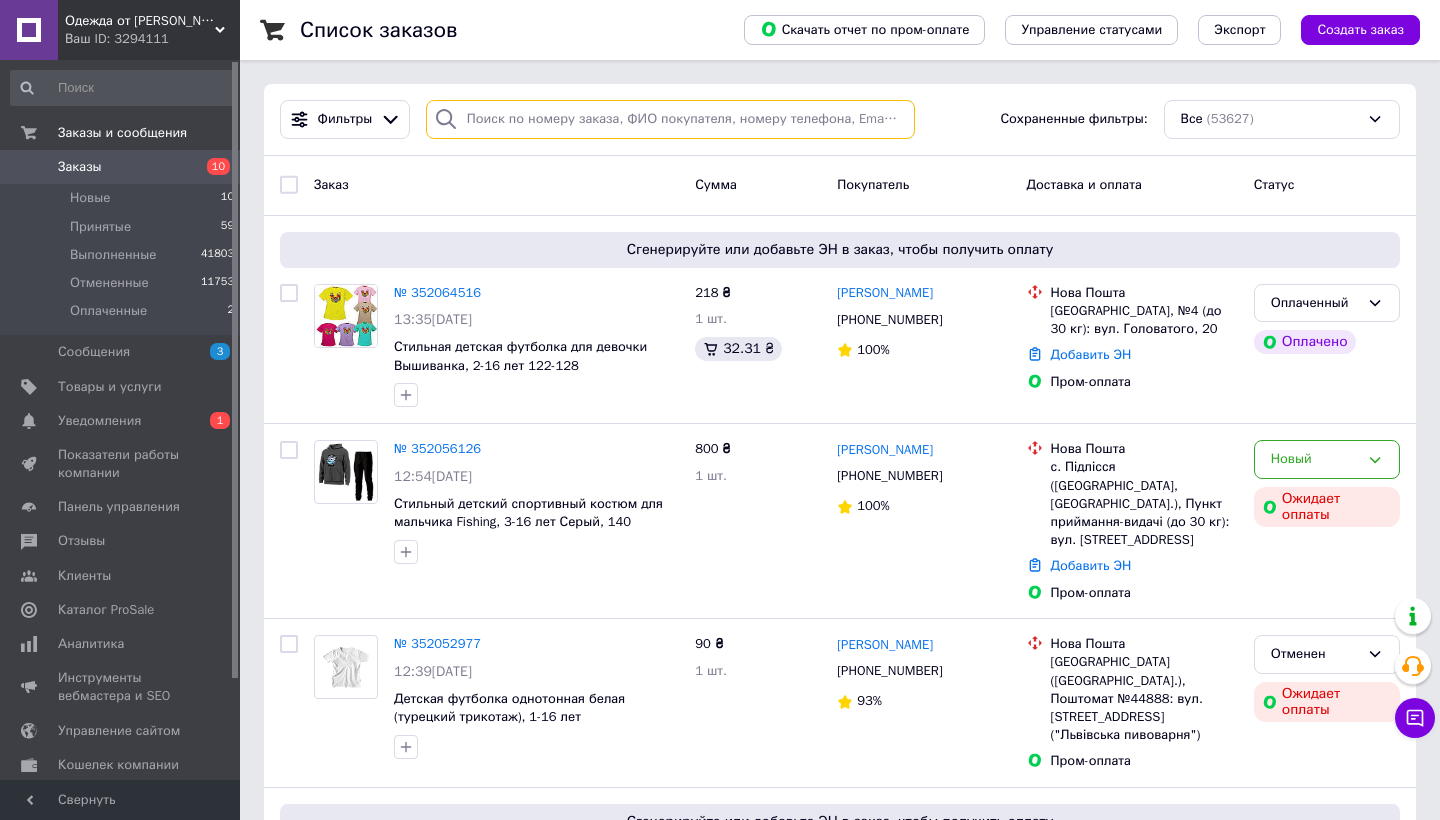 click at bounding box center [670, 119] 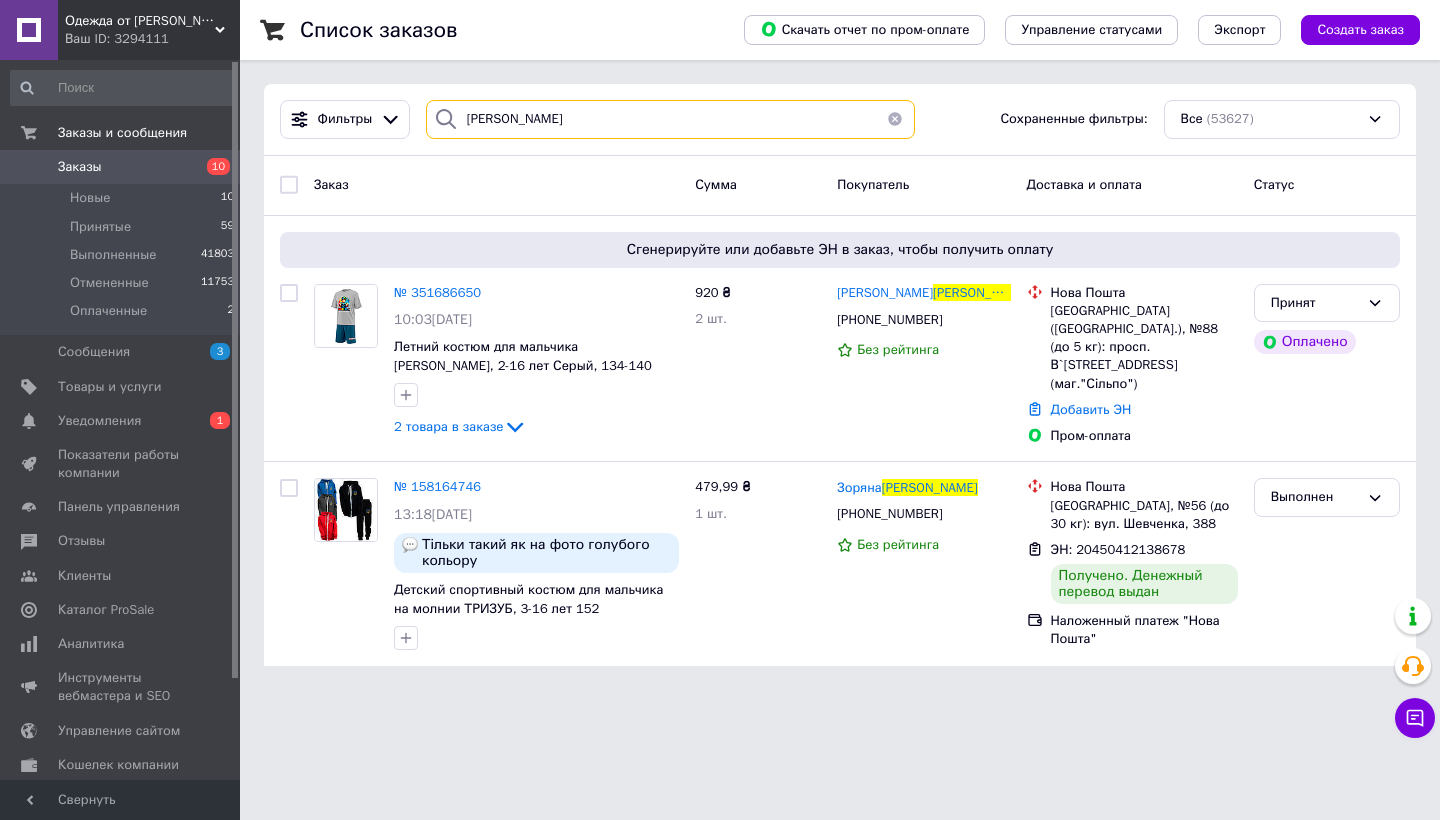 type on "глушкова" 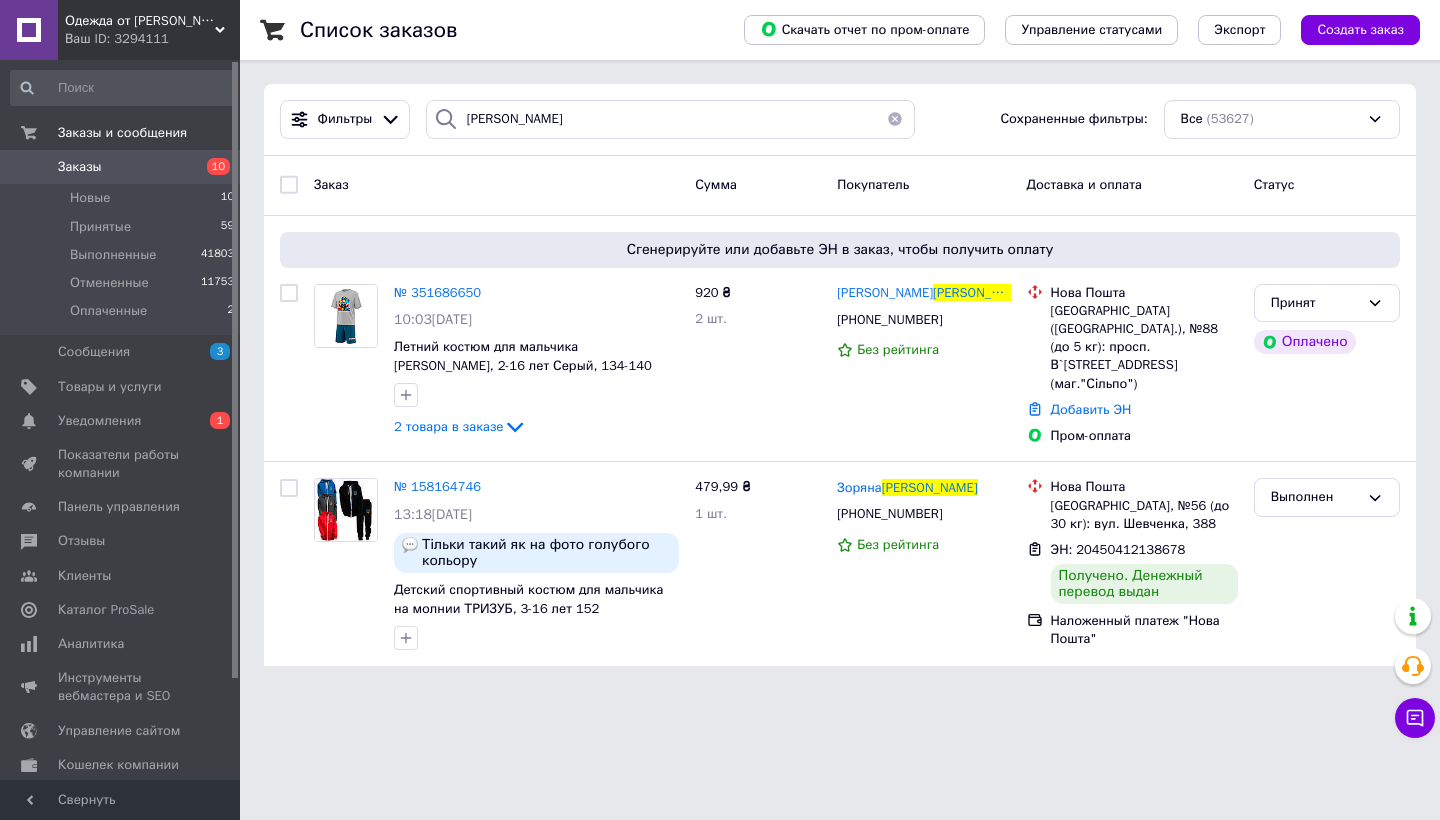click on "Заказы" at bounding box center [121, 167] 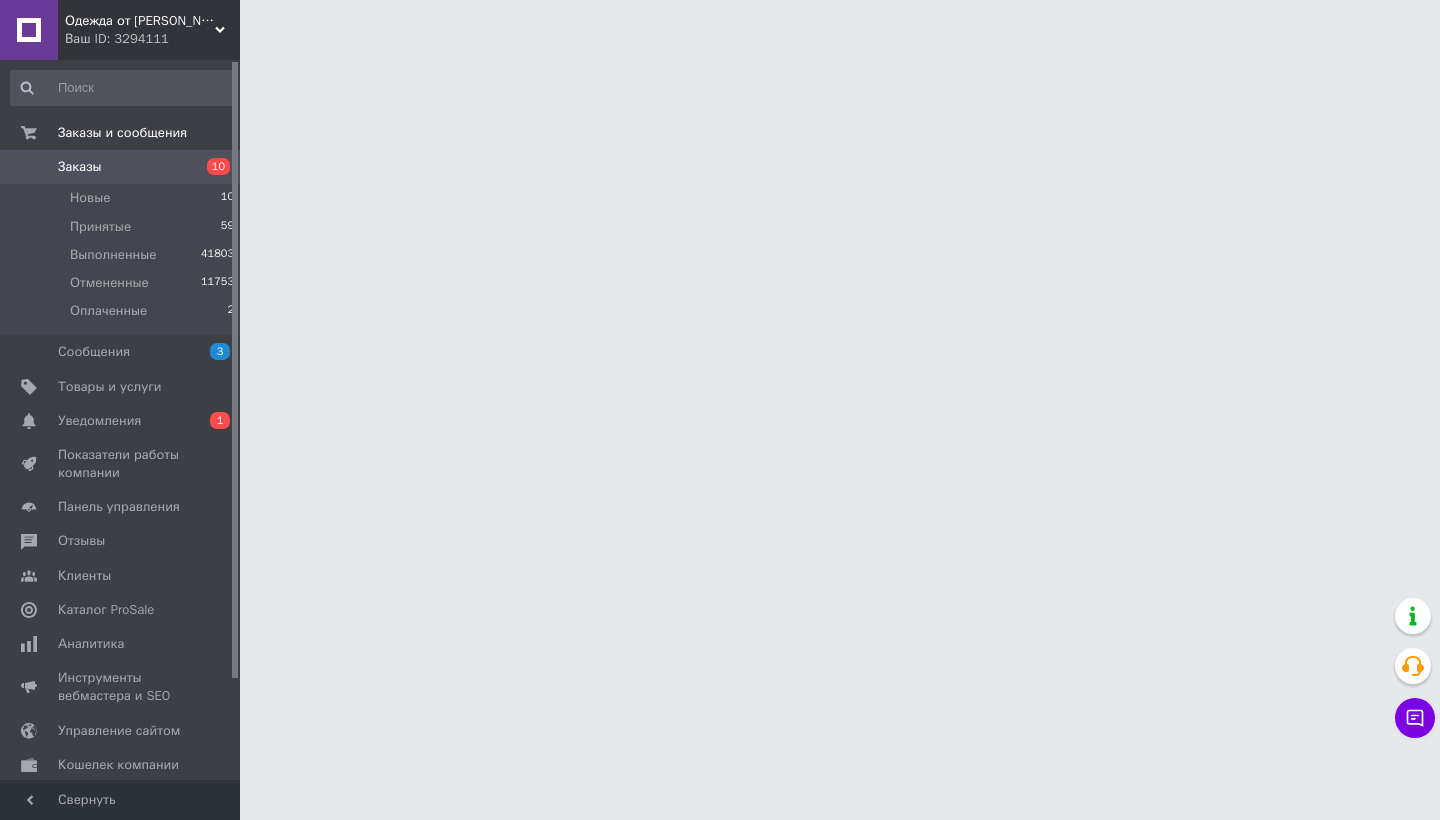 scroll, scrollTop: 2, scrollLeft: 0, axis: vertical 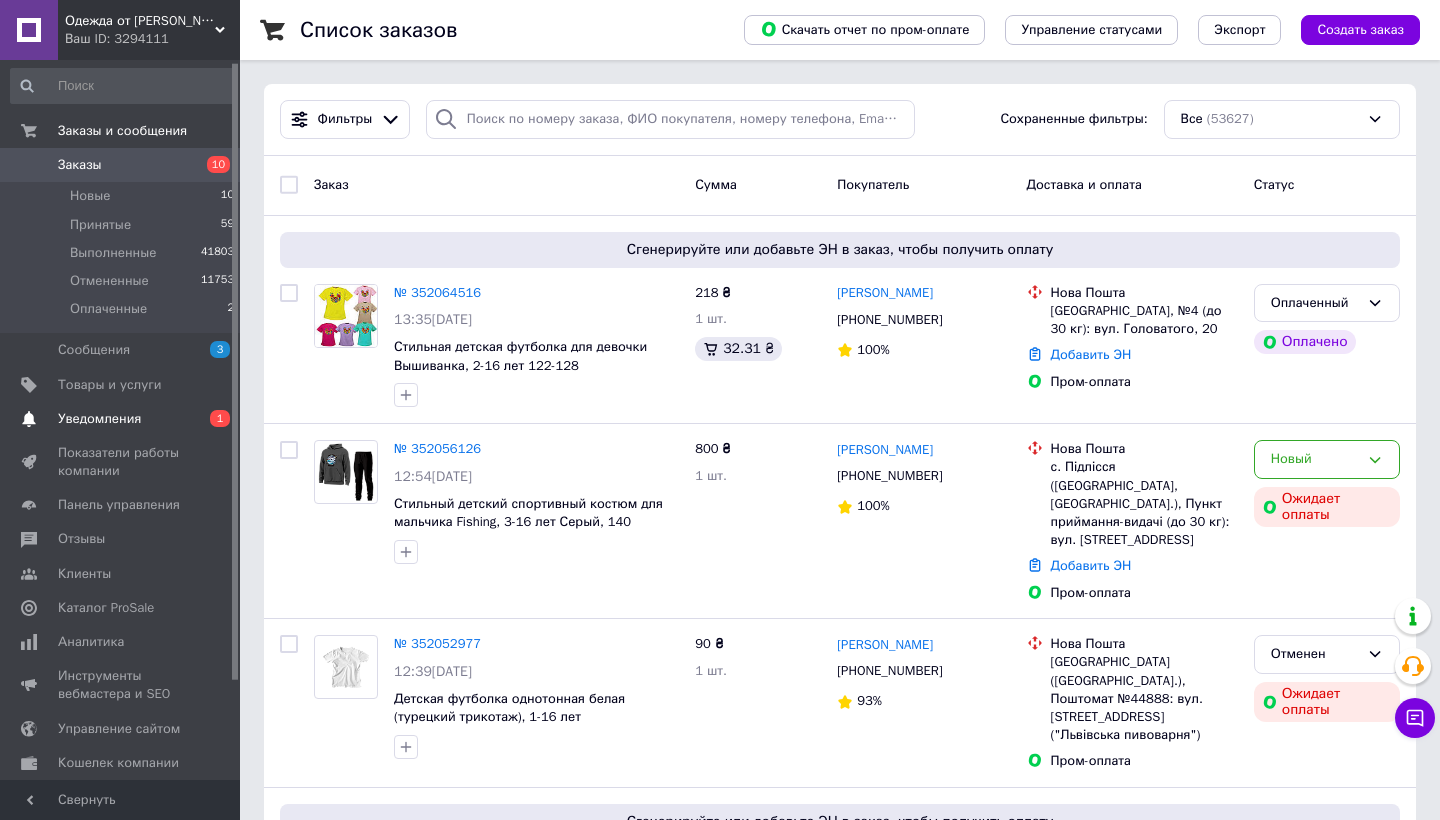 click on "Уведомления" at bounding box center (99, 419) 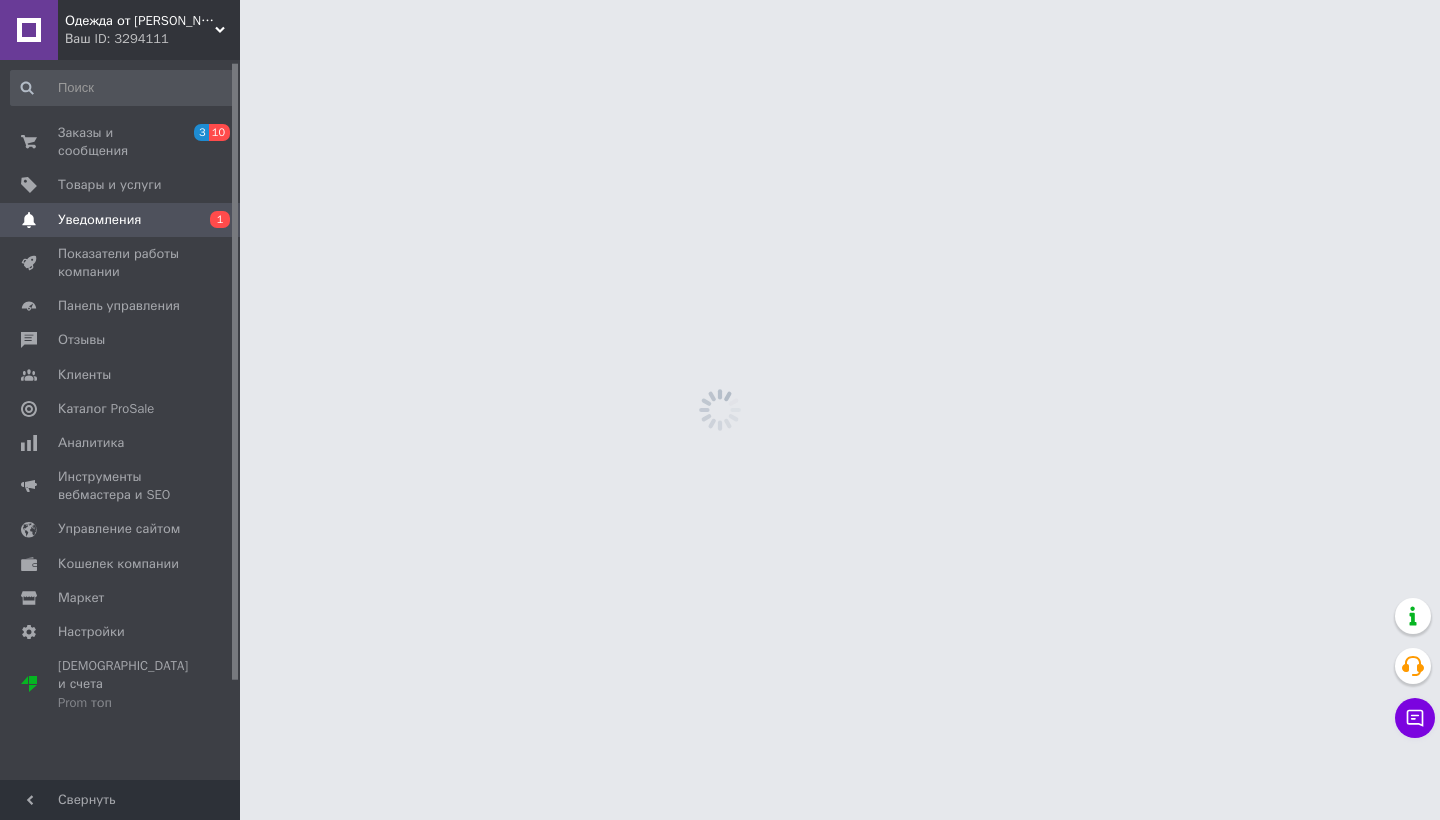 scroll, scrollTop: 0, scrollLeft: 0, axis: both 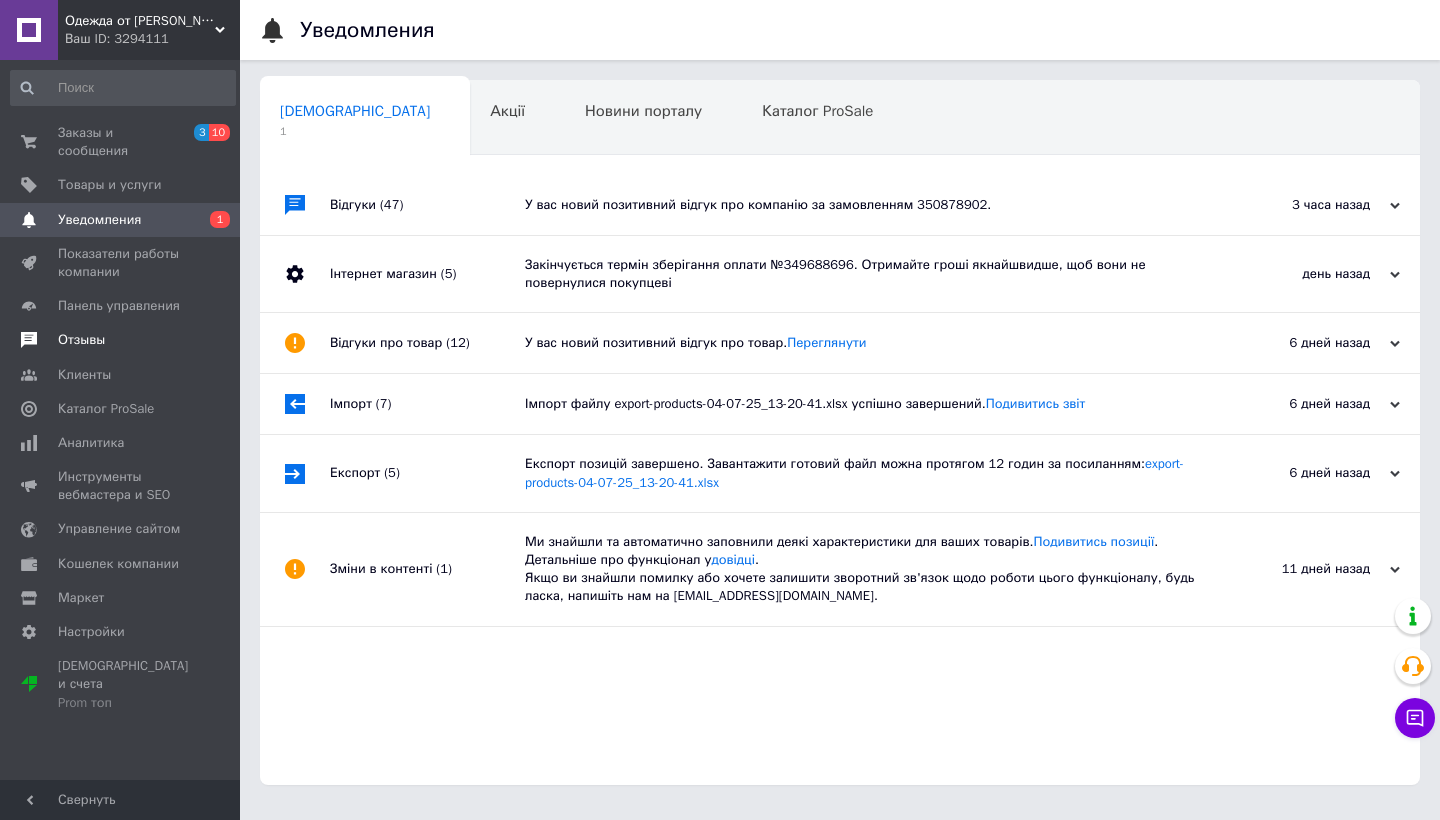click on "Отзывы" at bounding box center [81, 340] 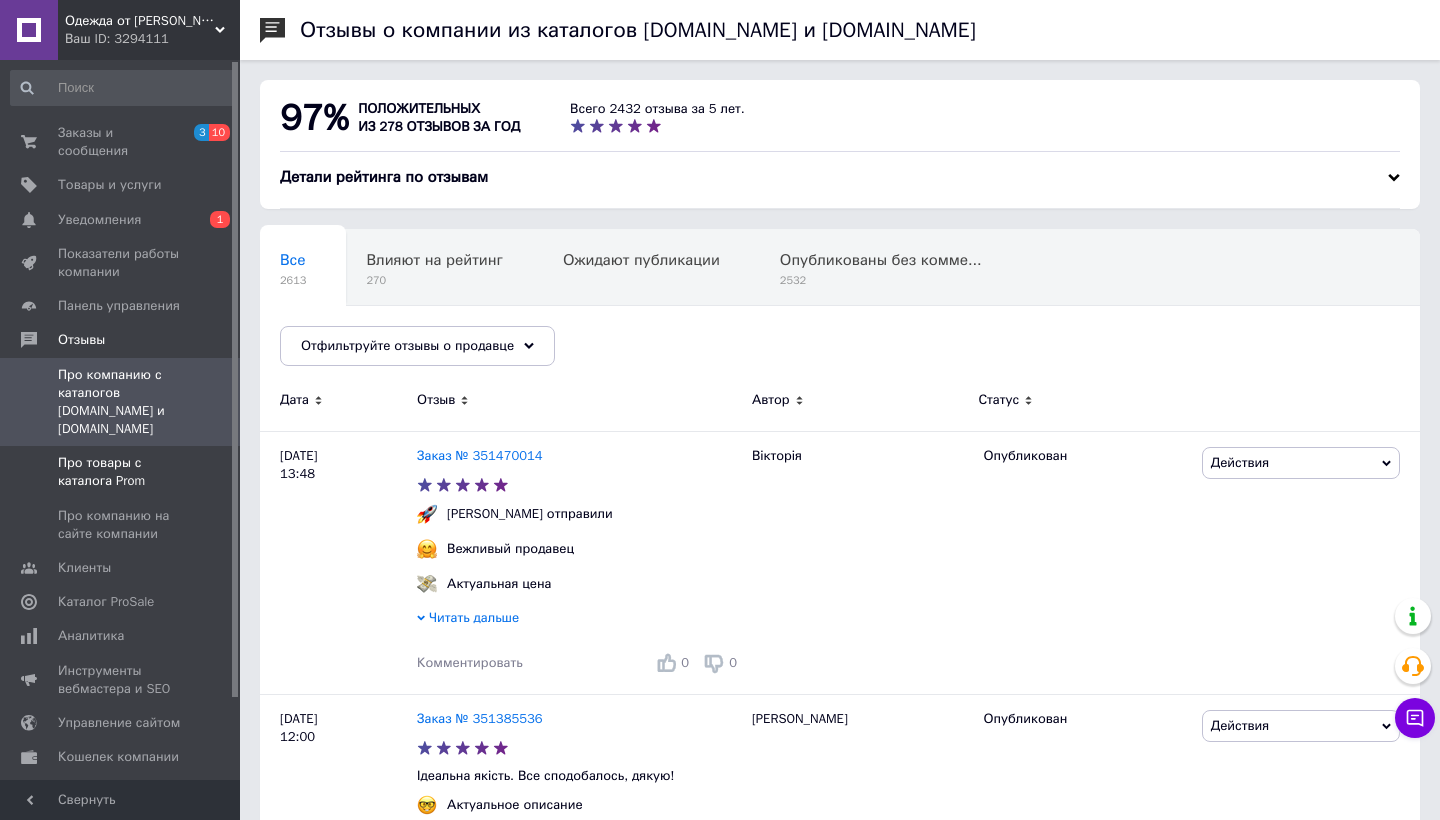 click on "Про товары с каталога Prom" at bounding box center (121, 472) 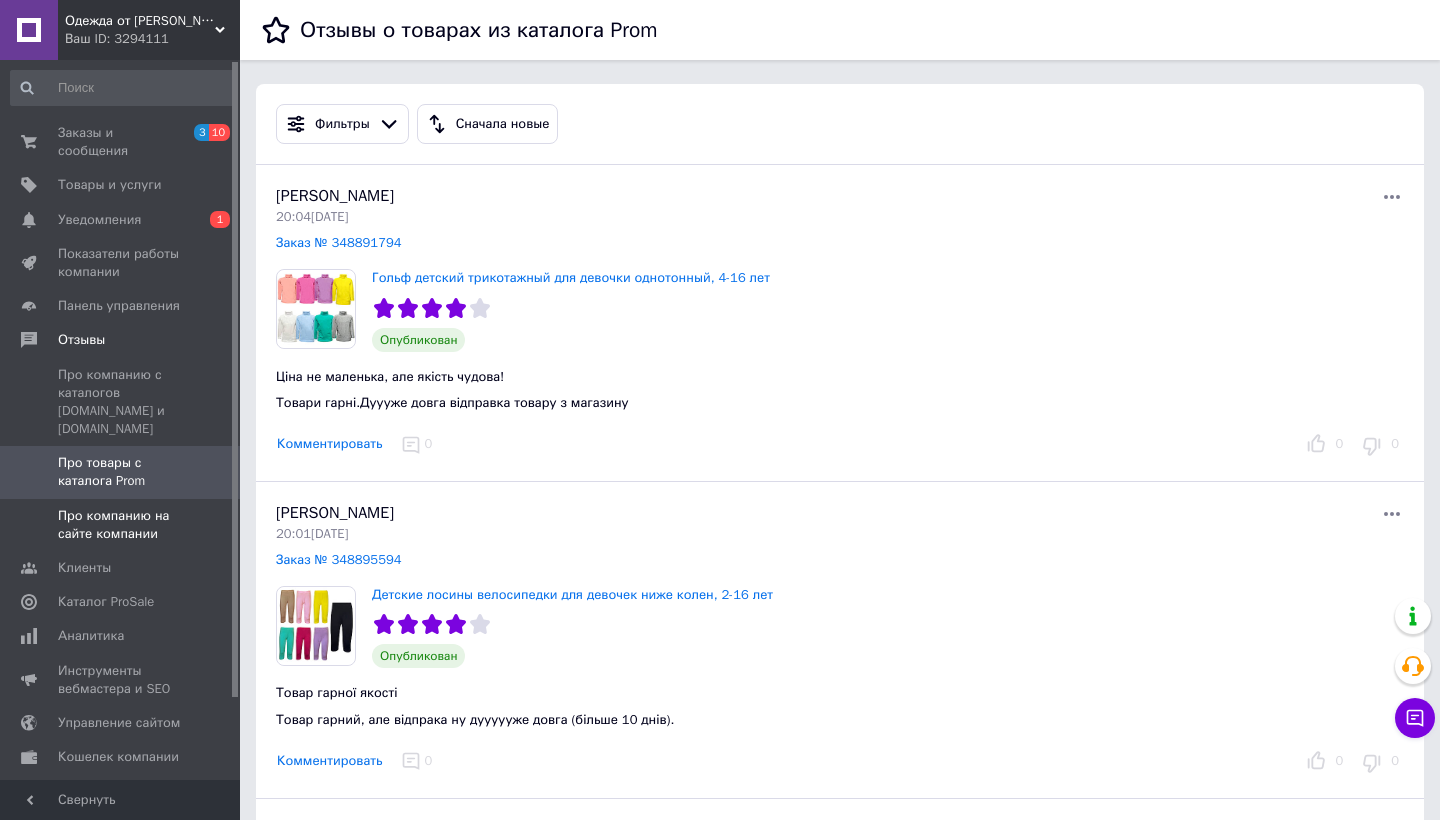 click on "Про компанию на сайте компании" at bounding box center [121, 525] 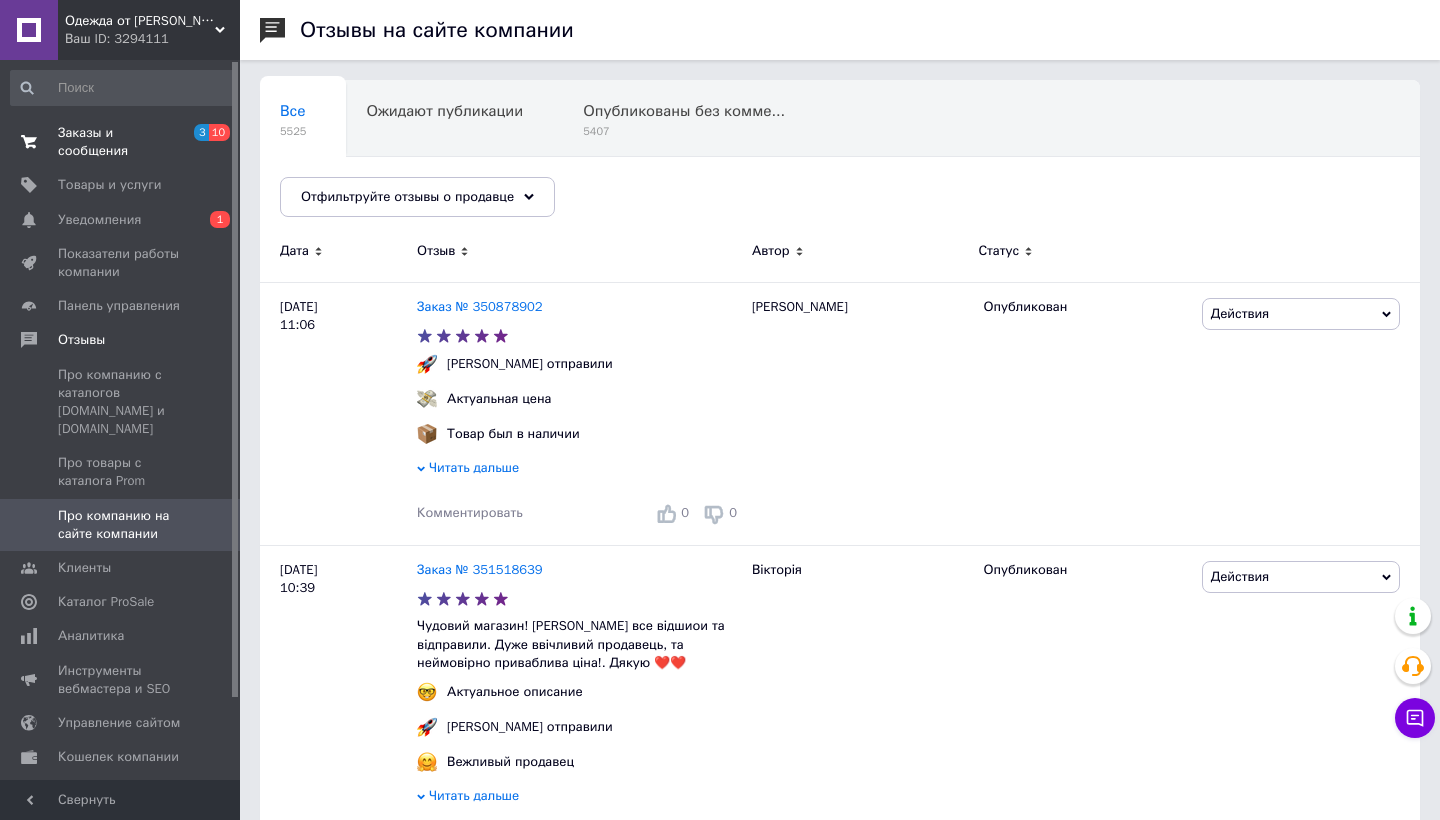 click on "Заказы и сообщения" at bounding box center (121, 142) 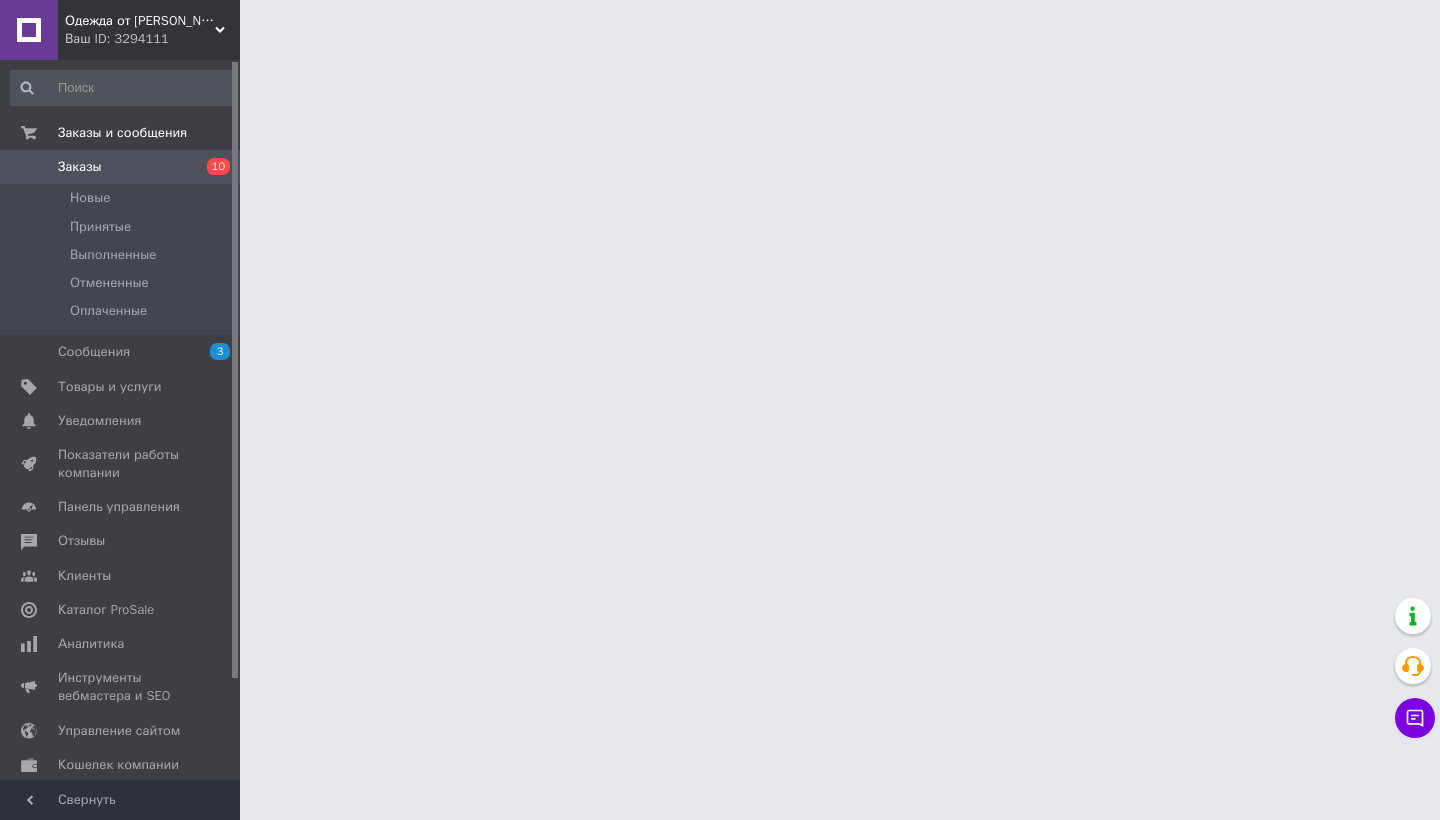 scroll, scrollTop: 0, scrollLeft: 0, axis: both 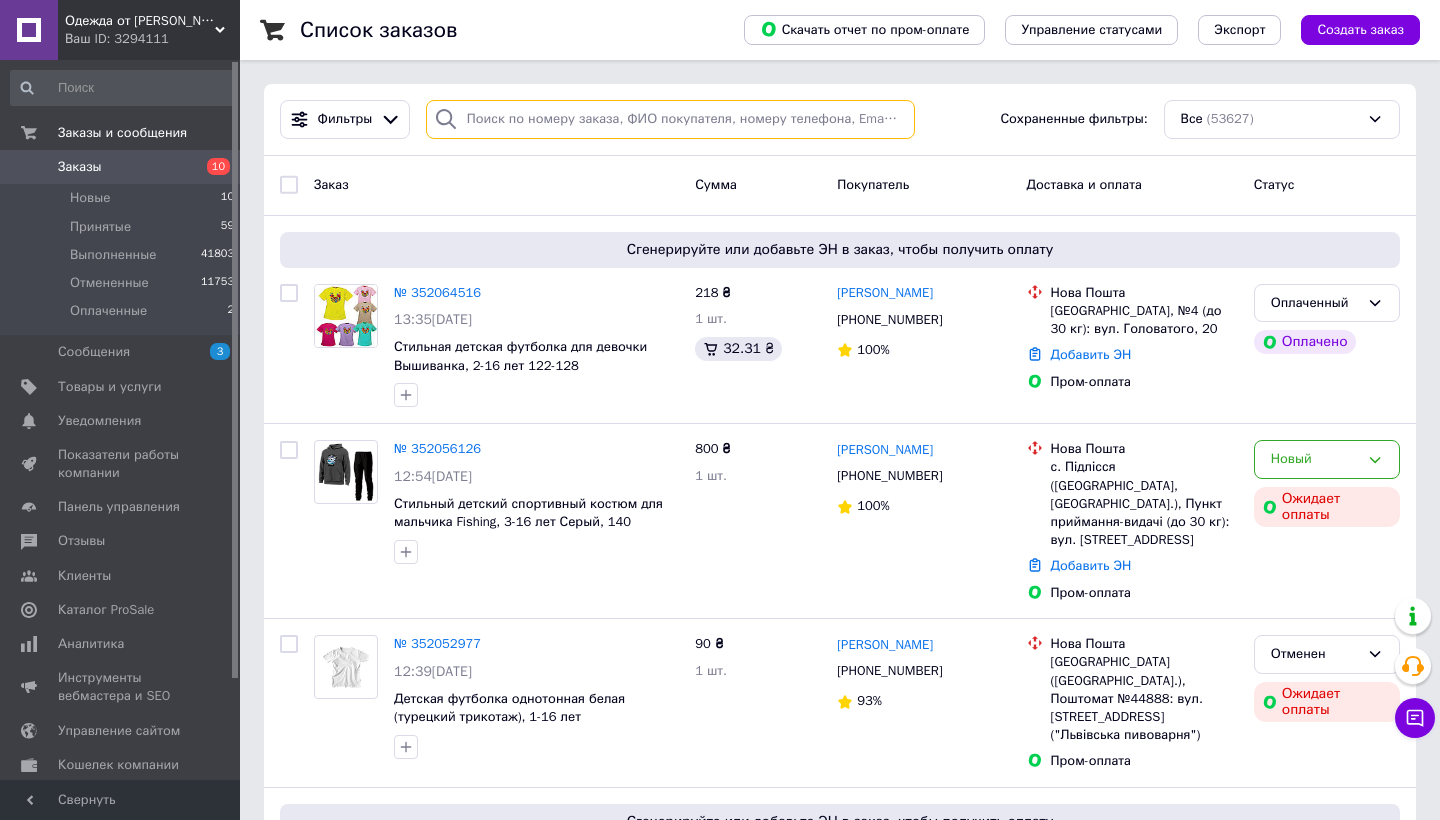 click at bounding box center [670, 119] 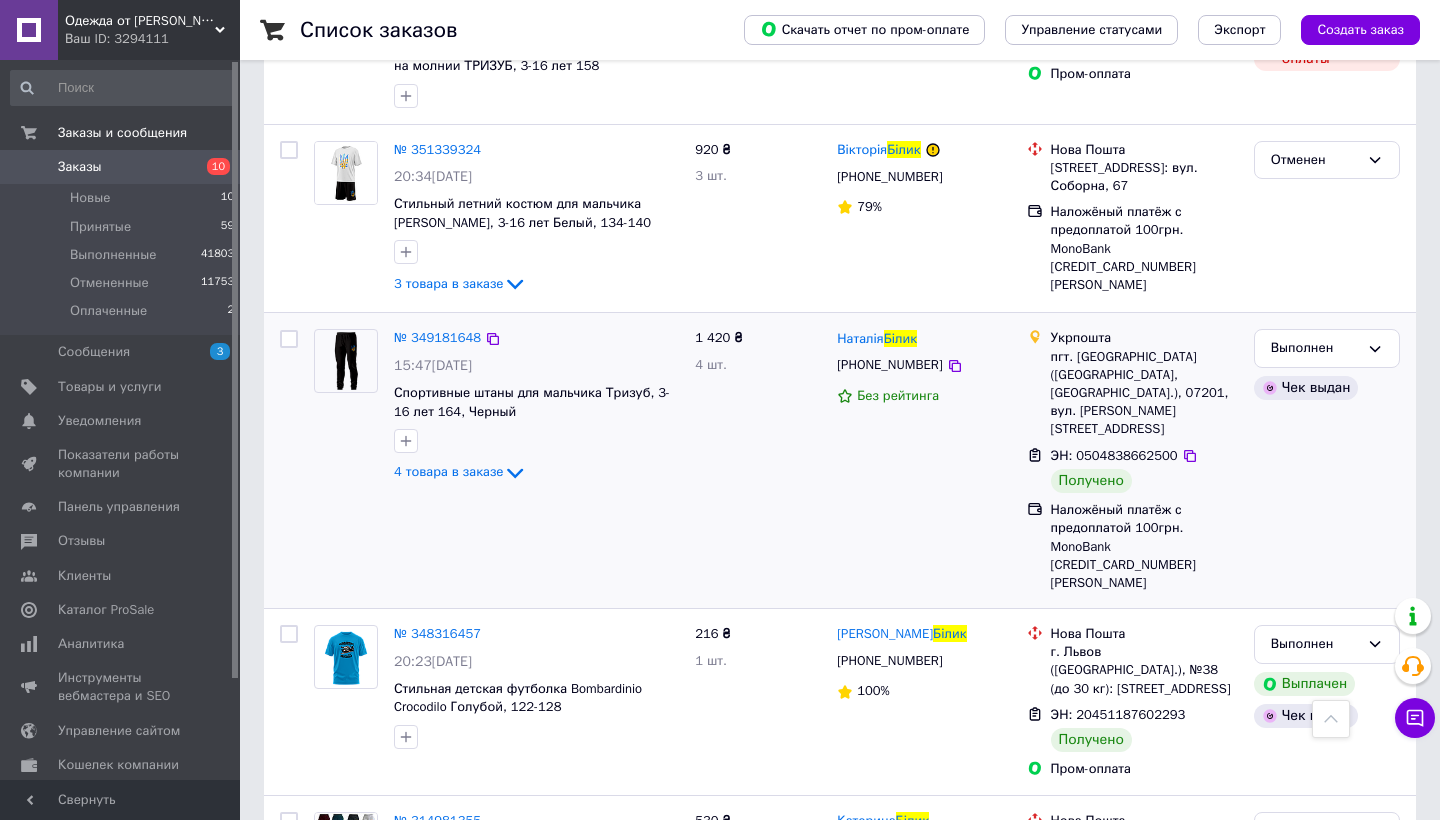 scroll, scrollTop: 951, scrollLeft: 0, axis: vertical 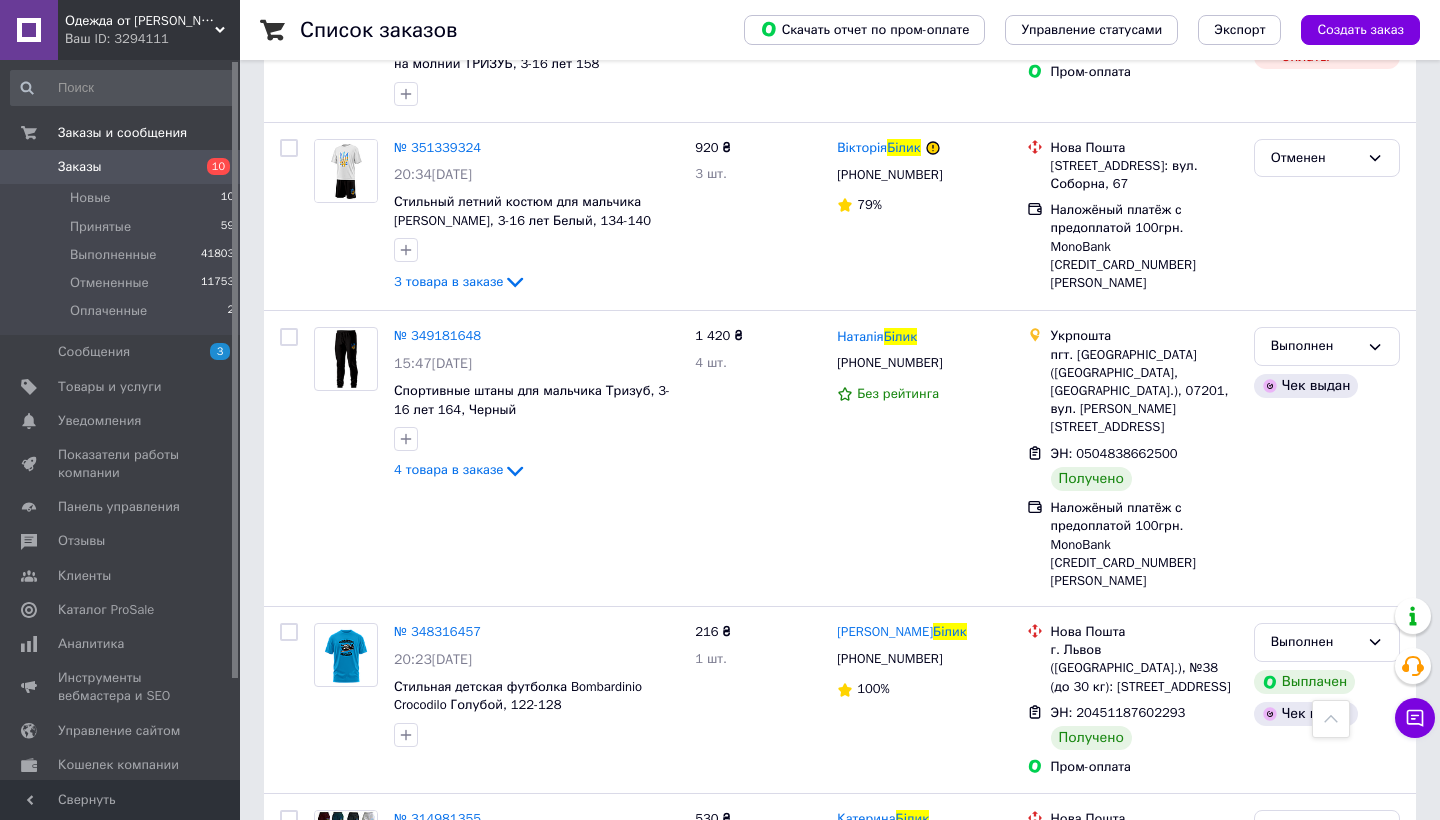 type on "білик" 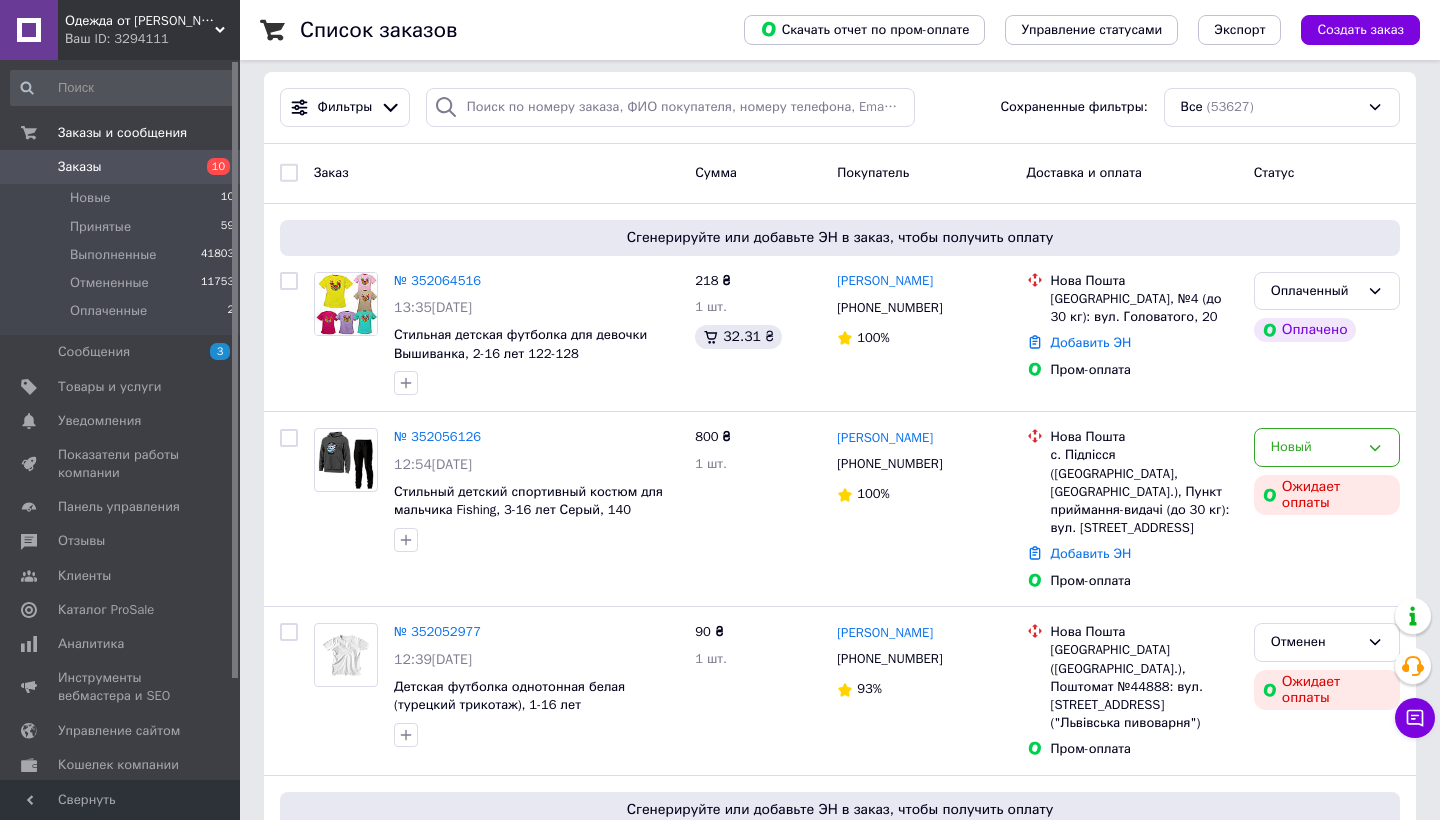 scroll, scrollTop: 15, scrollLeft: 0, axis: vertical 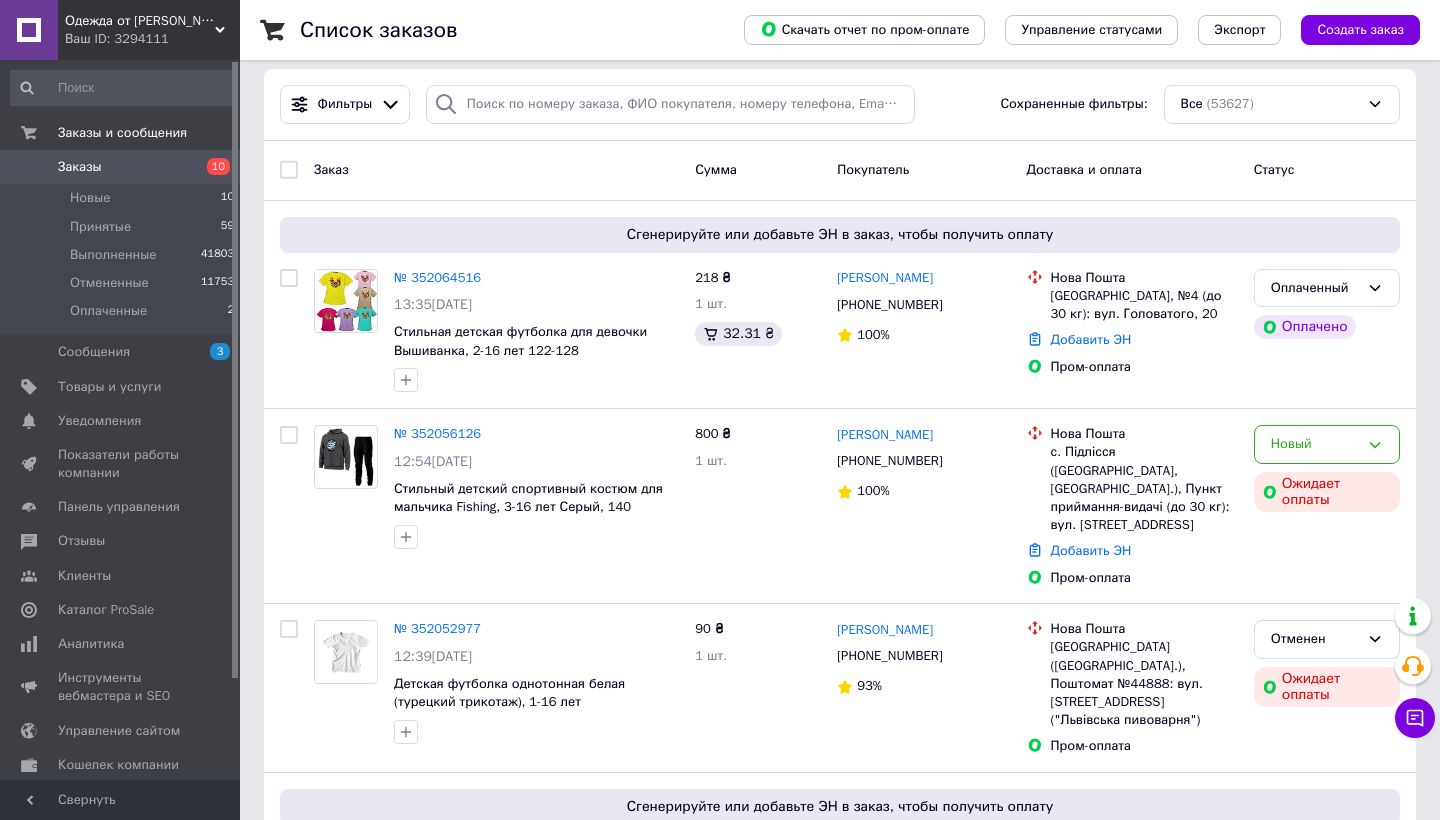 click on "Создать заказ" at bounding box center [1360, 30] 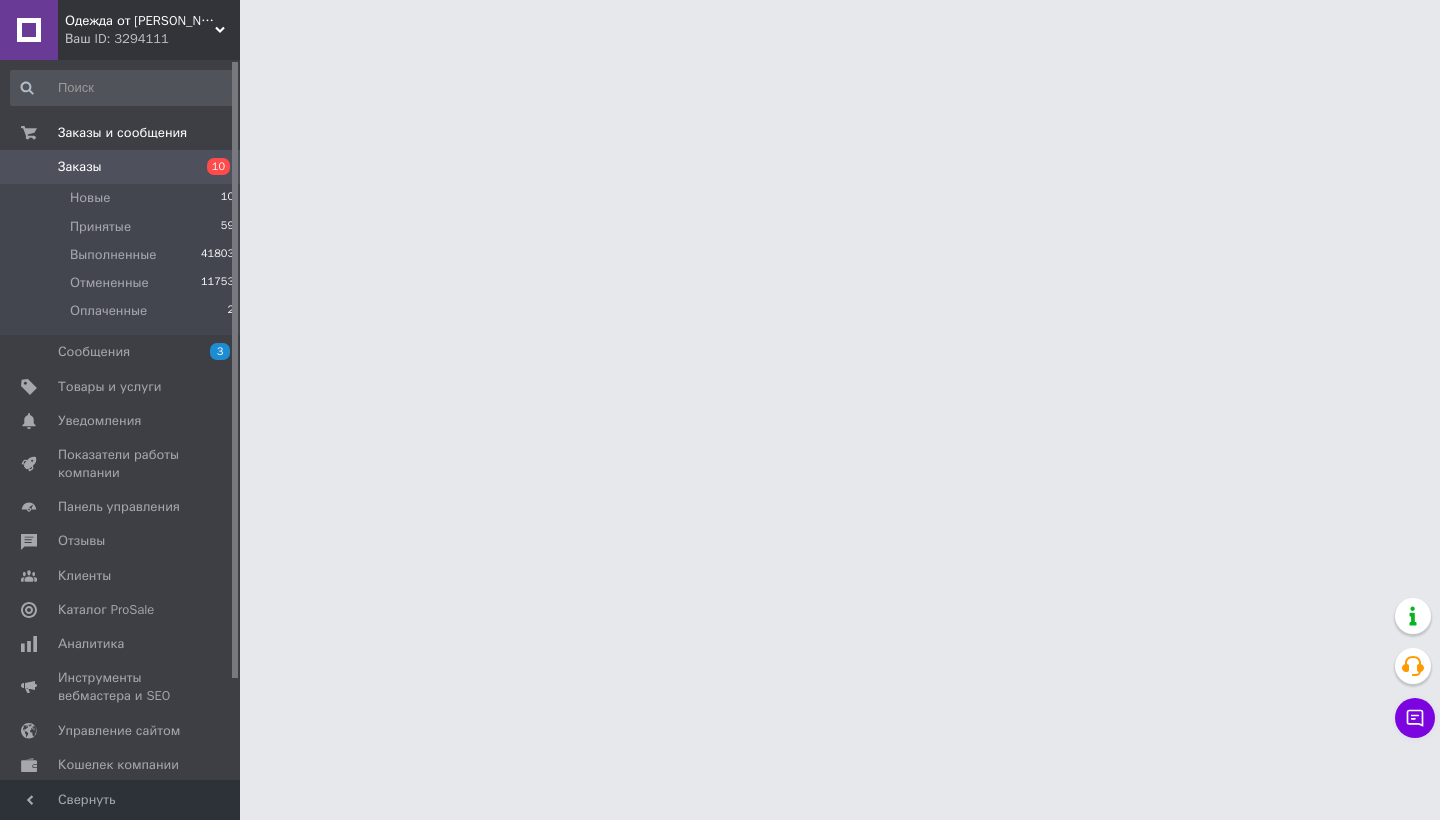 scroll, scrollTop: 0, scrollLeft: 0, axis: both 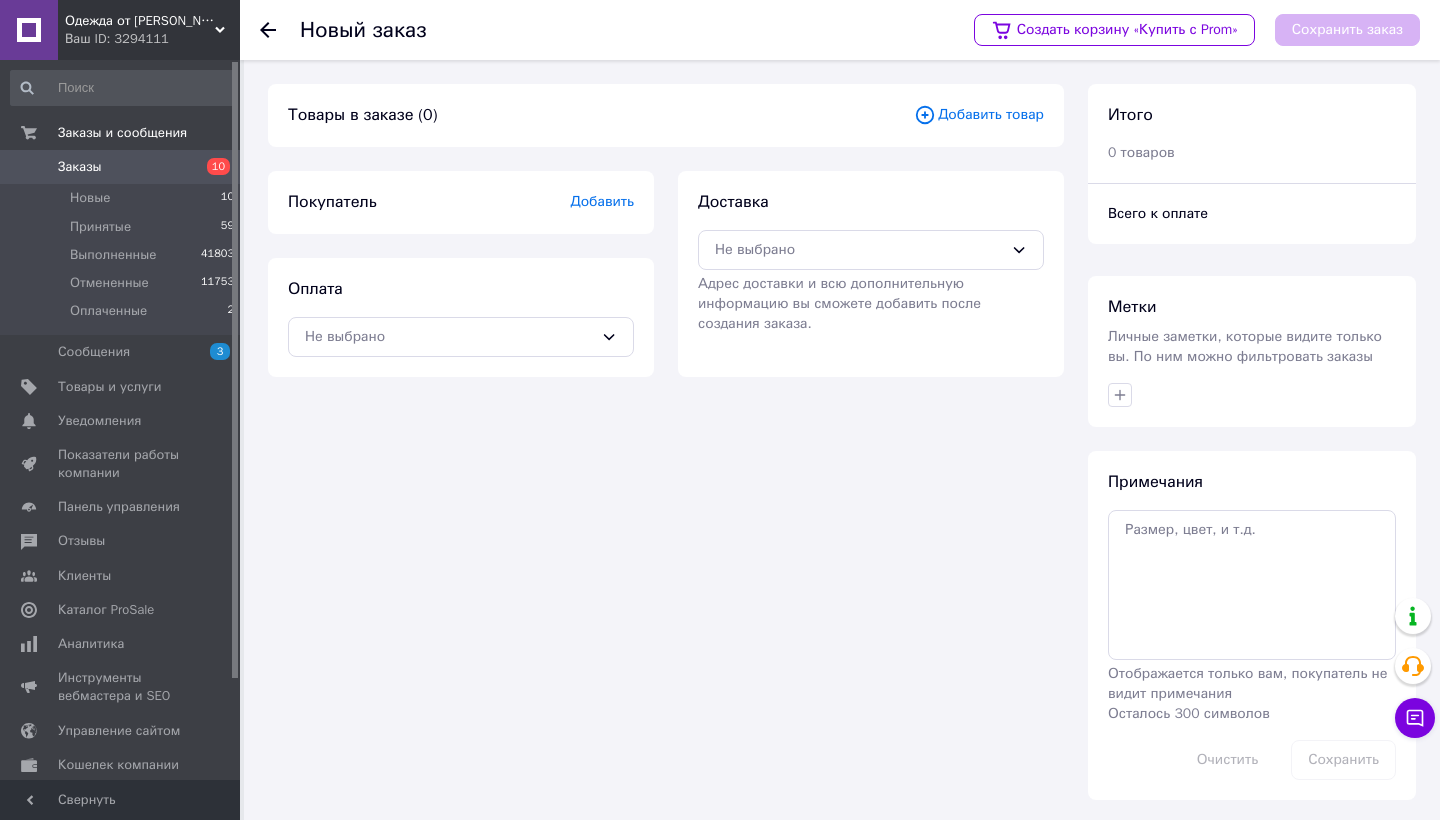 click on "Добавить товар" at bounding box center [979, 115] 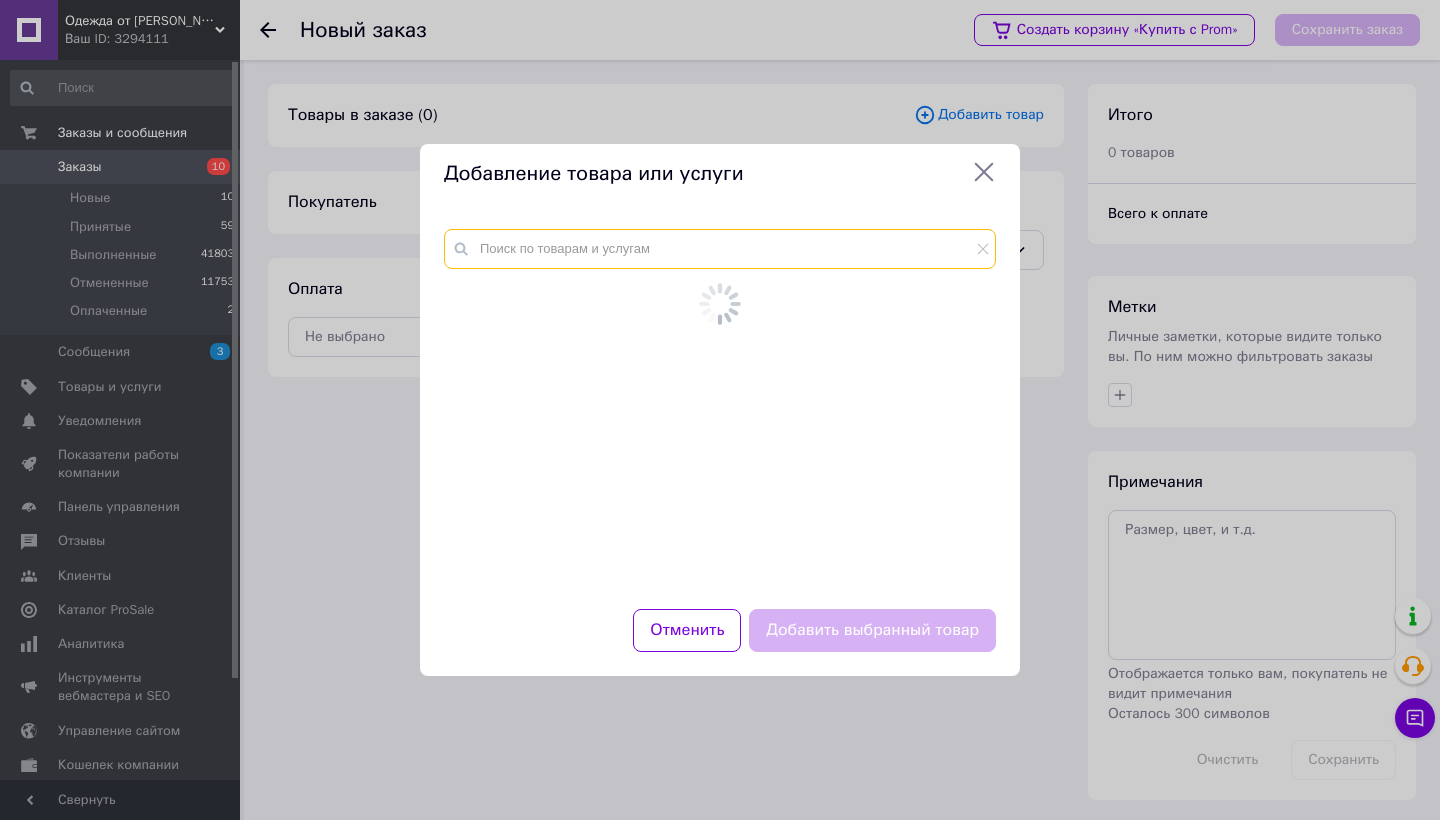 click at bounding box center (720, 249) 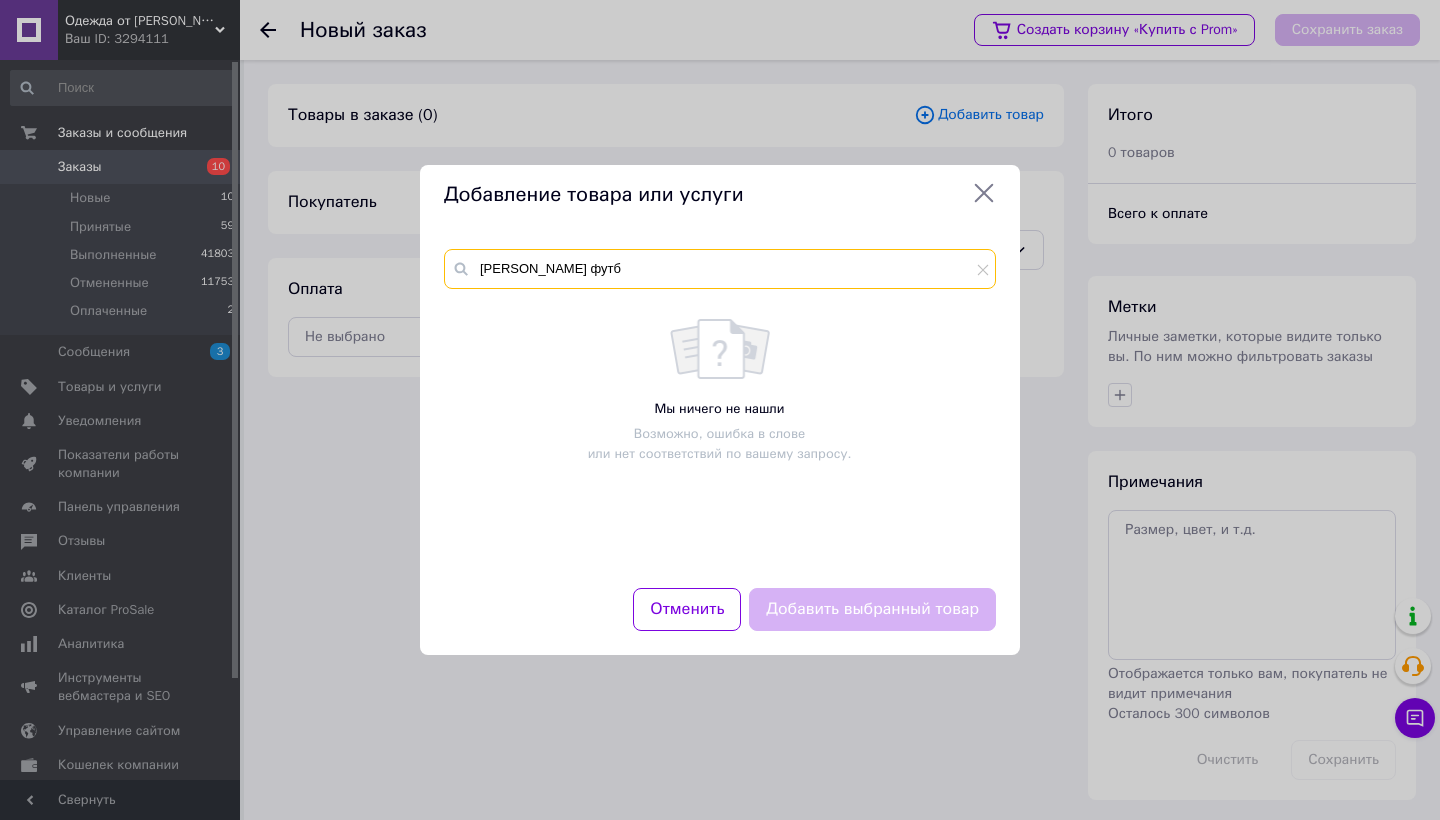 click on "лимон однотон футб" at bounding box center [720, 269] 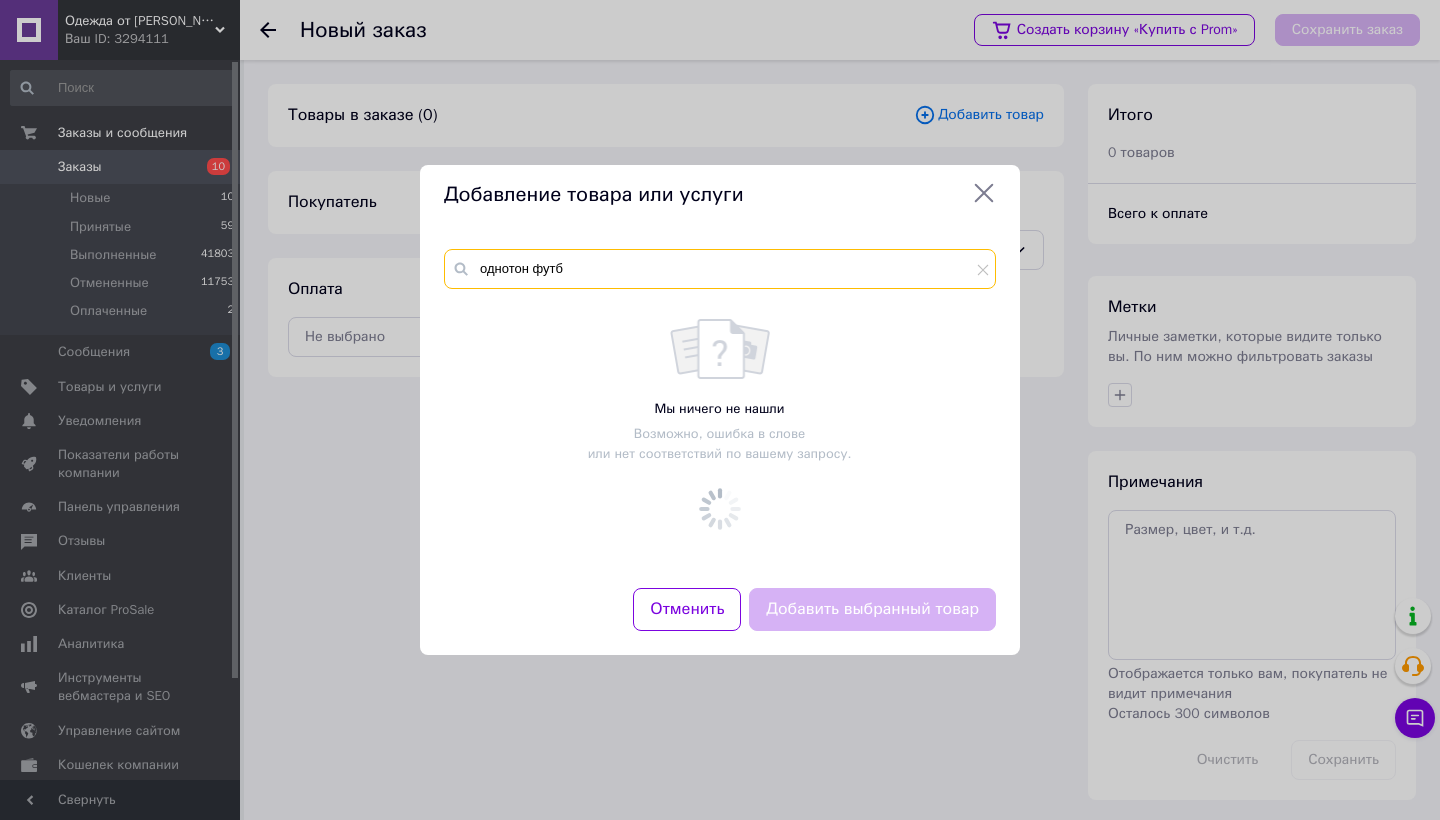 click on "однотон футб" at bounding box center (720, 269) 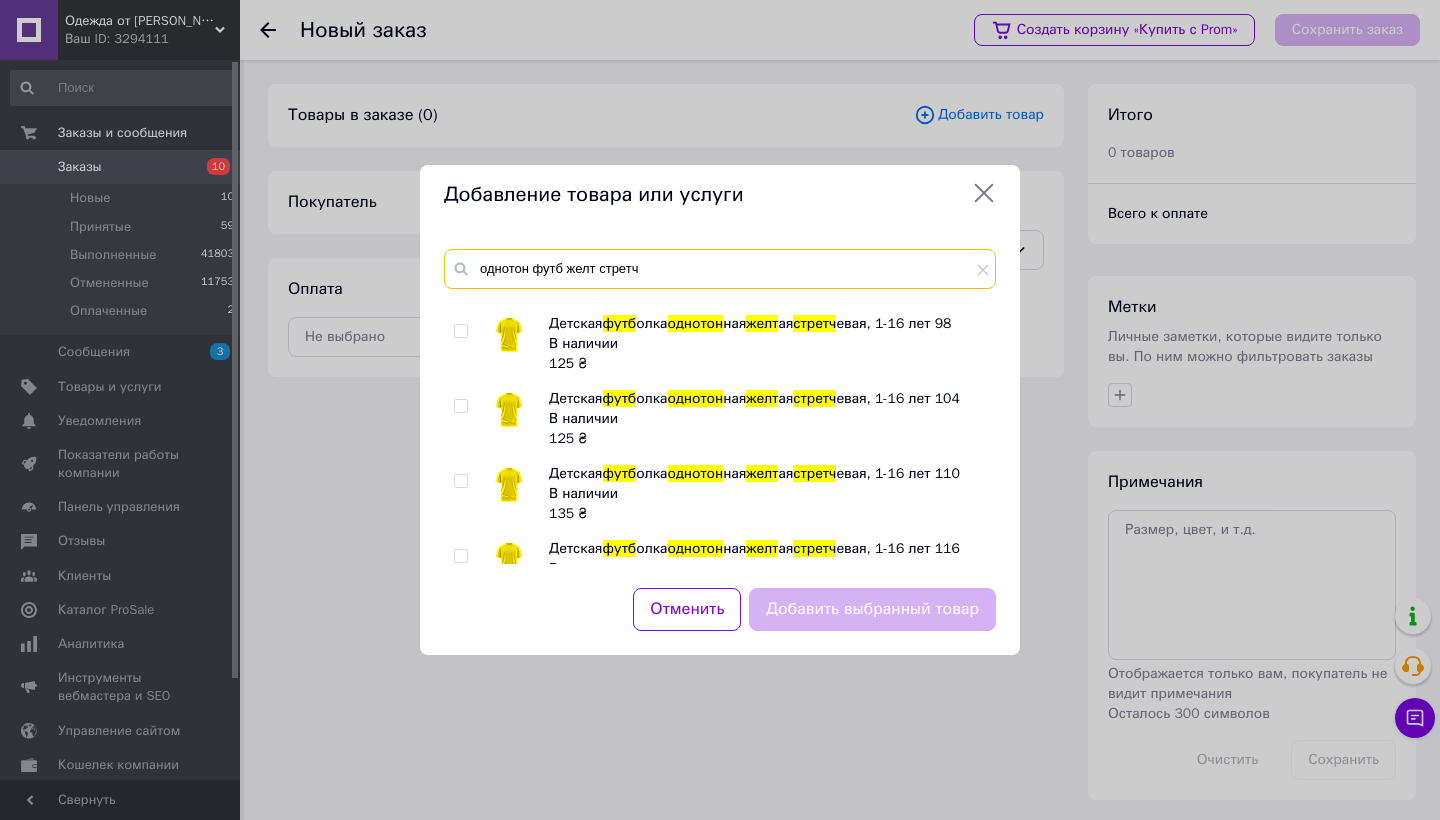 scroll, scrollTop: 145, scrollLeft: 0, axis: vertical 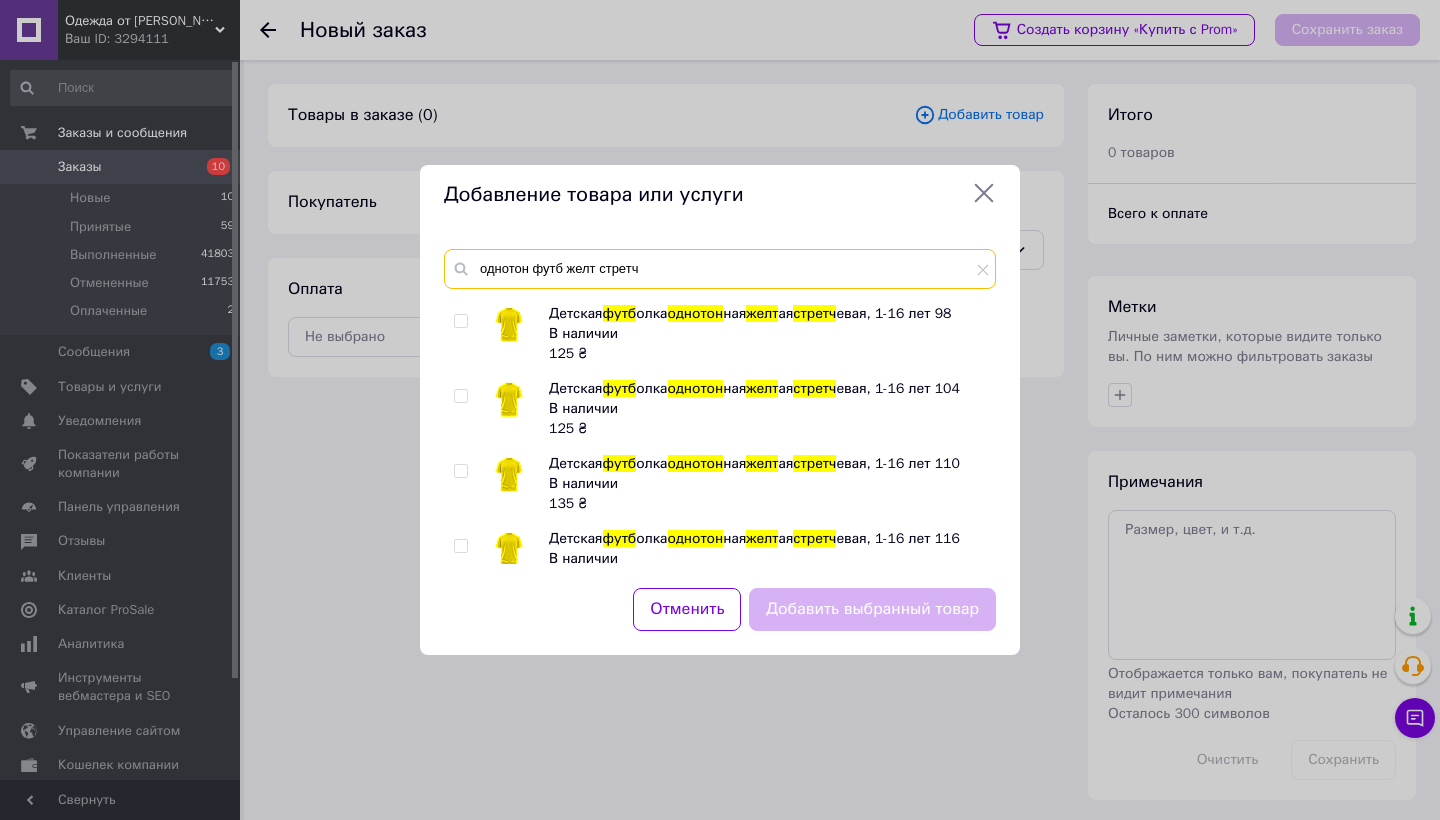 type on "однотон футб желт стретч" 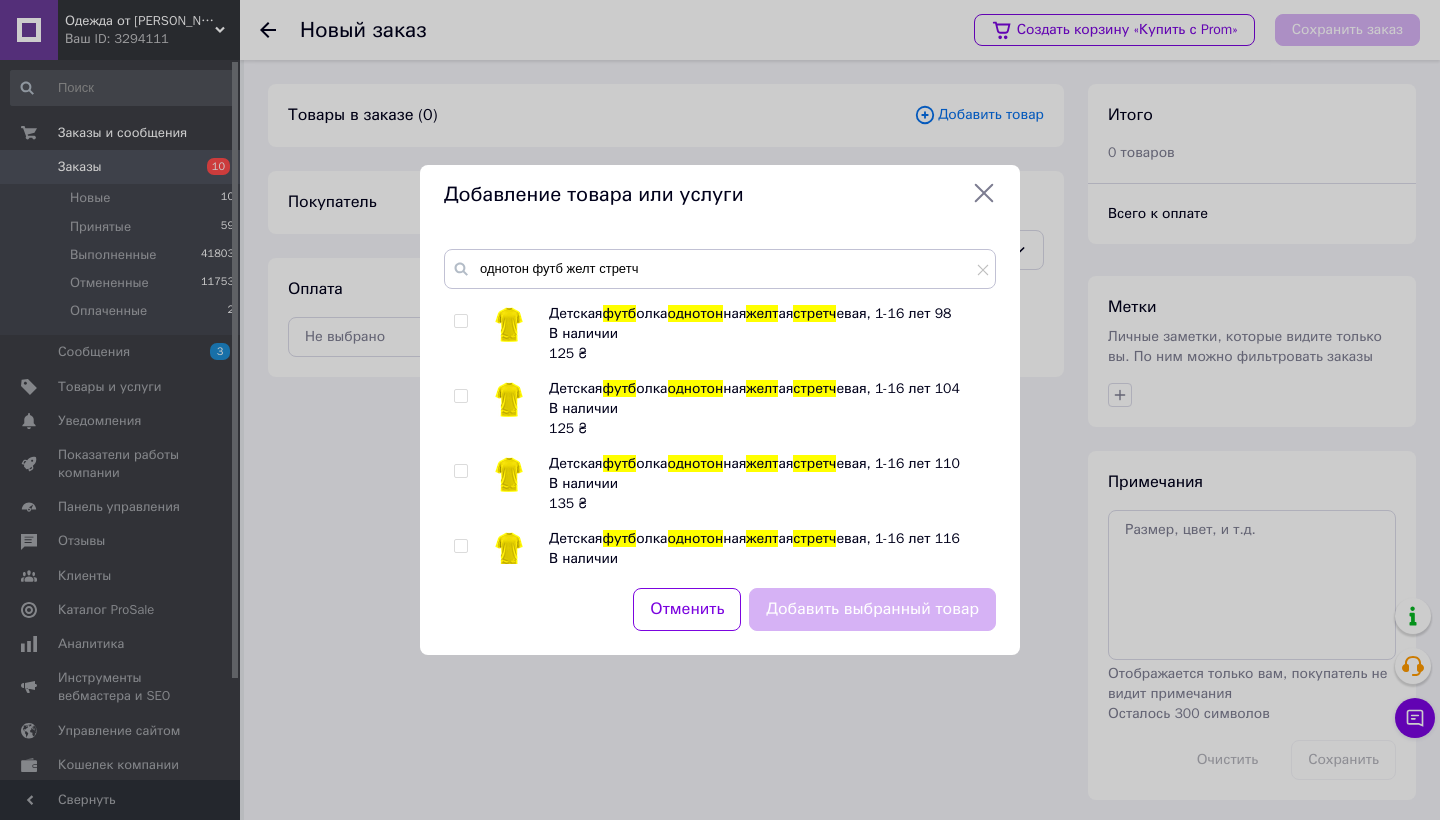 drag, startPoint x: 457, startPoint y: 474, endPoint x: 472, endPoint y: 474, distance: 15 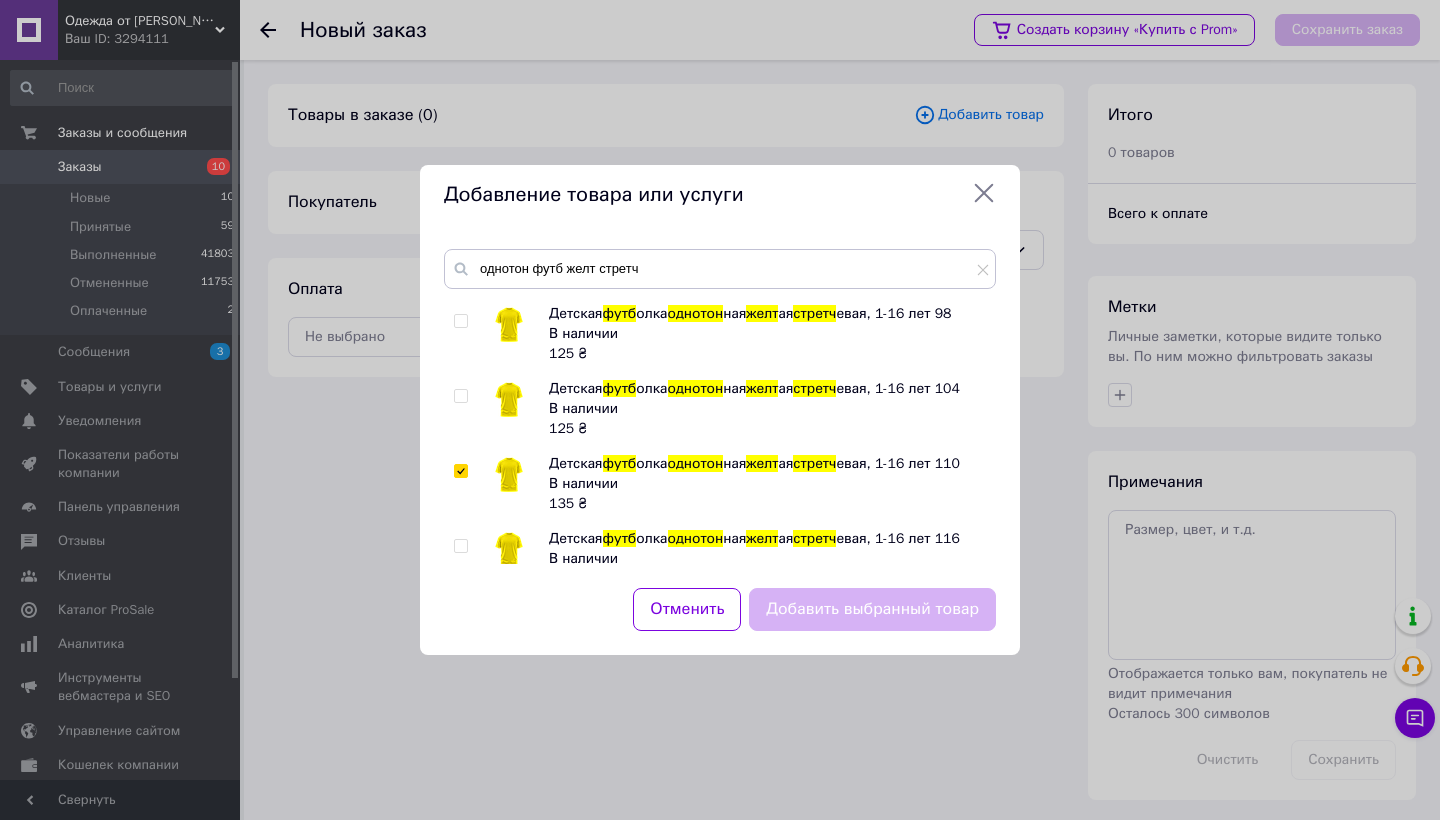 checkbox on "true" 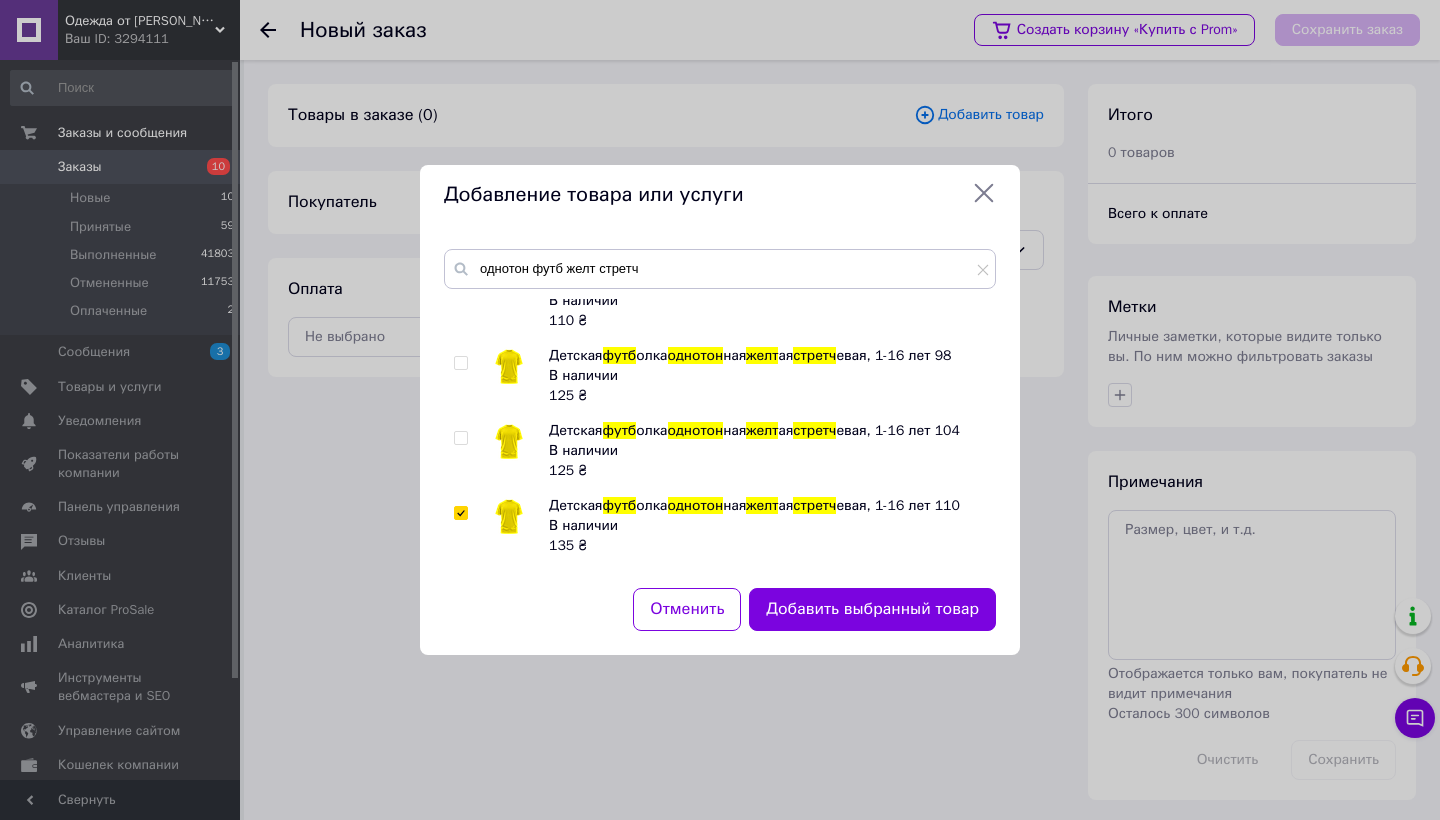 scroll, scrollTop: 94, scrollLeft: 0, axis: vertical 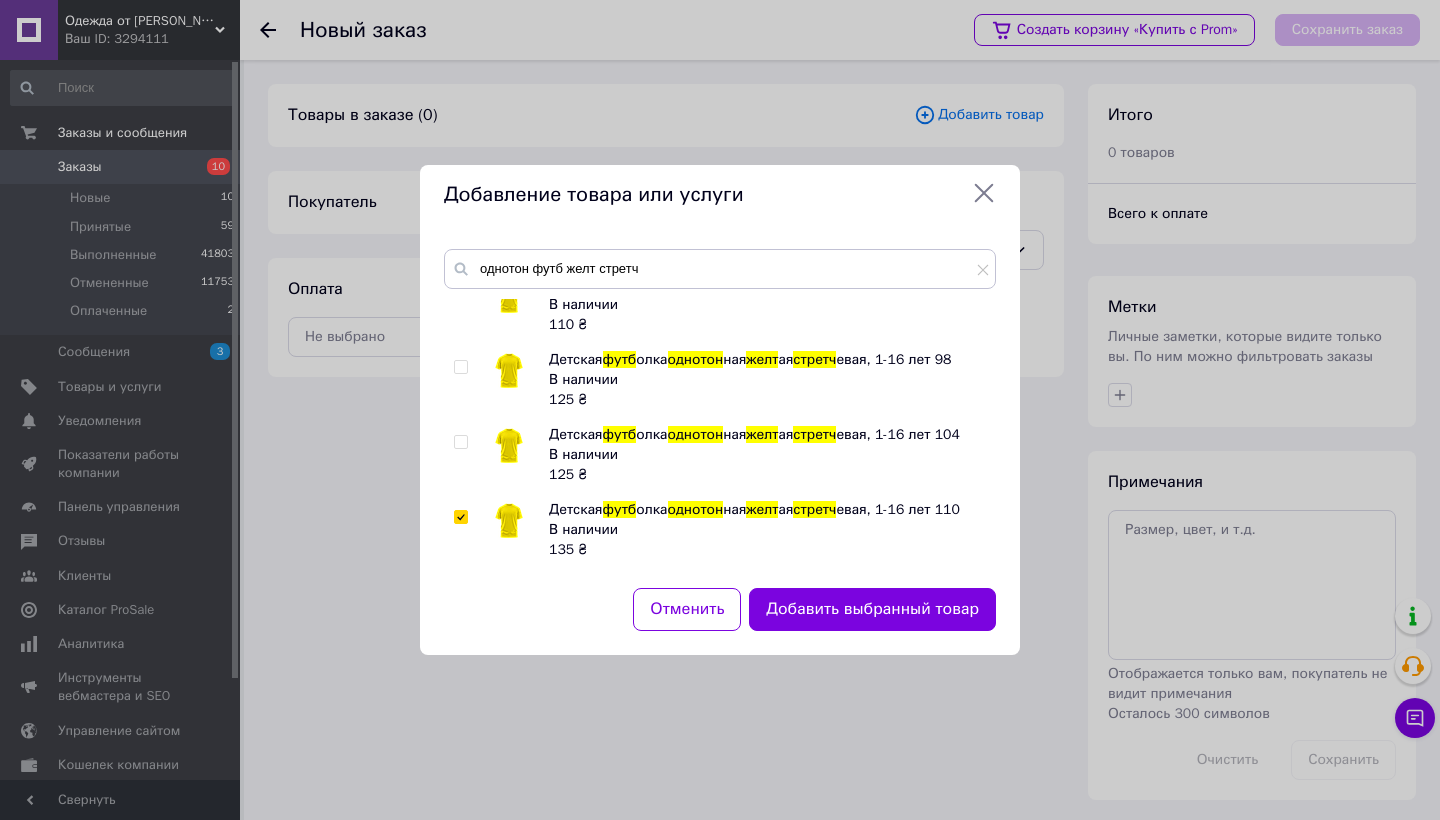 drag, startPoint x: 464, startPoint y: 452, endPoint x: 472, endPoint y: 403, distance: 49.648766 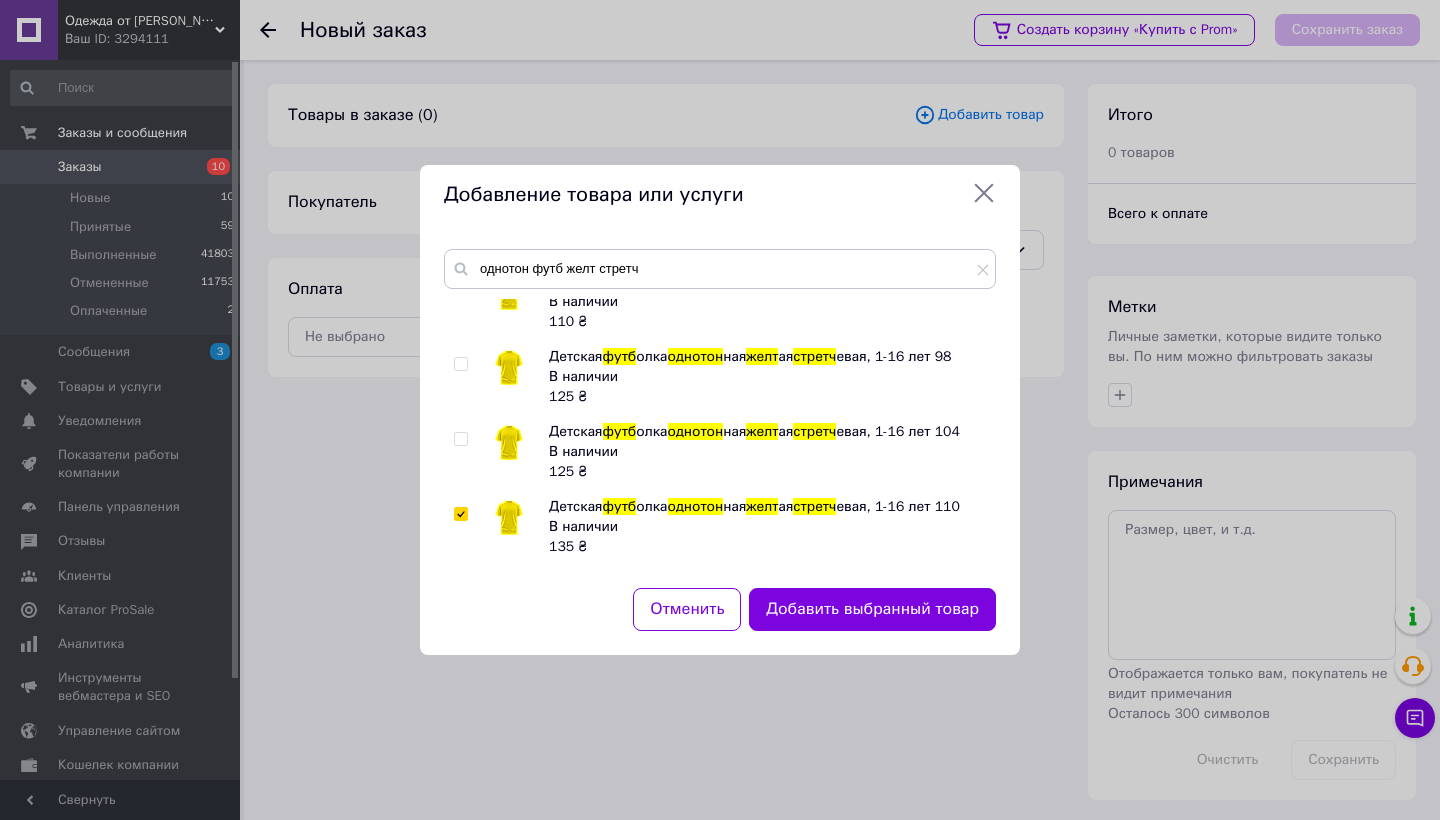 click at bounding box center [460, 364] 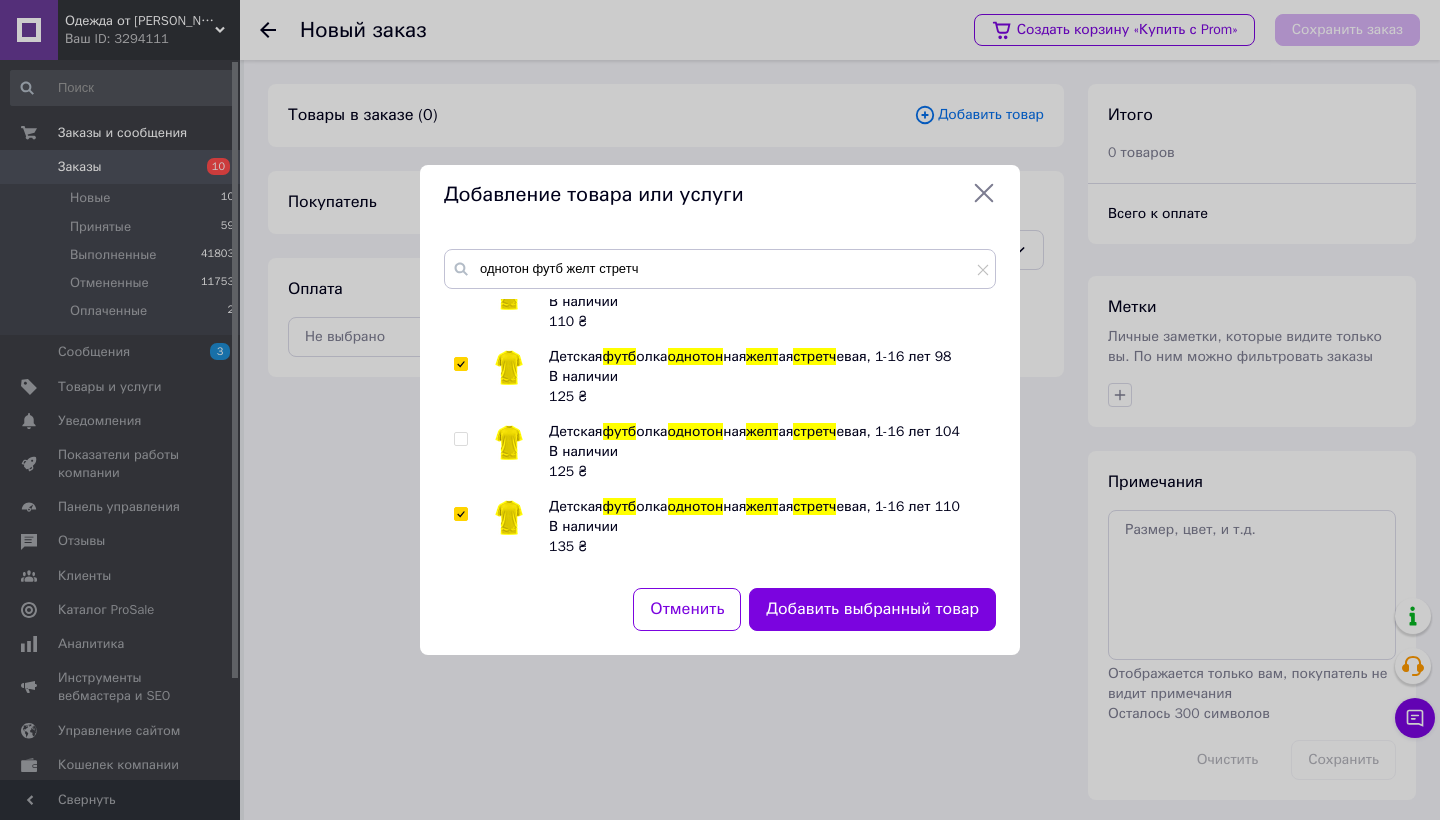 checkbox on "true" 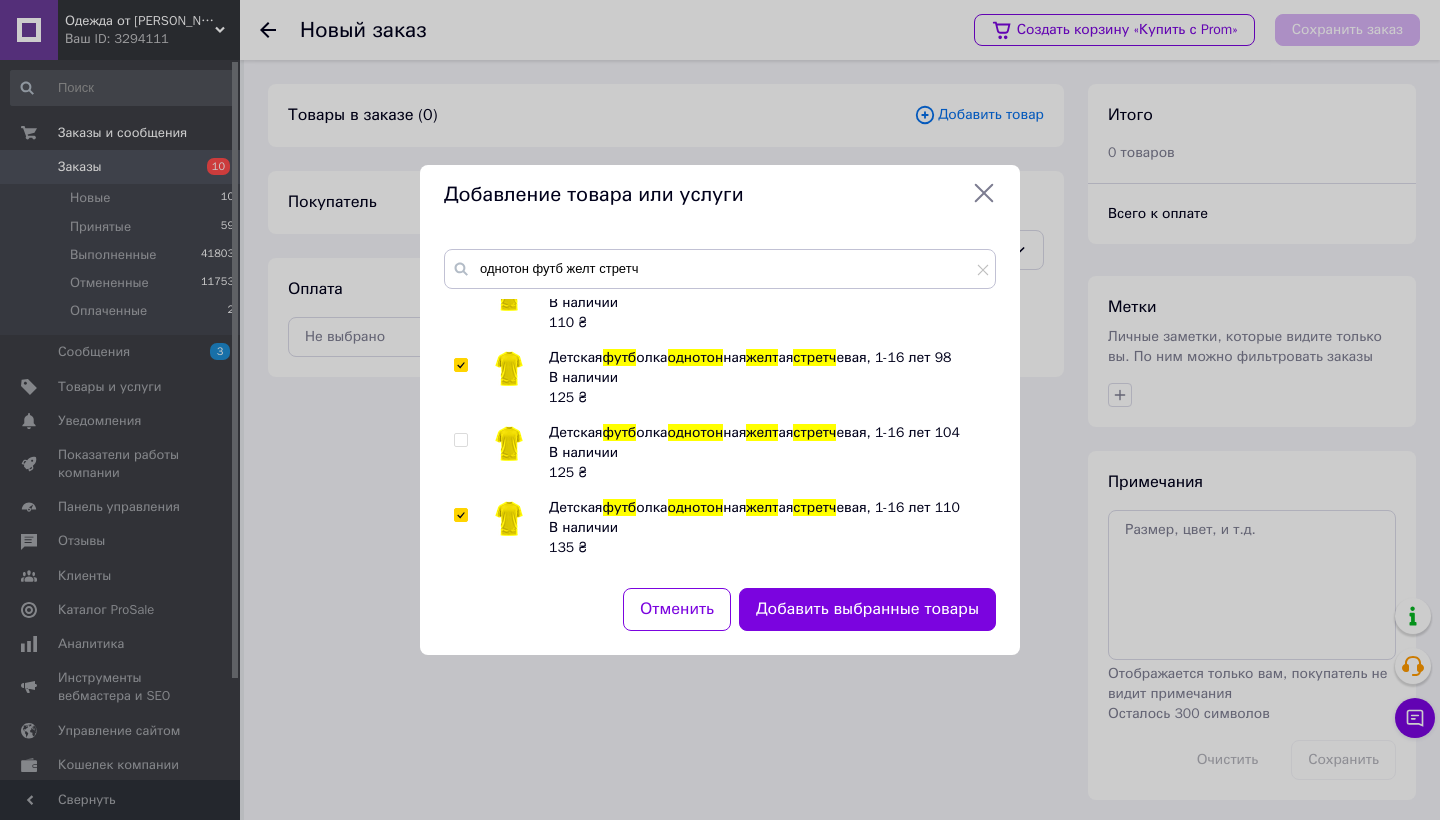 click at bounding box center (464, 453) 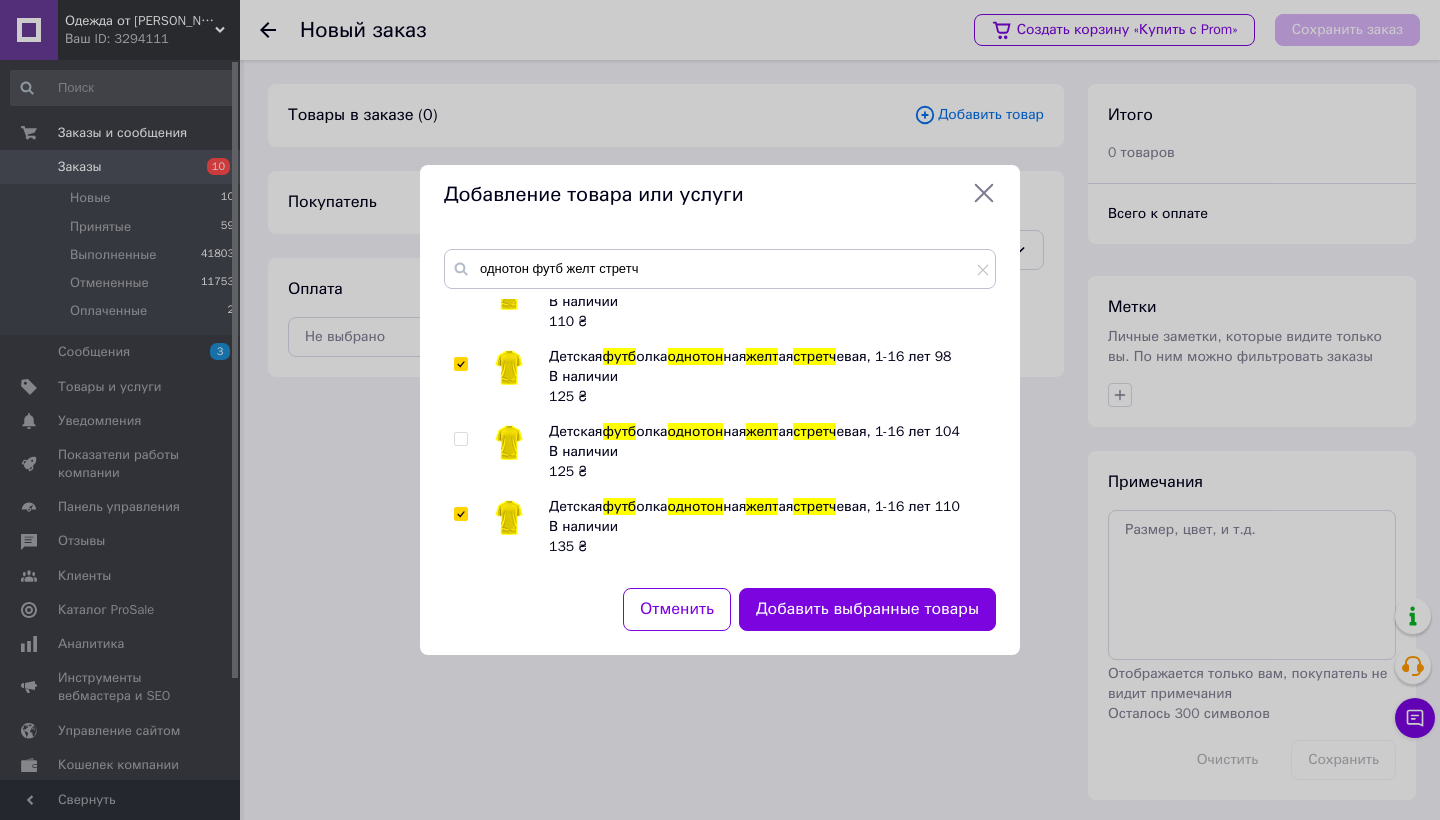 click at bounding box center [460, 439] 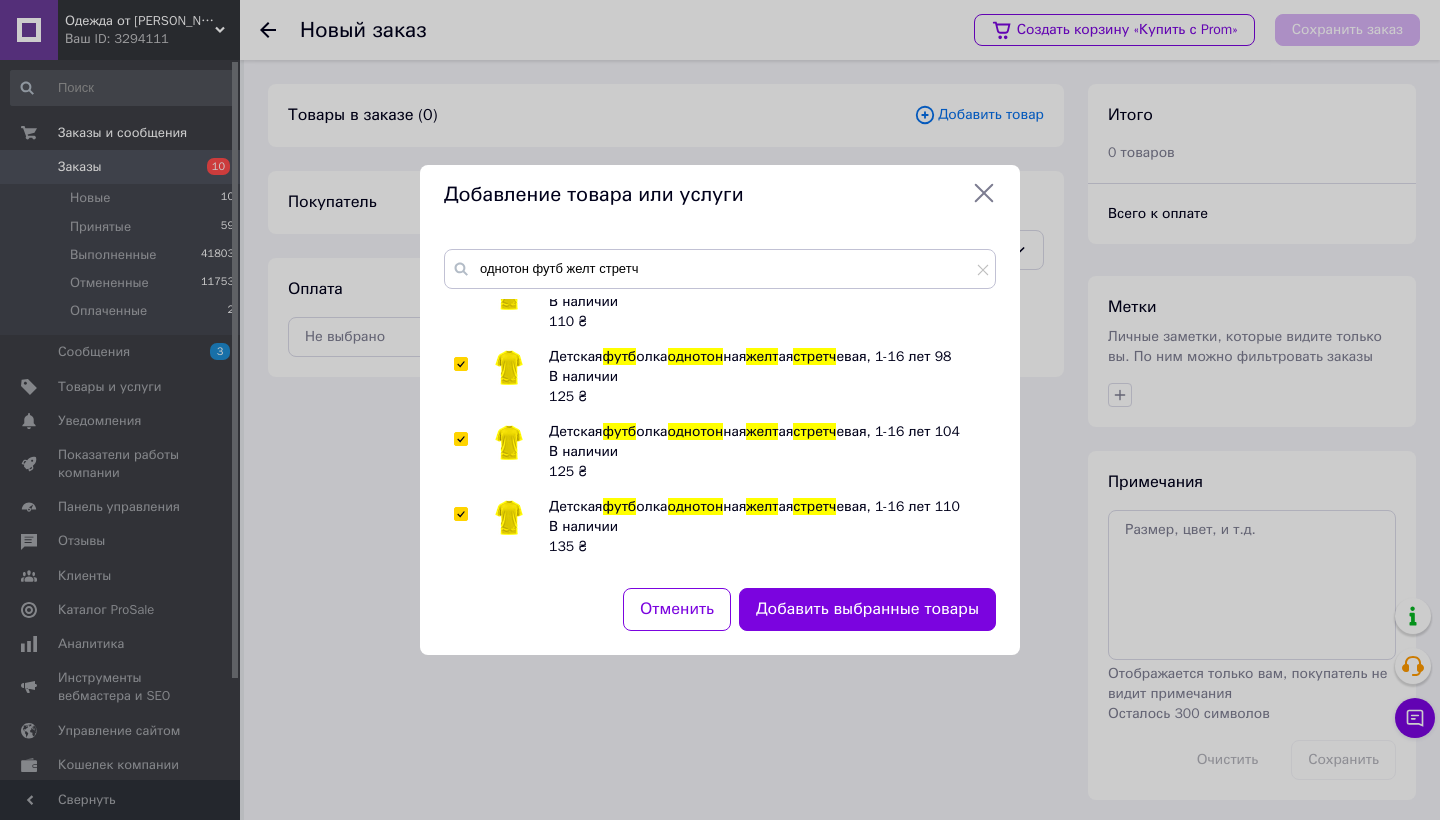 scroll, scrollTop: 101, scrollLeft: 0, axis: vertical 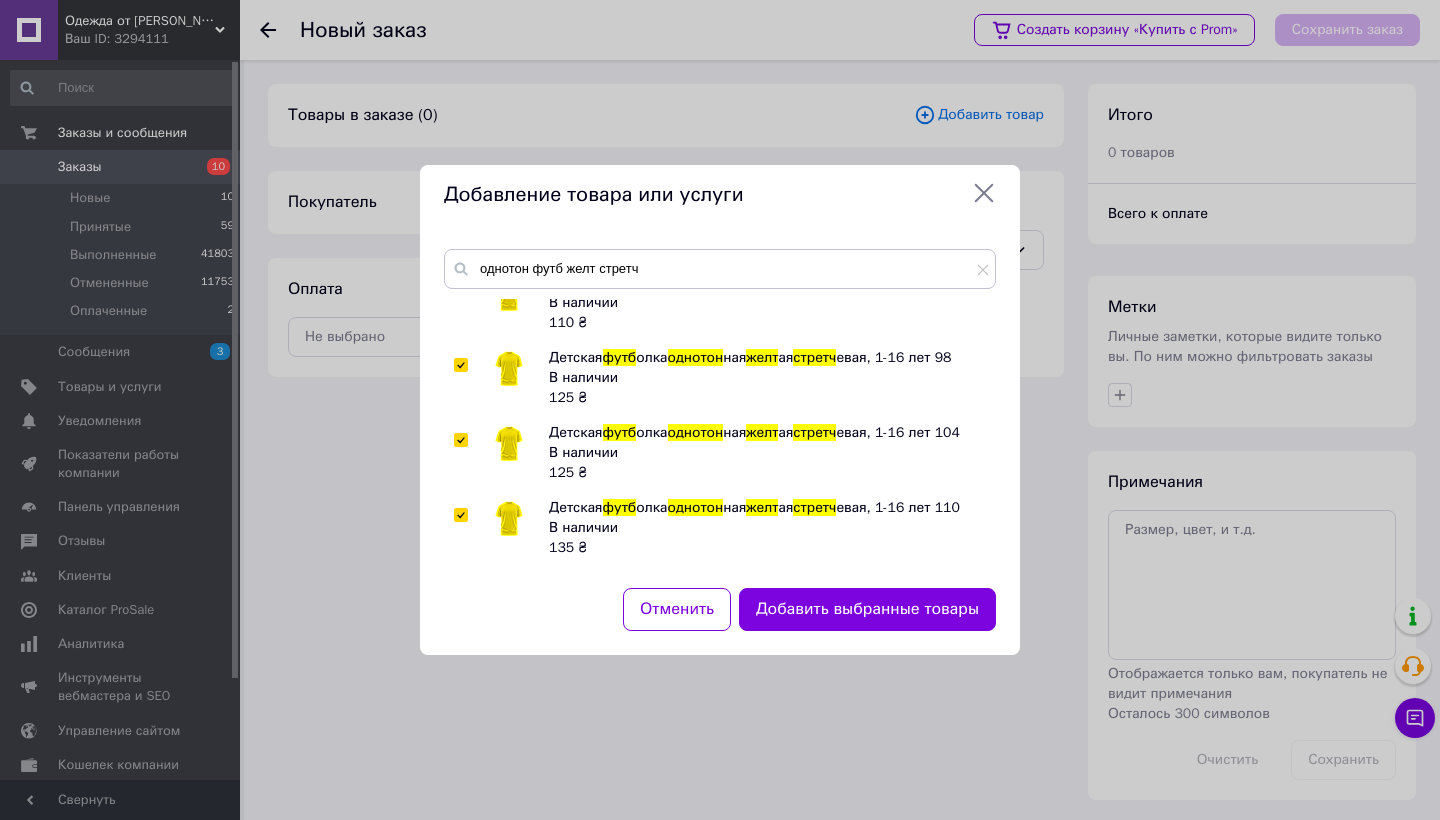 click on "Добавить выбранные товары" at bounding box center [867, 609] 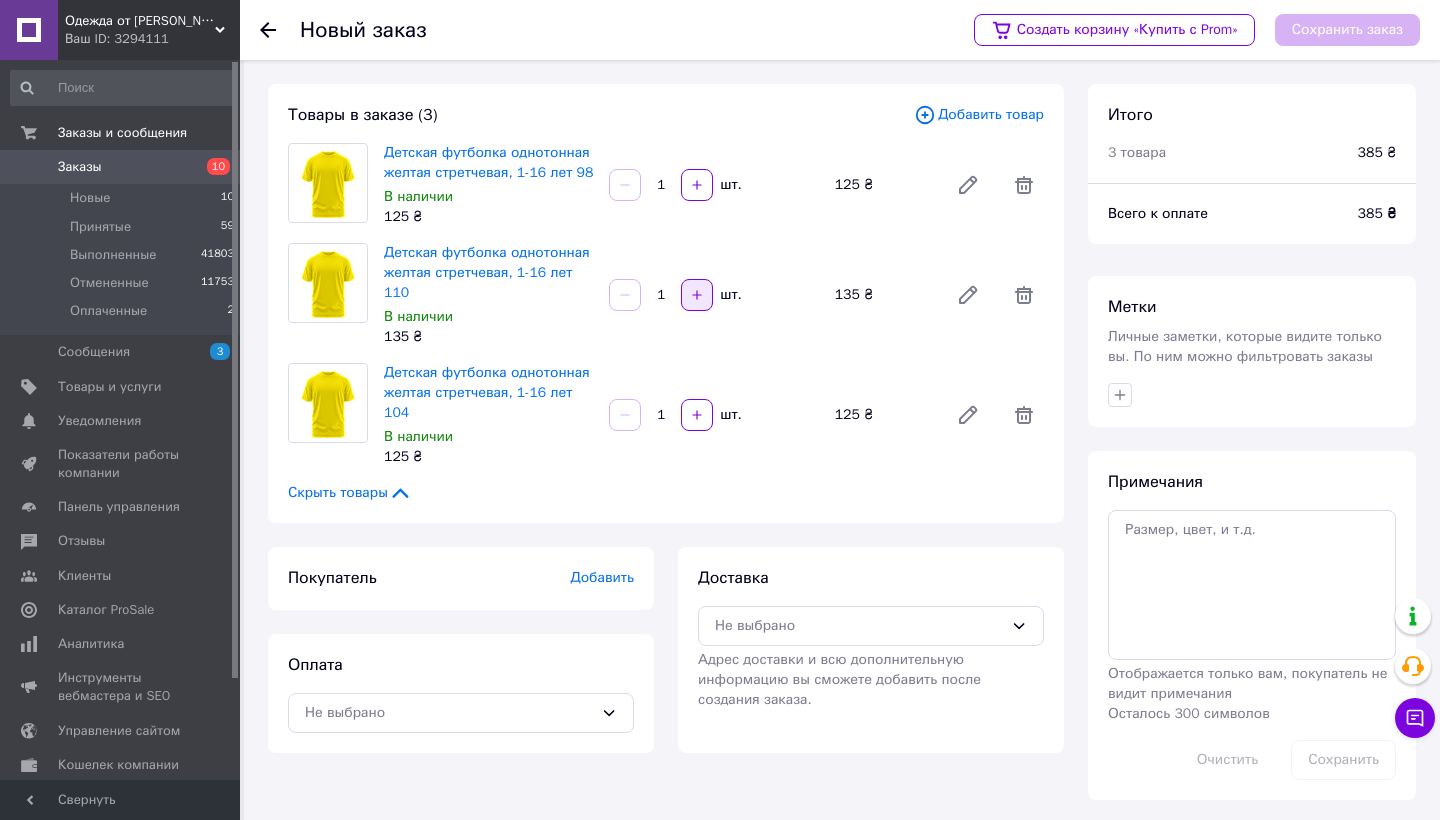 click at bounding box center (697, 295) 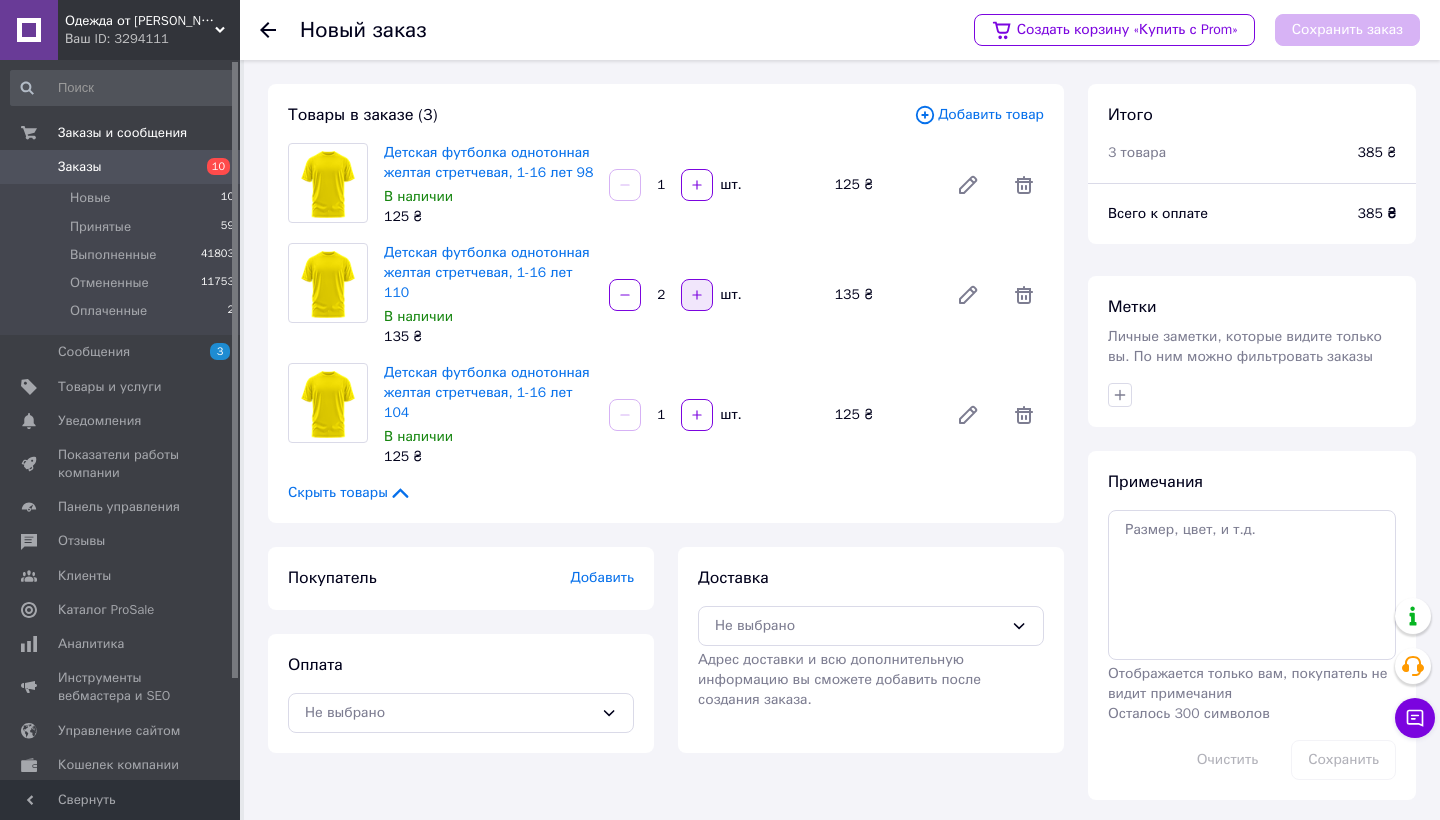 click at bounding box center (697, 295) 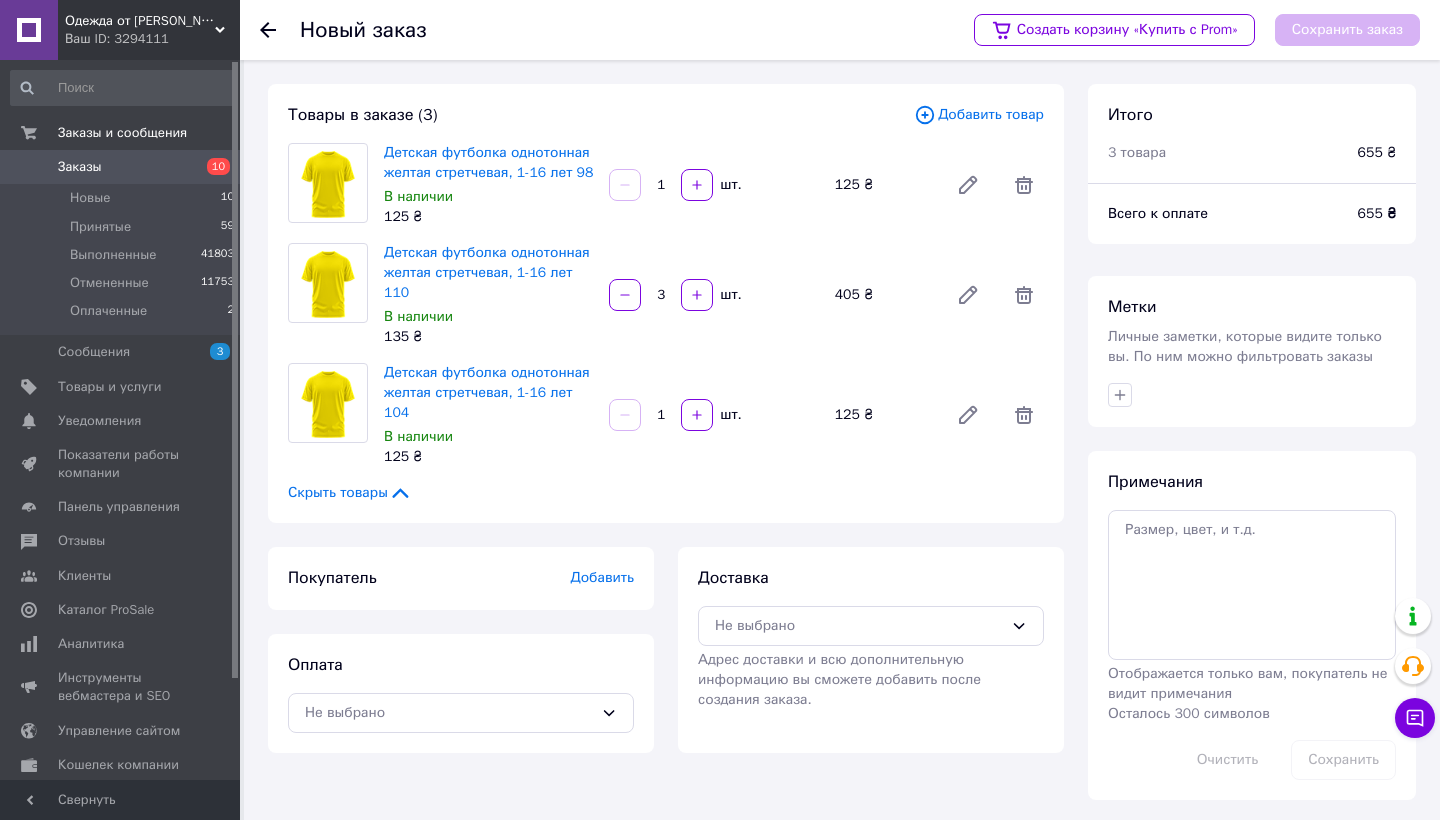 drag, startPoint x: 696, startPoint y: 192, endPoint x: 656, endPoint y: 229, distance: 54.48853 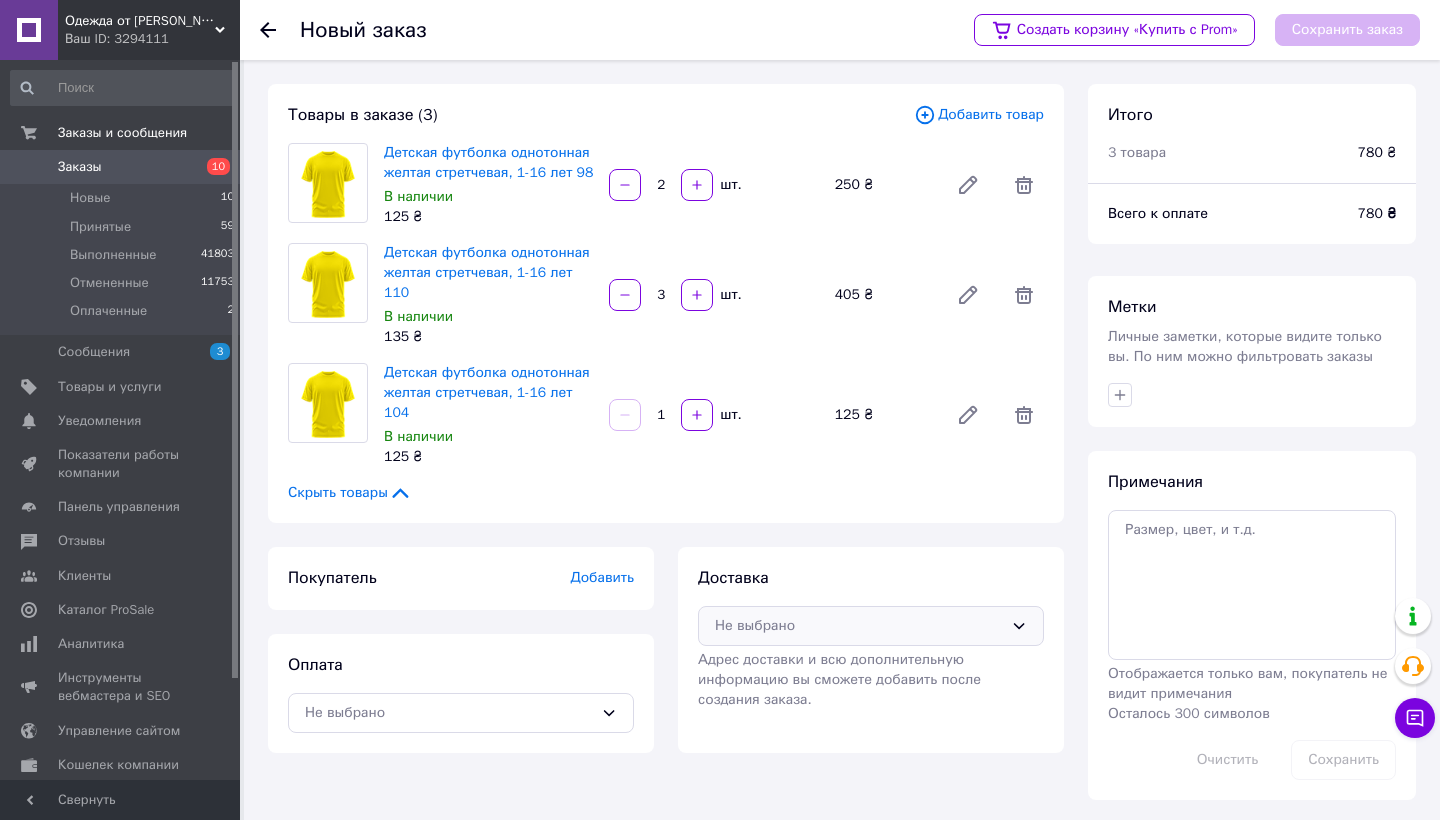 drag, startPoint x: 900, startPoint y: 637, endPoint x: 889, endPoint y: 632, distance: 12.083046 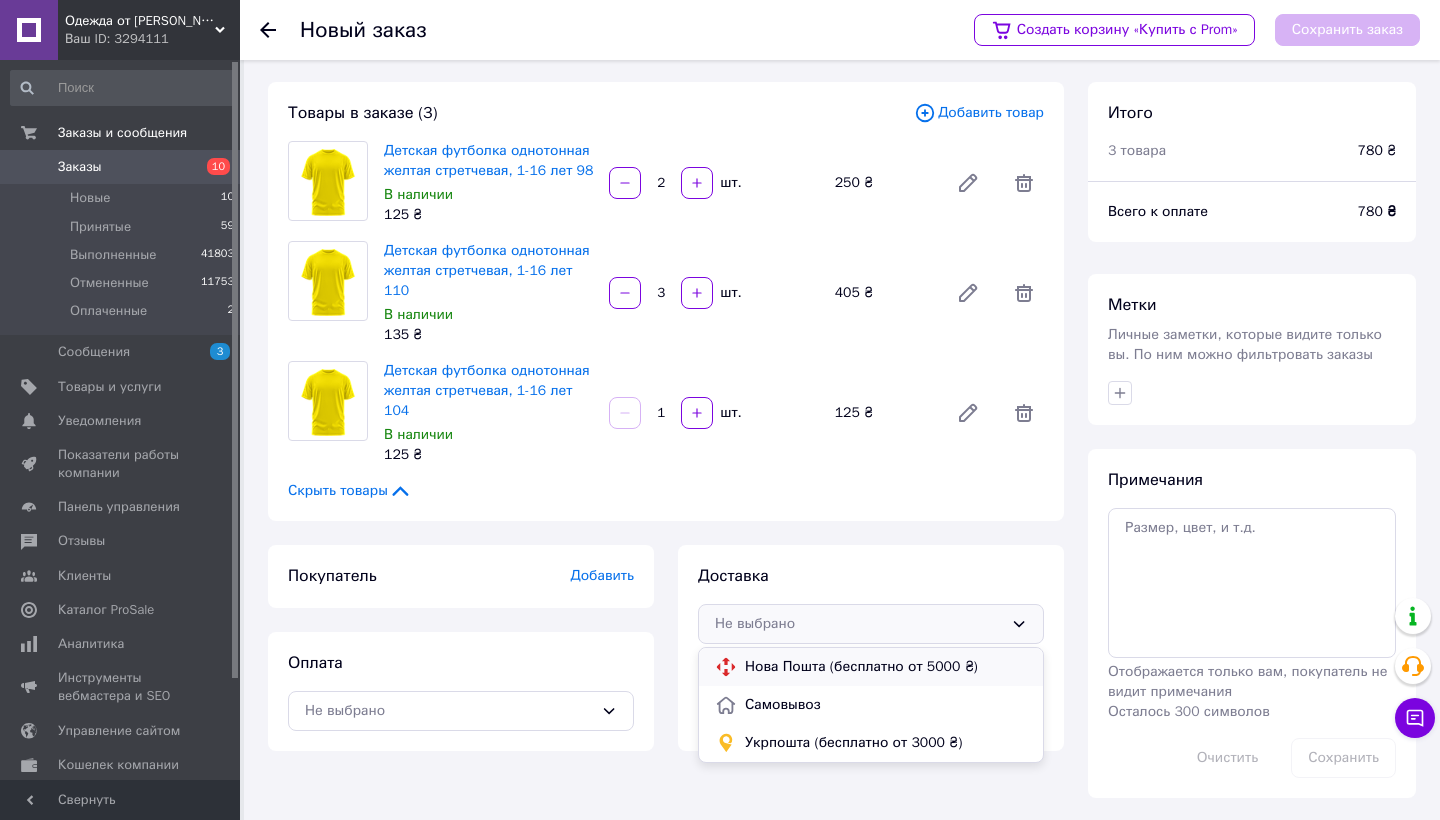 click on "Нова Пошта (бесплатно от 5000 ₴)" at bounding box center (886, 667) 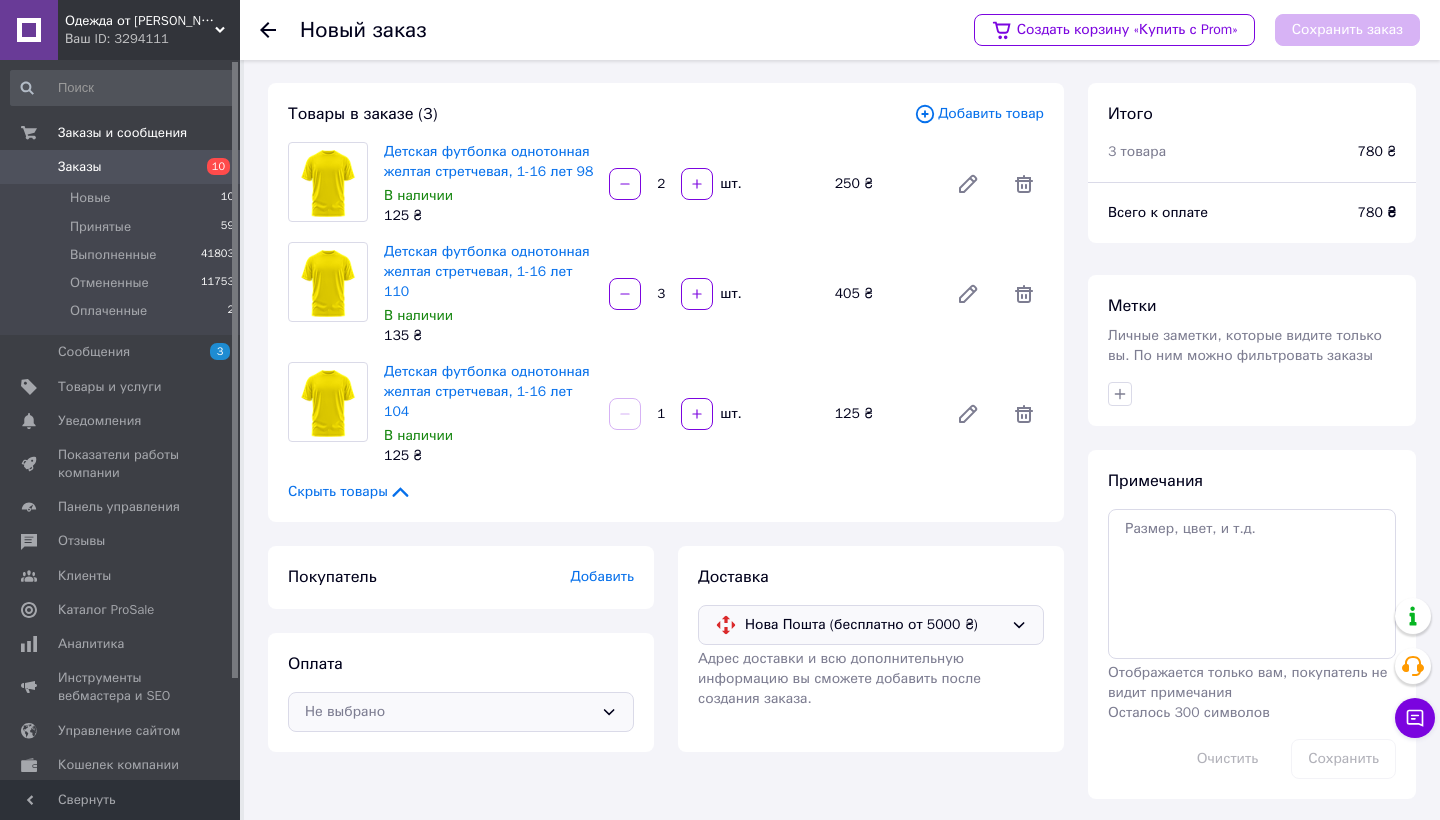 click on "Не выбрано" at bounding box center (461, 712) 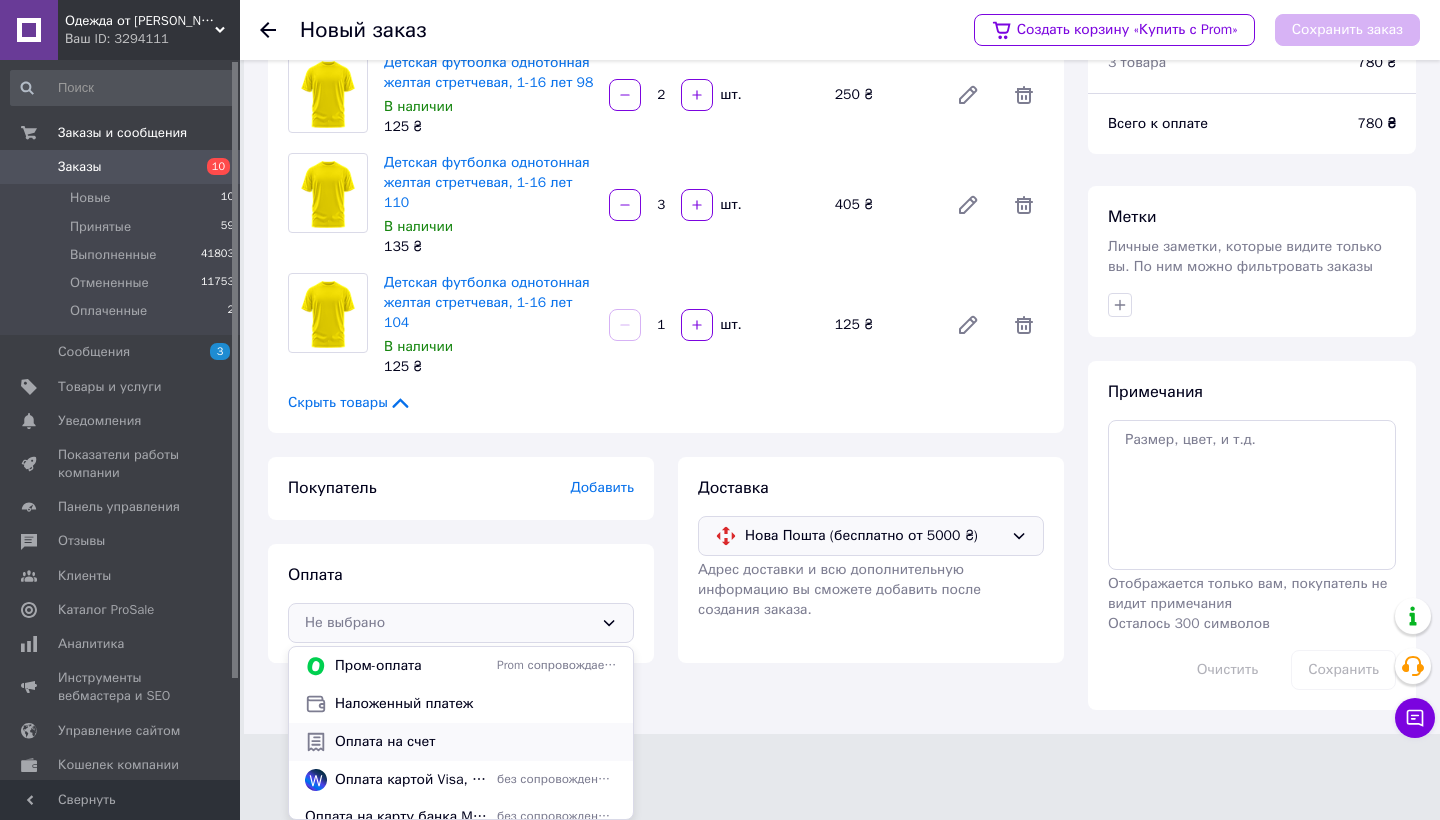 scroll, scrollTop: 108, scrollLeft: 0, axis: vertical 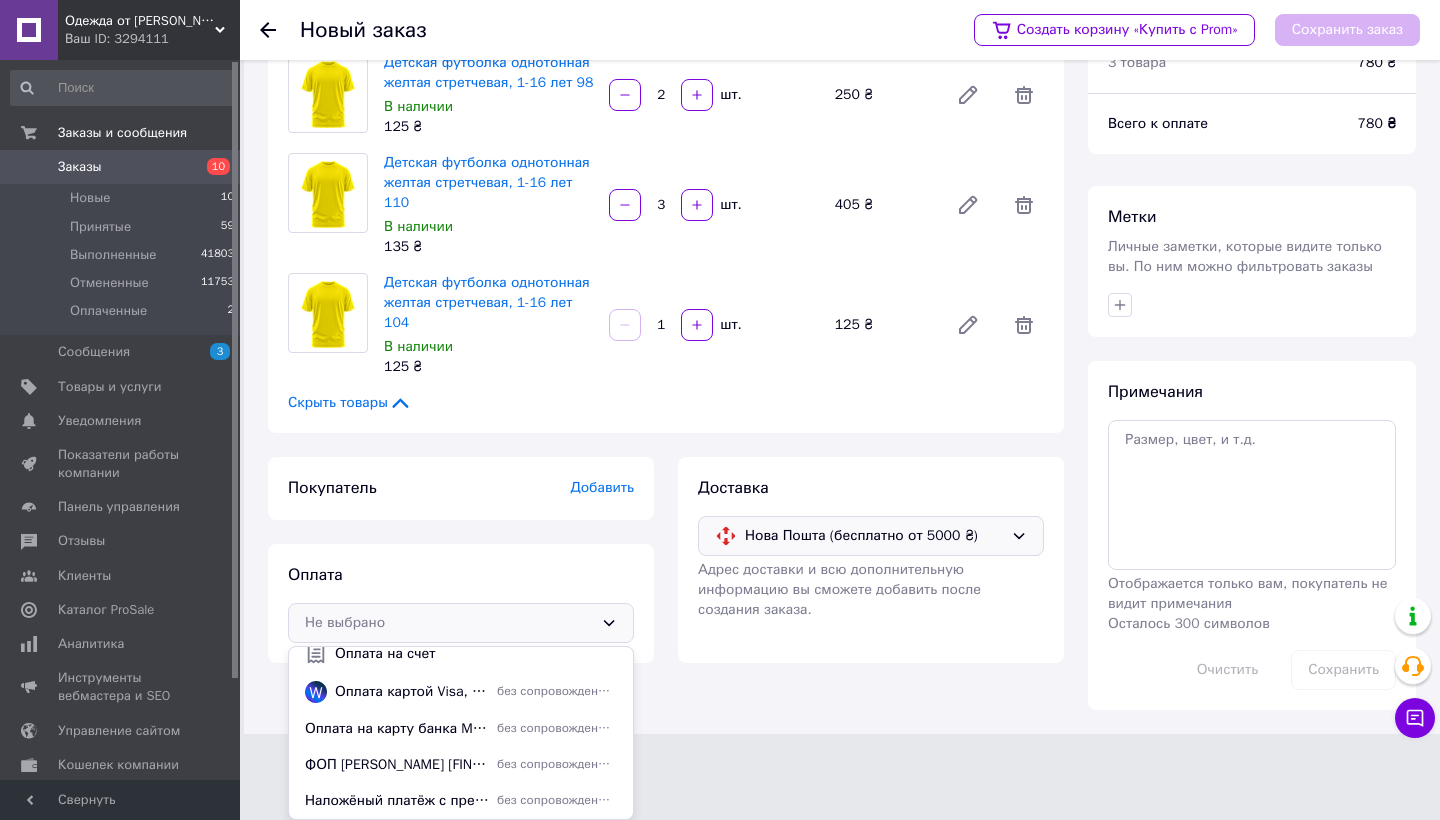 click on "ФОП [PERSON_NAME] [FINANCIAL_ID] ЄДРПОУ 3319609367" at bounding box center (397, 765) 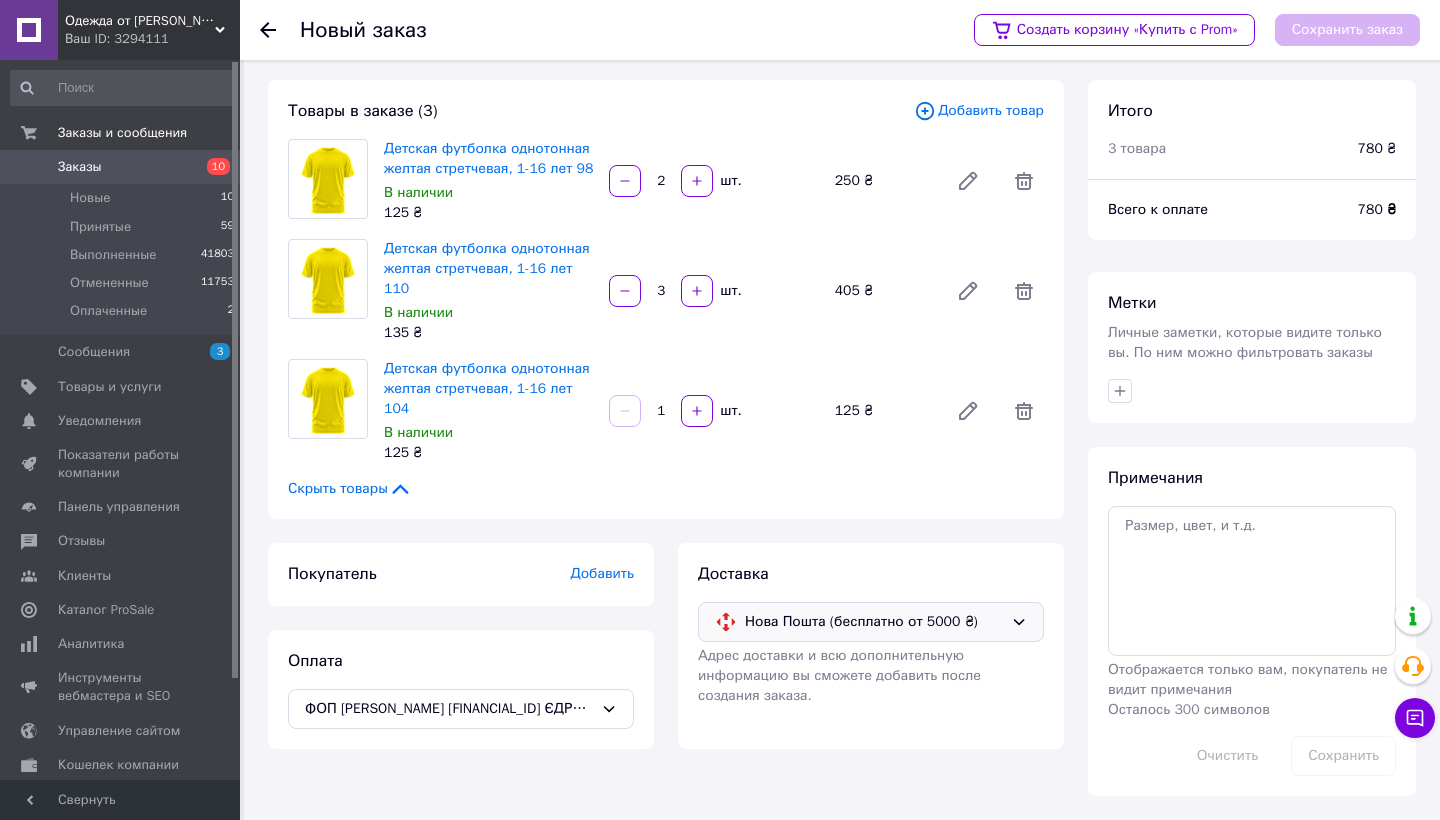 scroll, scrollTop: 1, scrollLeft: 0, axis: vertical 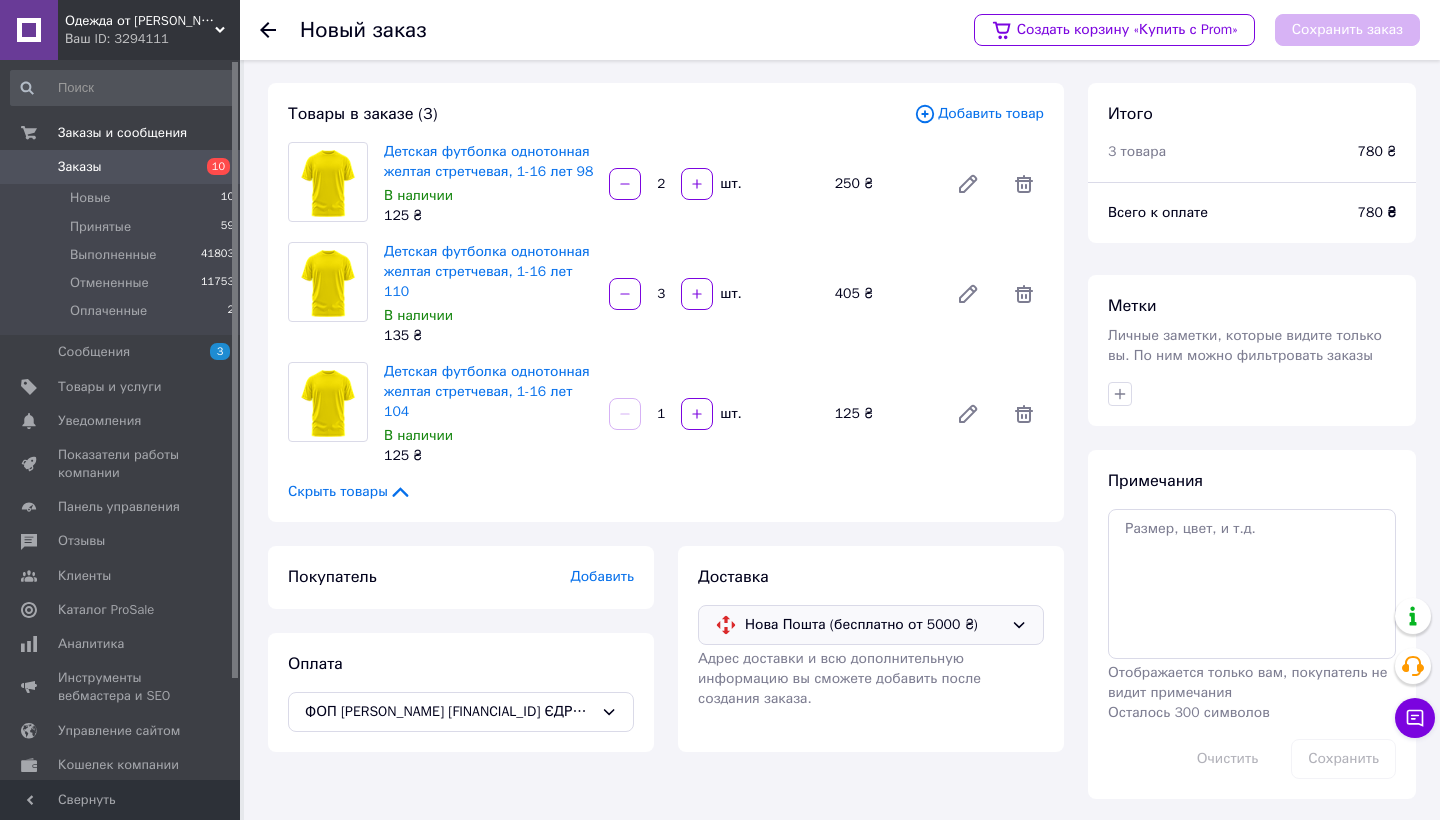 click on "Добавить" at bounding box center [602, 576] 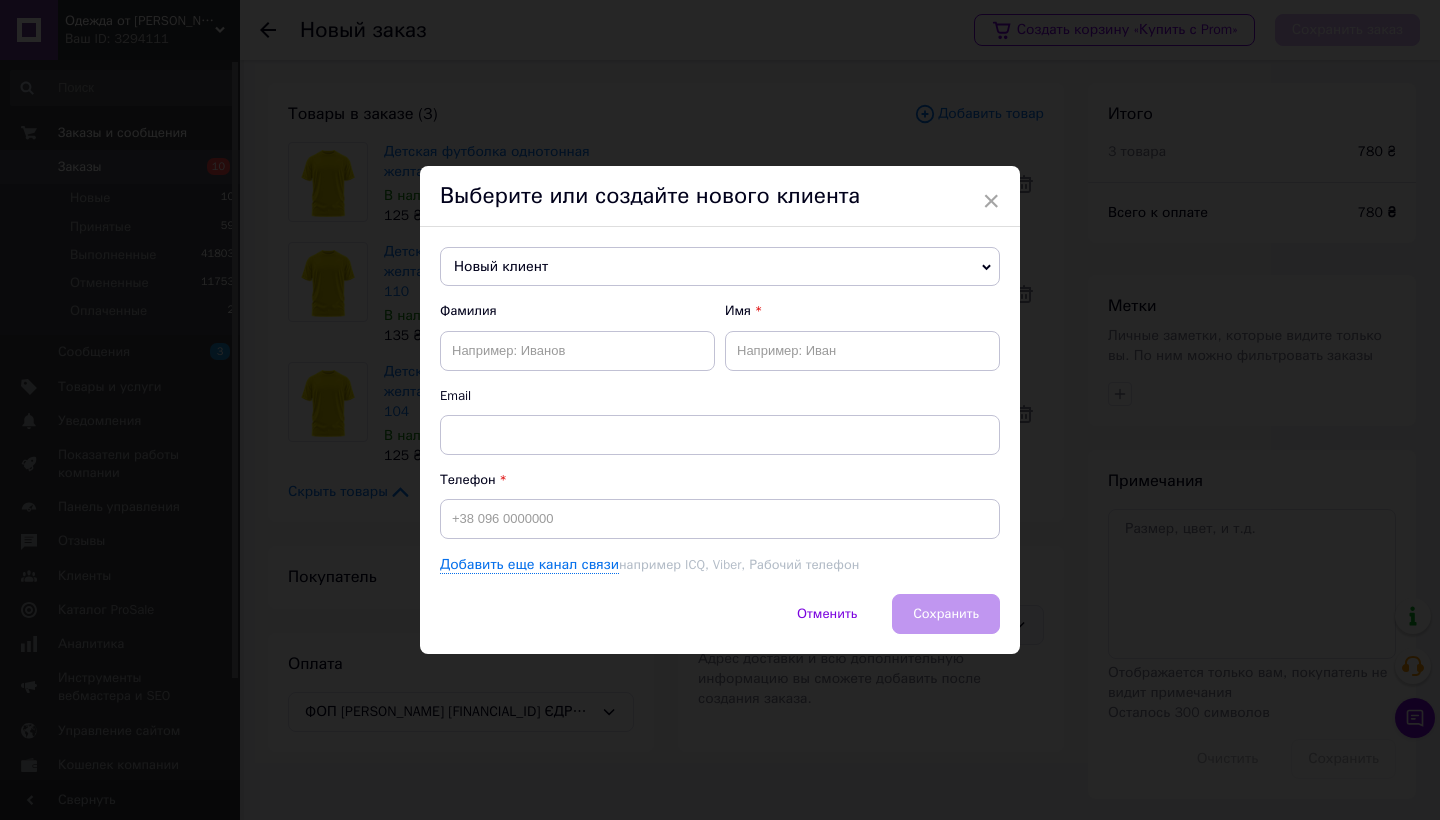 click on "Новый клиент" at bounding box center (720, 267) 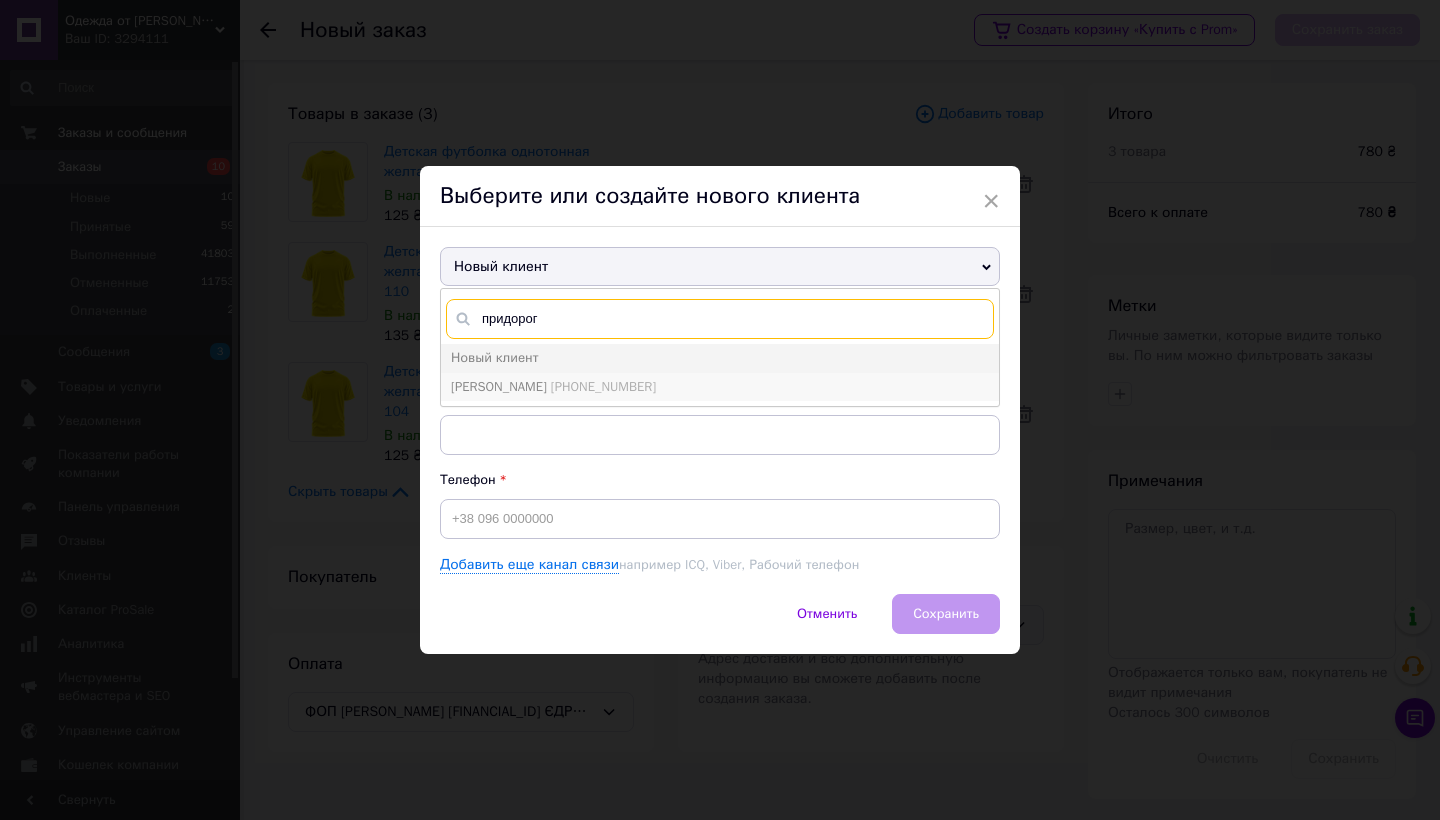 type on "придорог" 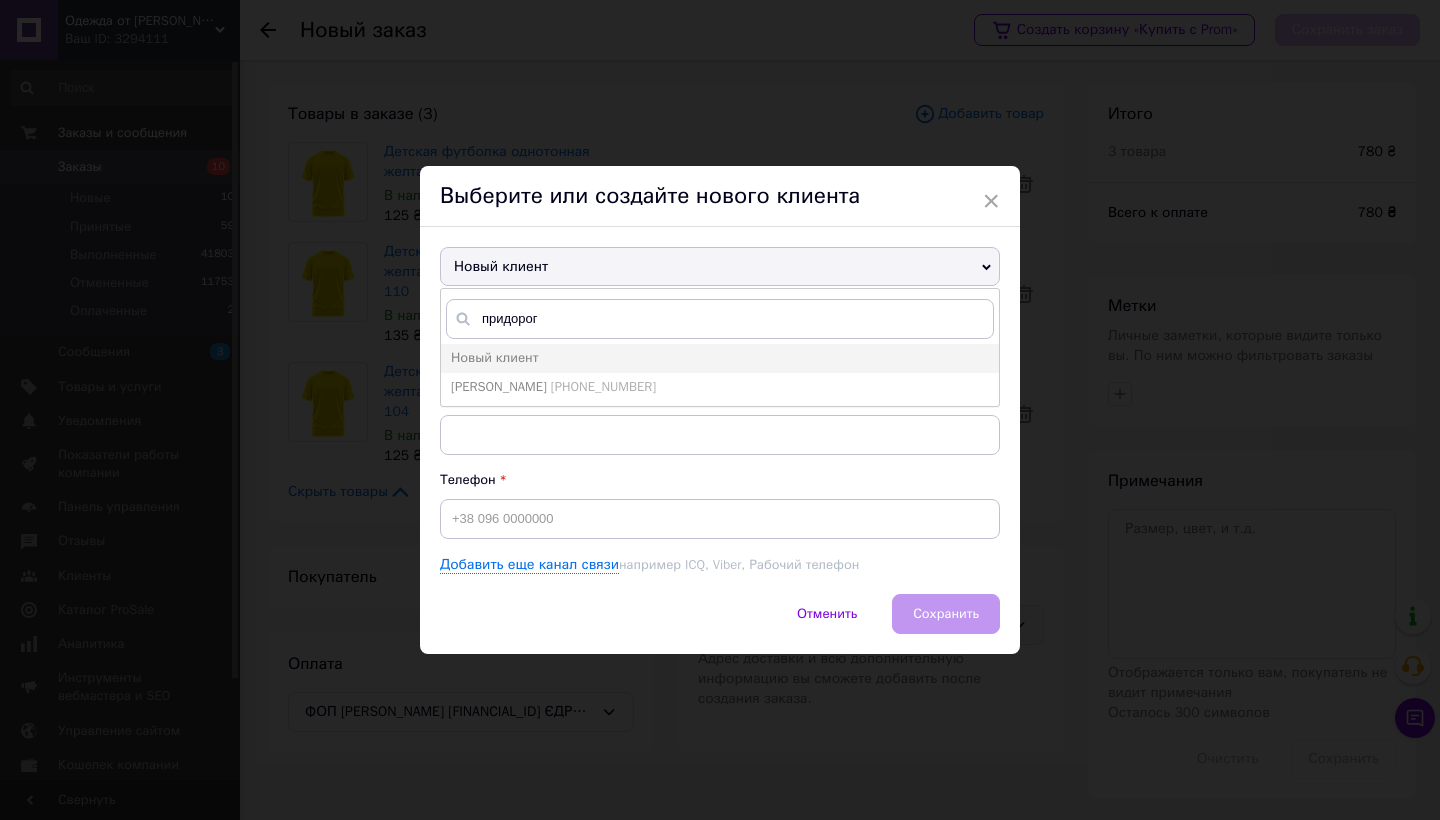 click on "Придорогина Виола   +380990708519" at bounding box center [720, 387] 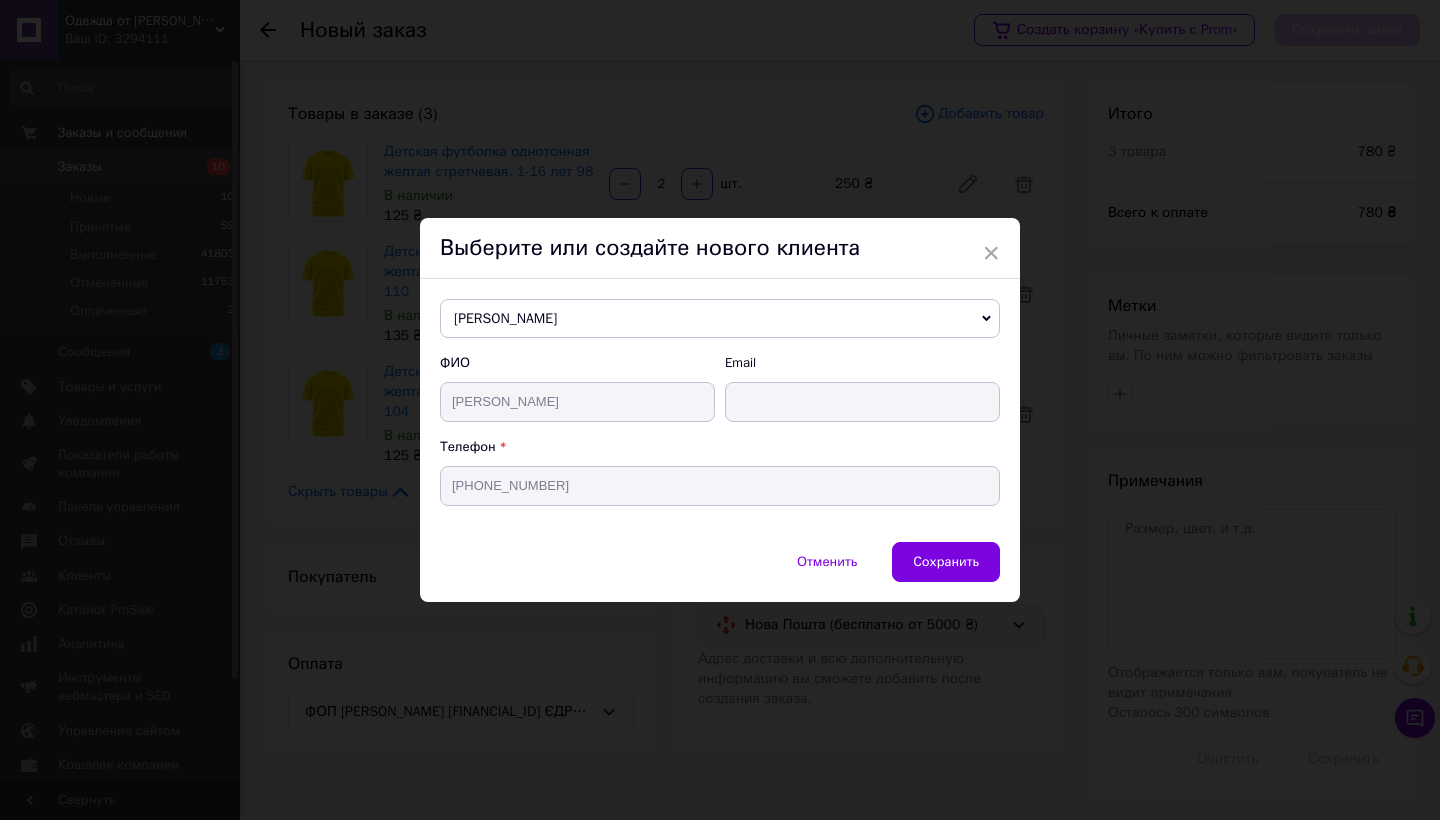 click on "Сохранить" at bounding box center (946, 562) 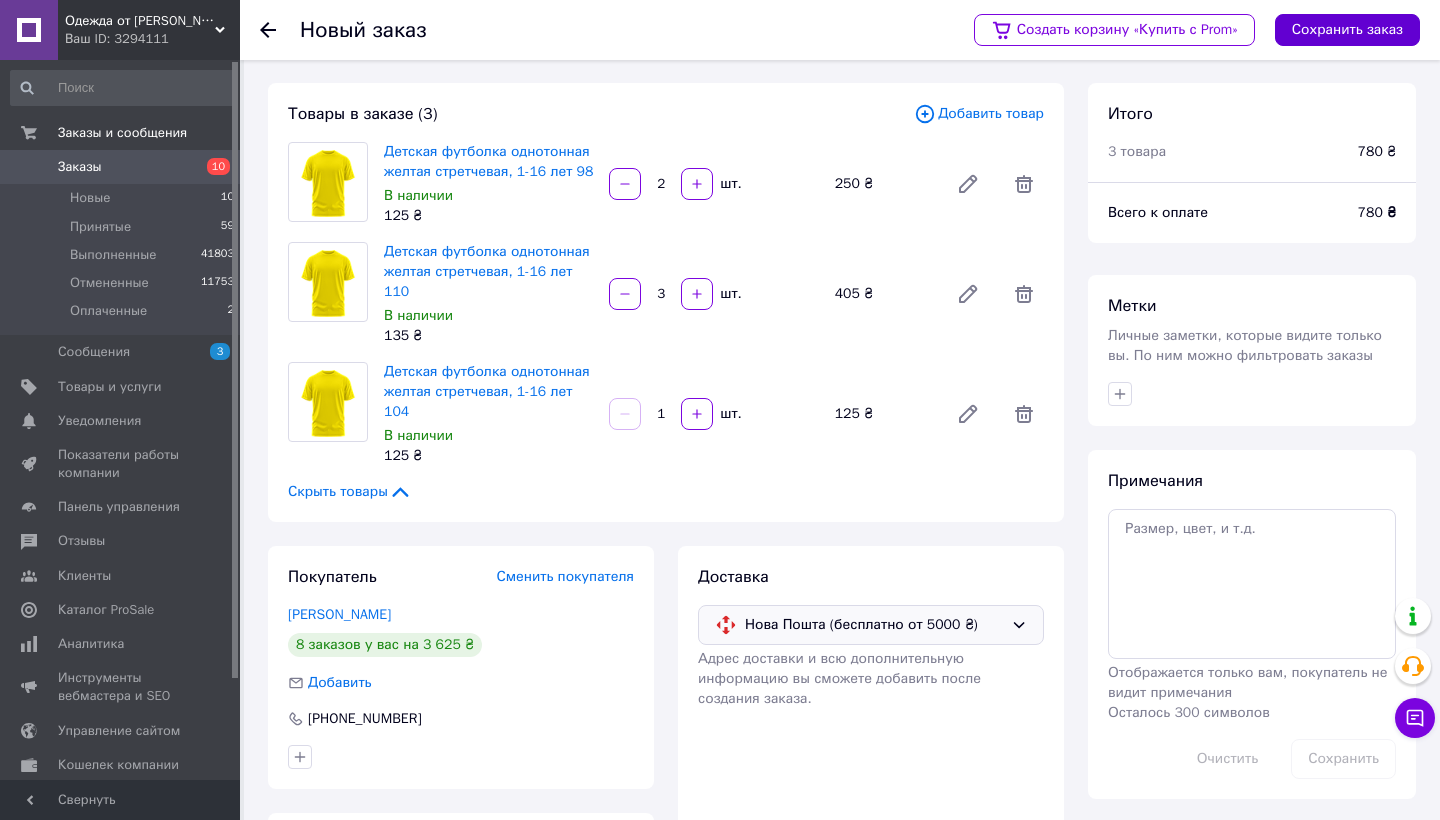 click on "Сохранить заказ" at bounding box center [1347, 30] 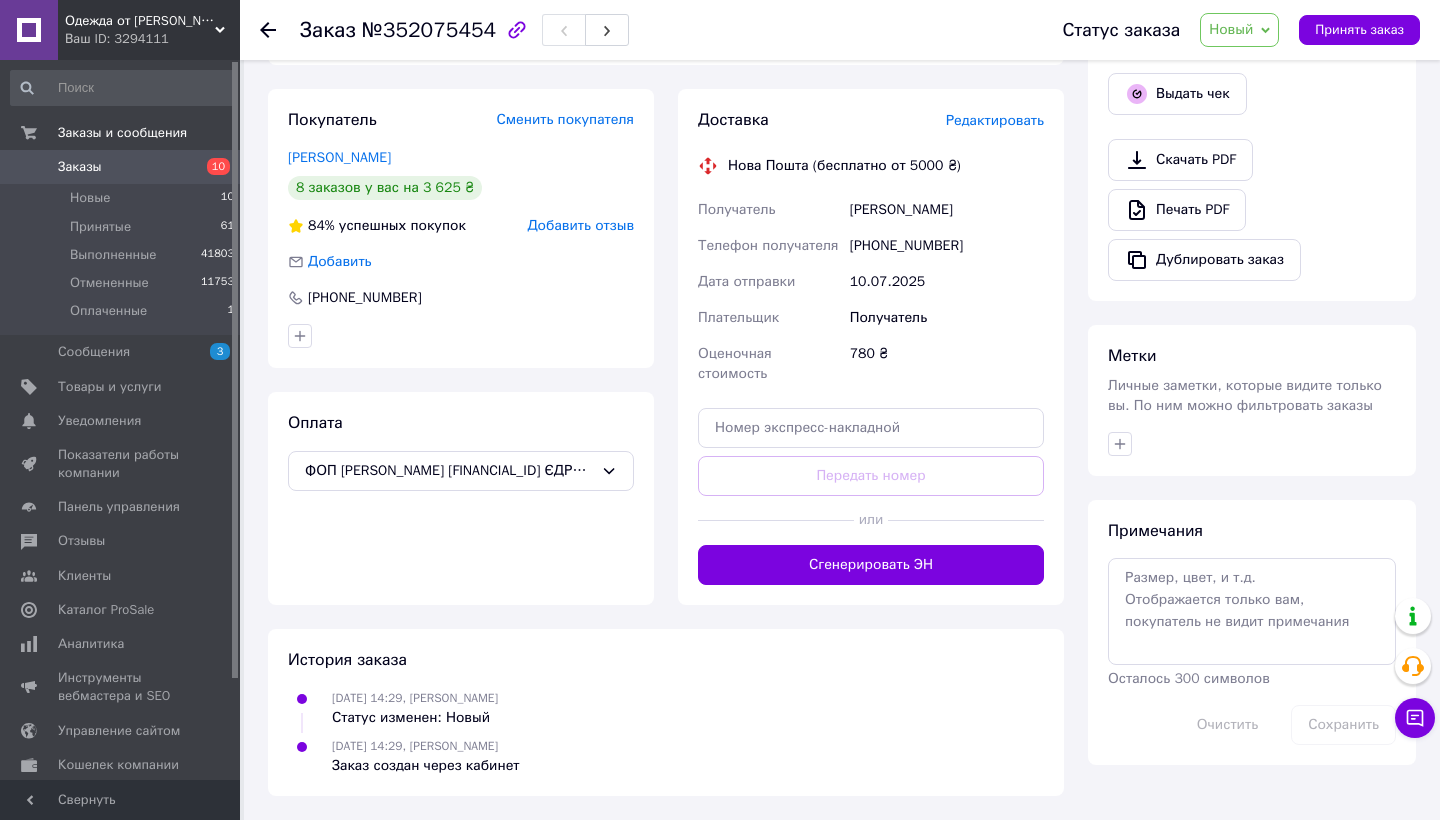 scroll, scrollTop: 623, scrollLeft: 0, axis: vertical 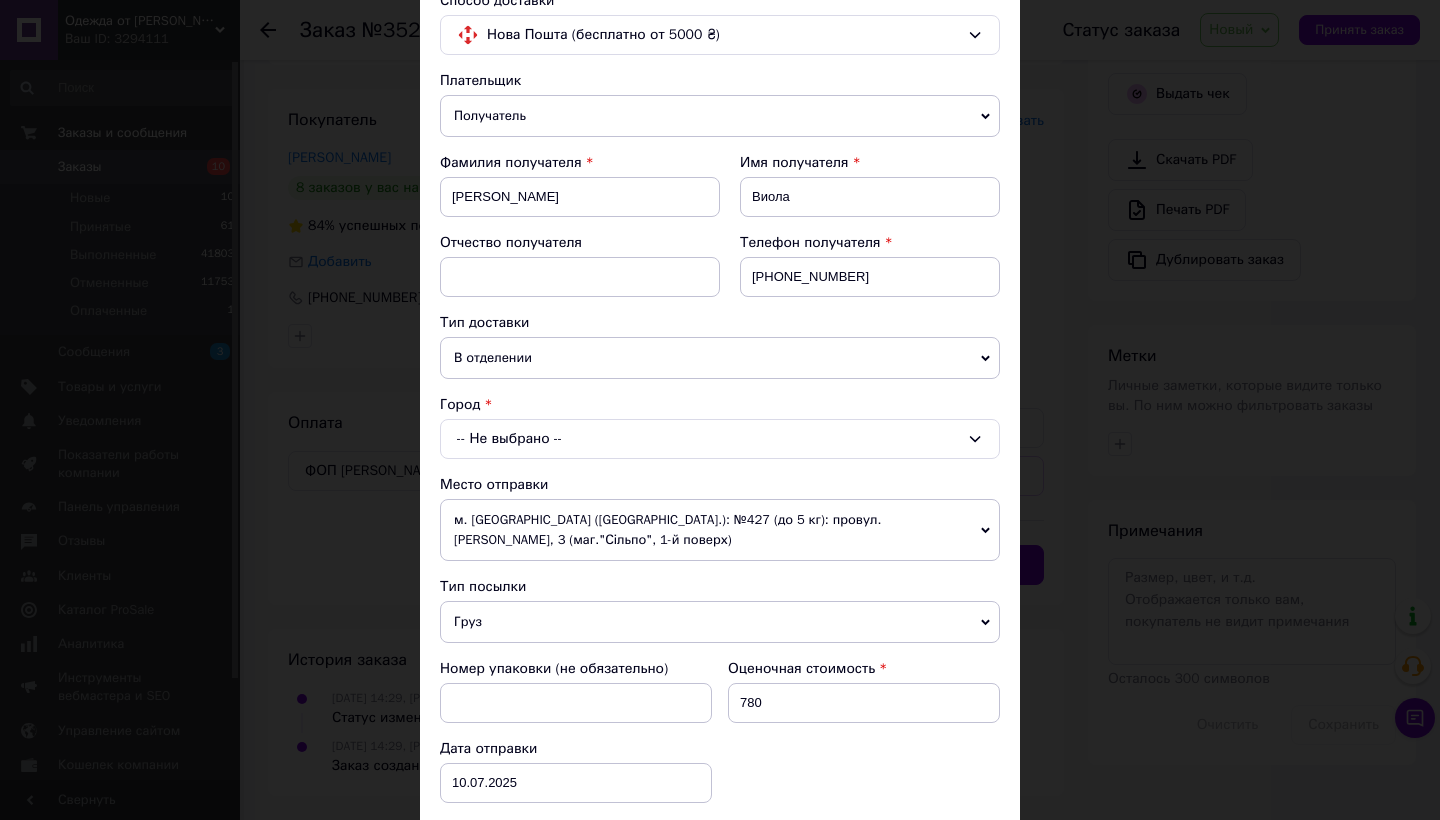 click on "-- Не выбрано --" at bounding box center (720, 439) 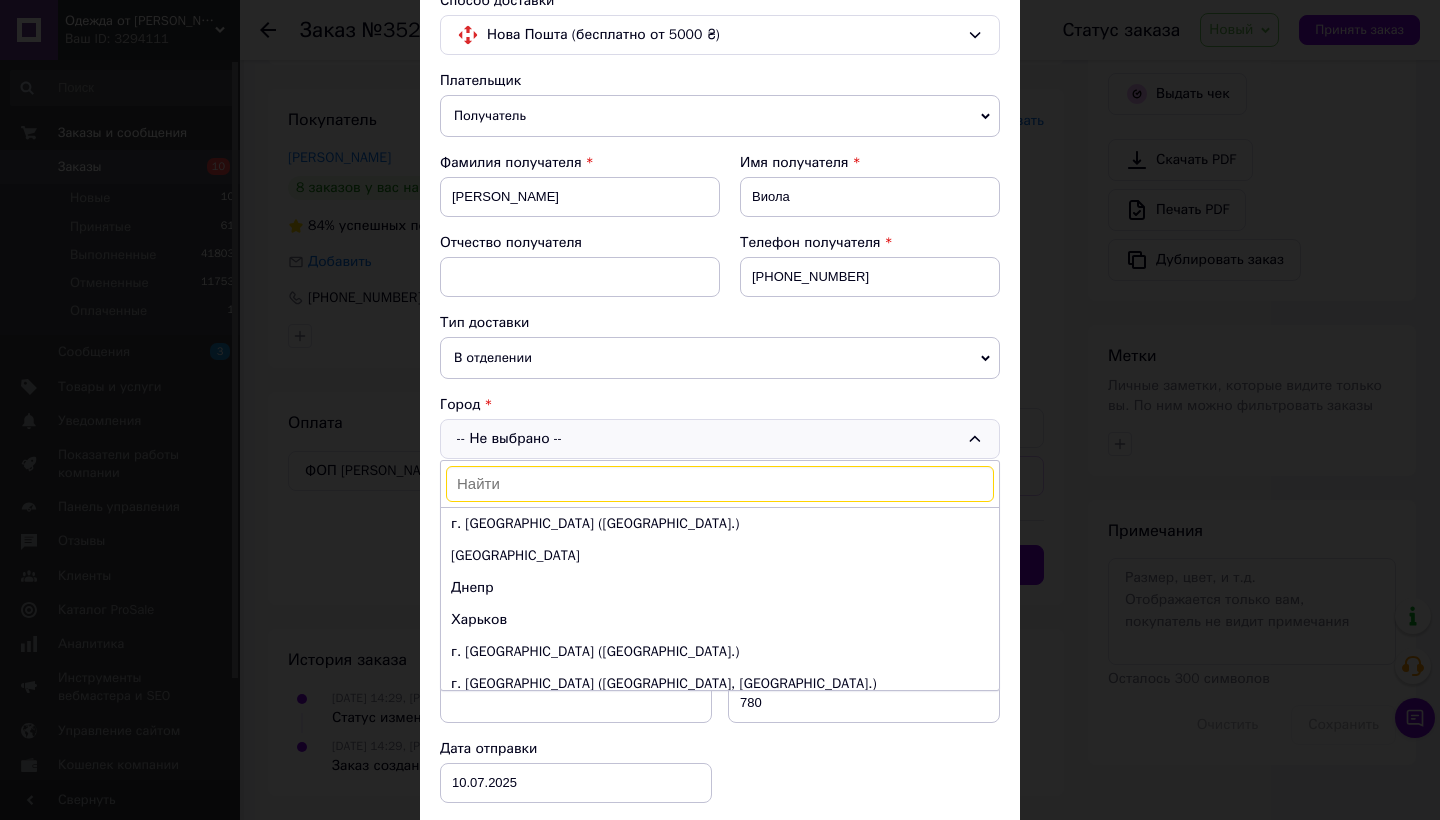 drag, startPoint x: 503, startPoint y: 587, endPoint x: 505, endPoint y: 576, distance: 11.18034 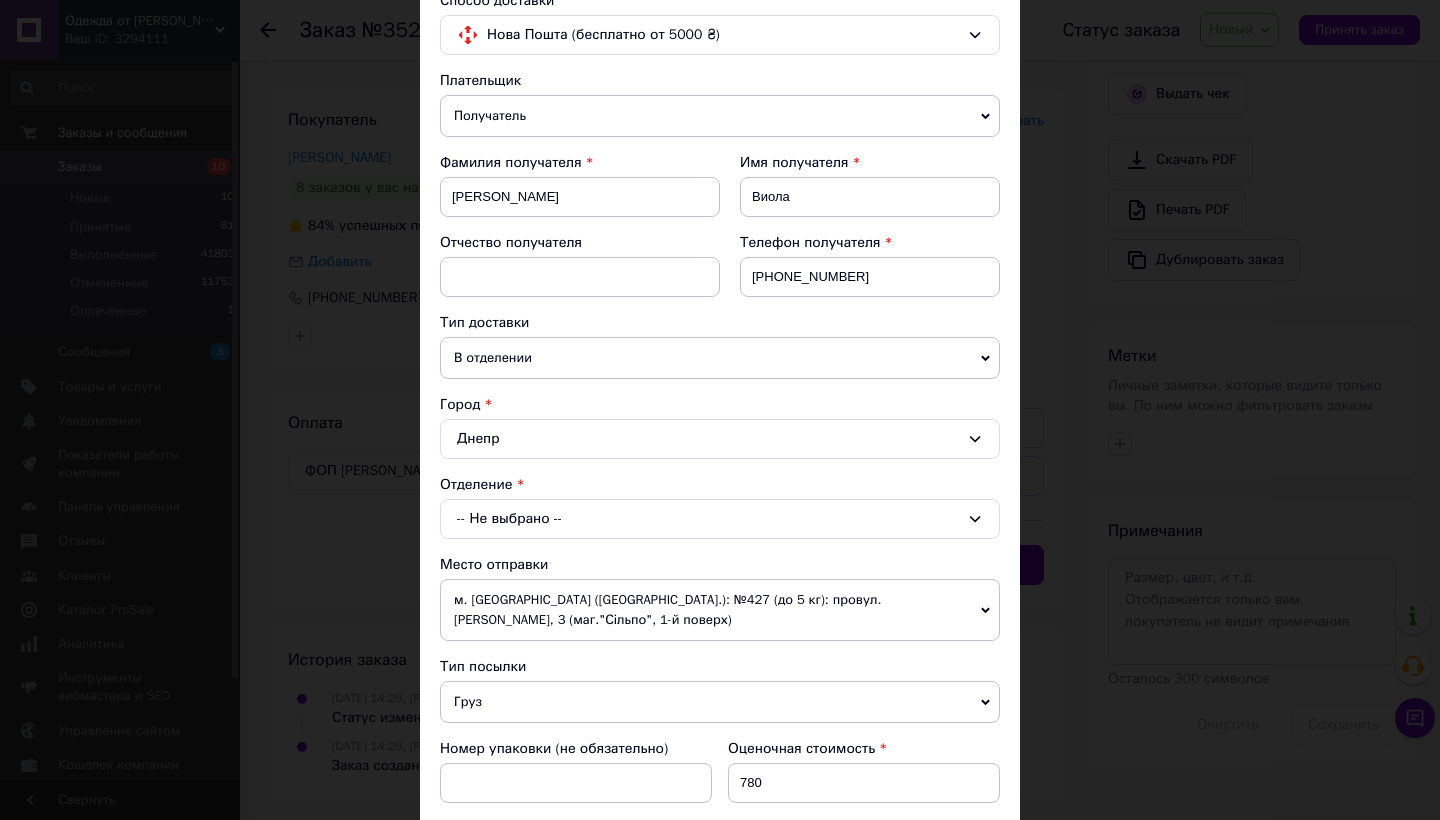 click on "-- Не выбрано --" at bounding box center [720, 519] 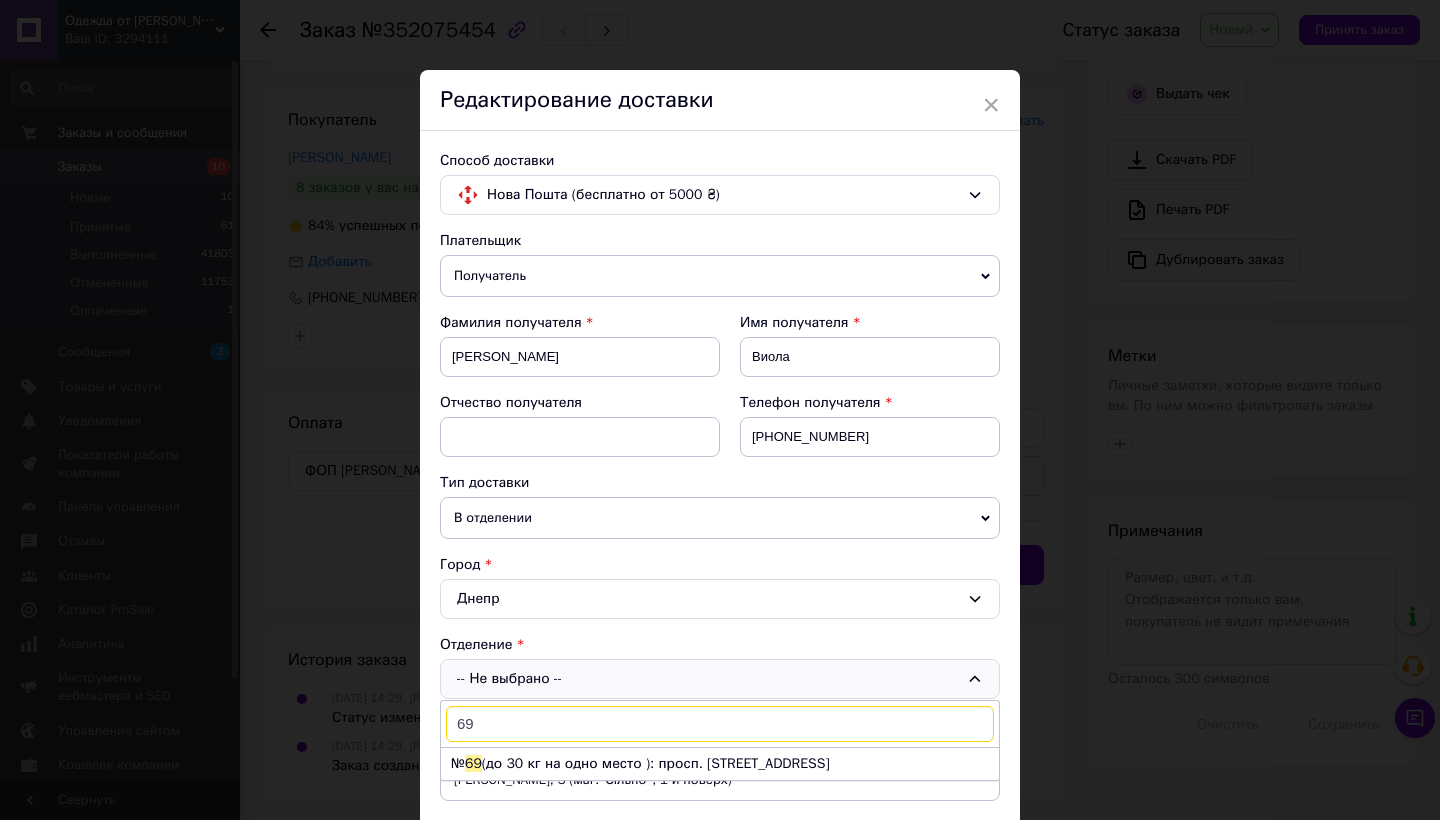 scroll, scrollTop: 0, scrollLeft: 0, axis: both 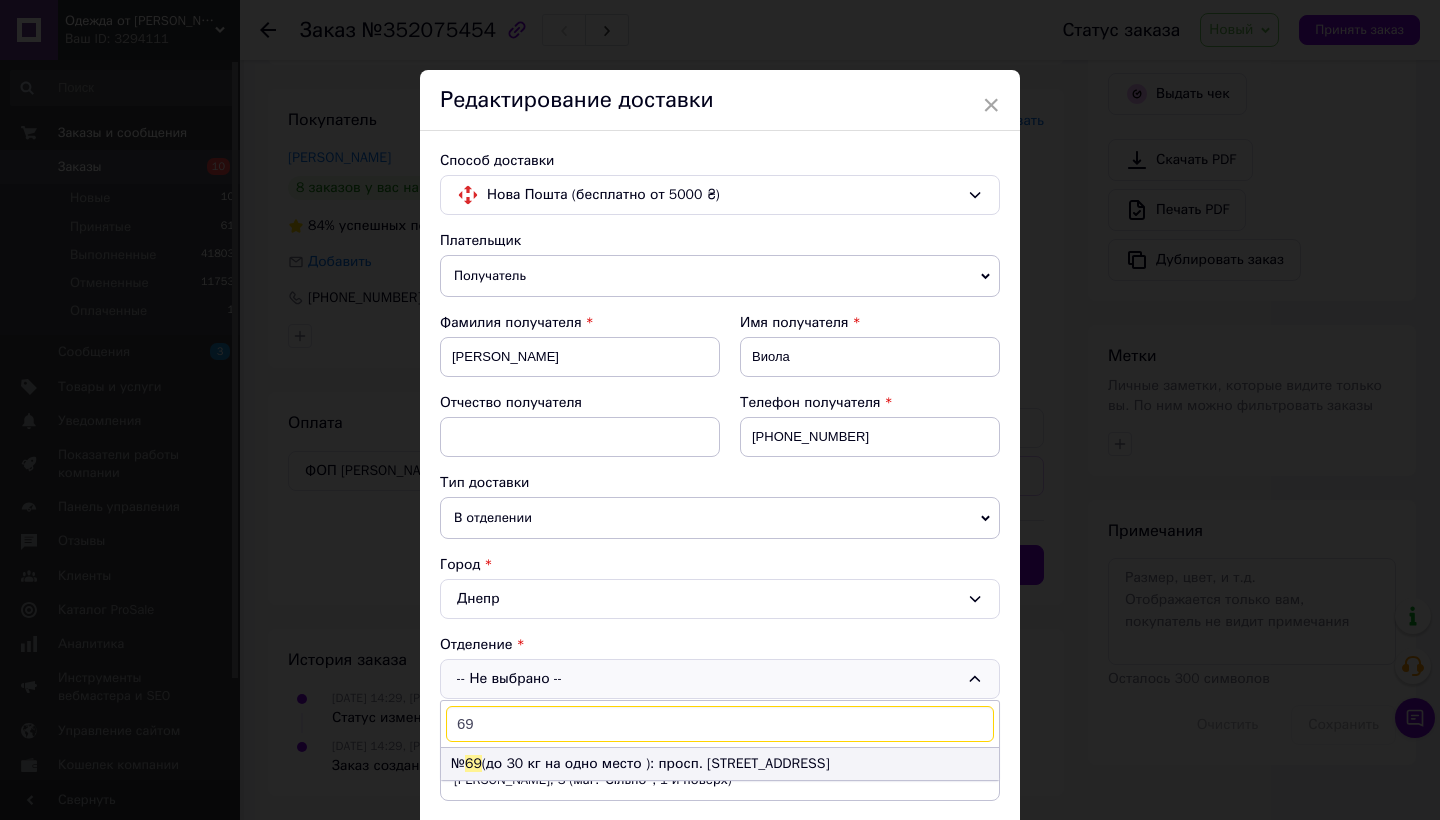 type on "69" 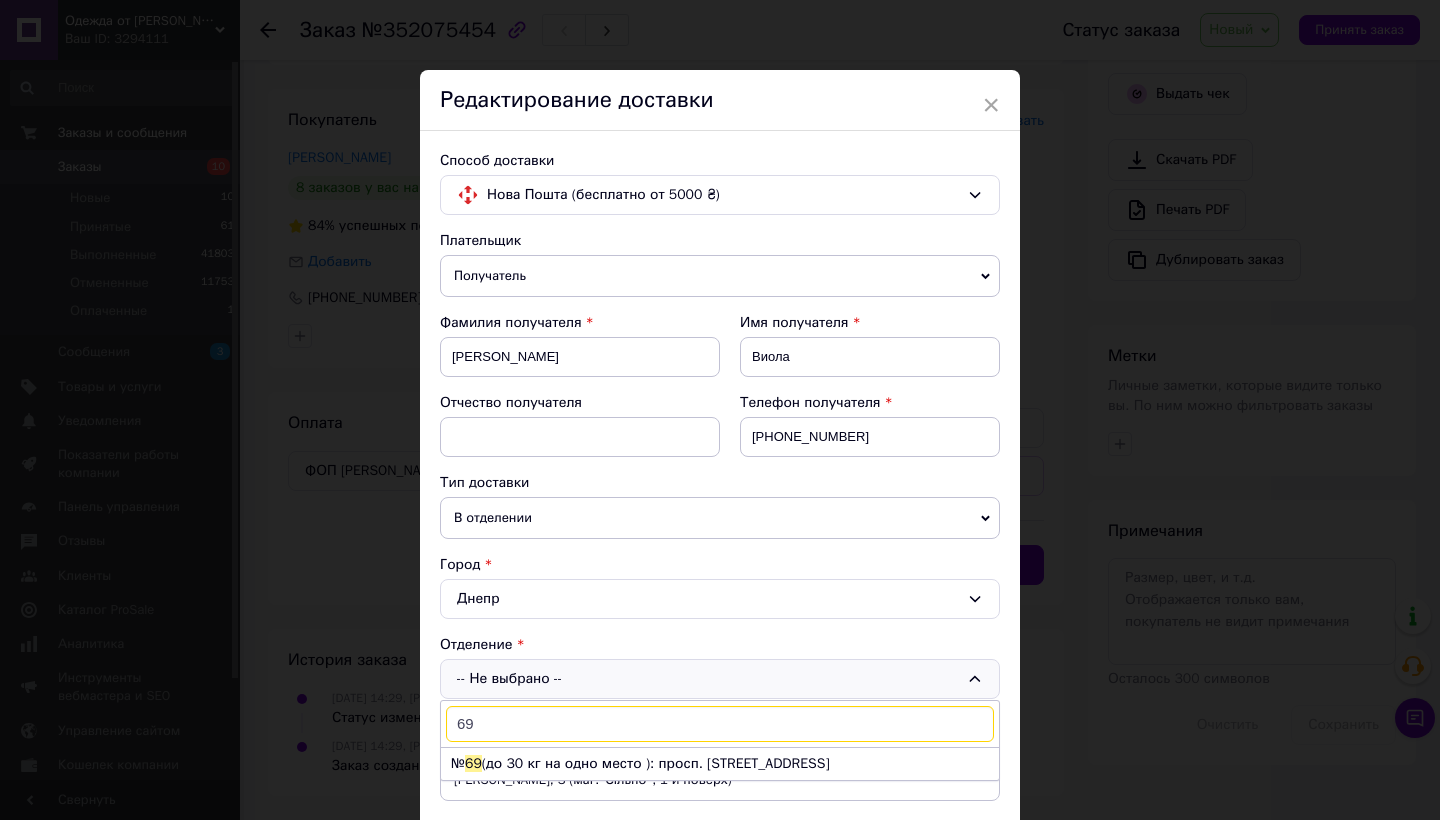 drag, startPoint x: 491, startPoint y: 766, endPoint x: 691, endPoint y: 769, distance: 200.02249 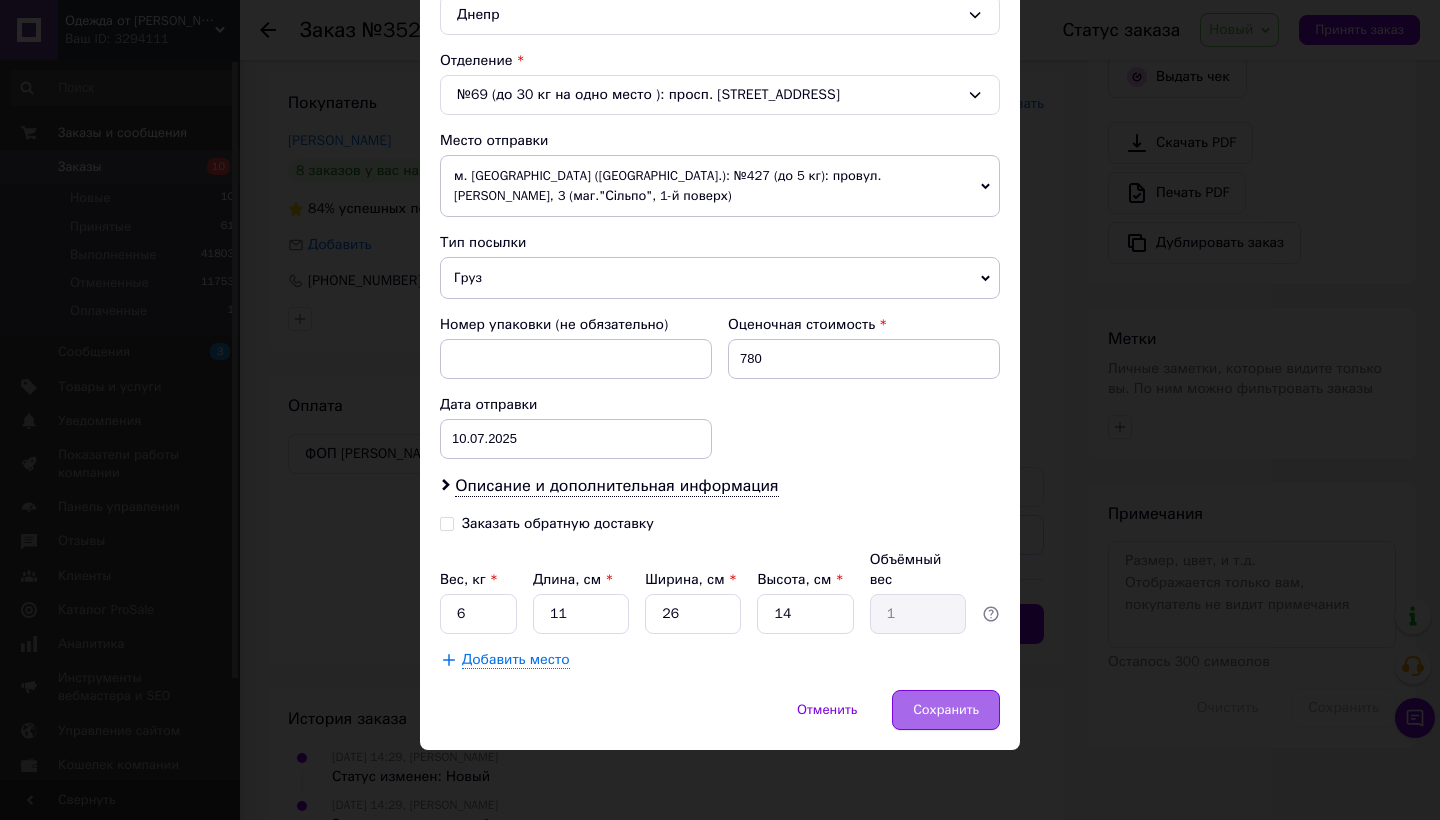 click on "Сохранить" at bounding box center [946, 710] 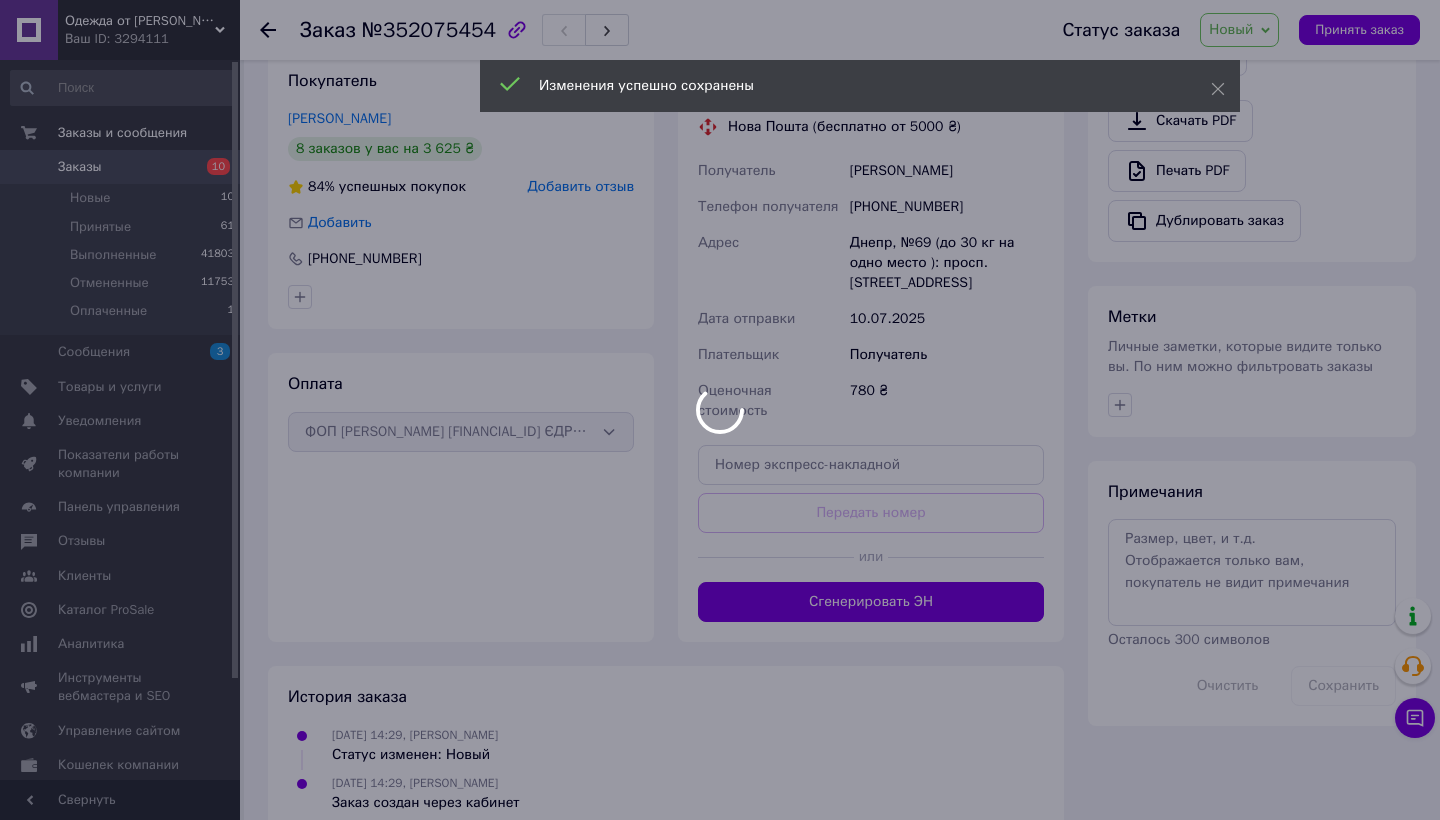 scroll, scrollTop: 644, scrollLeft: 0, axis: vertical 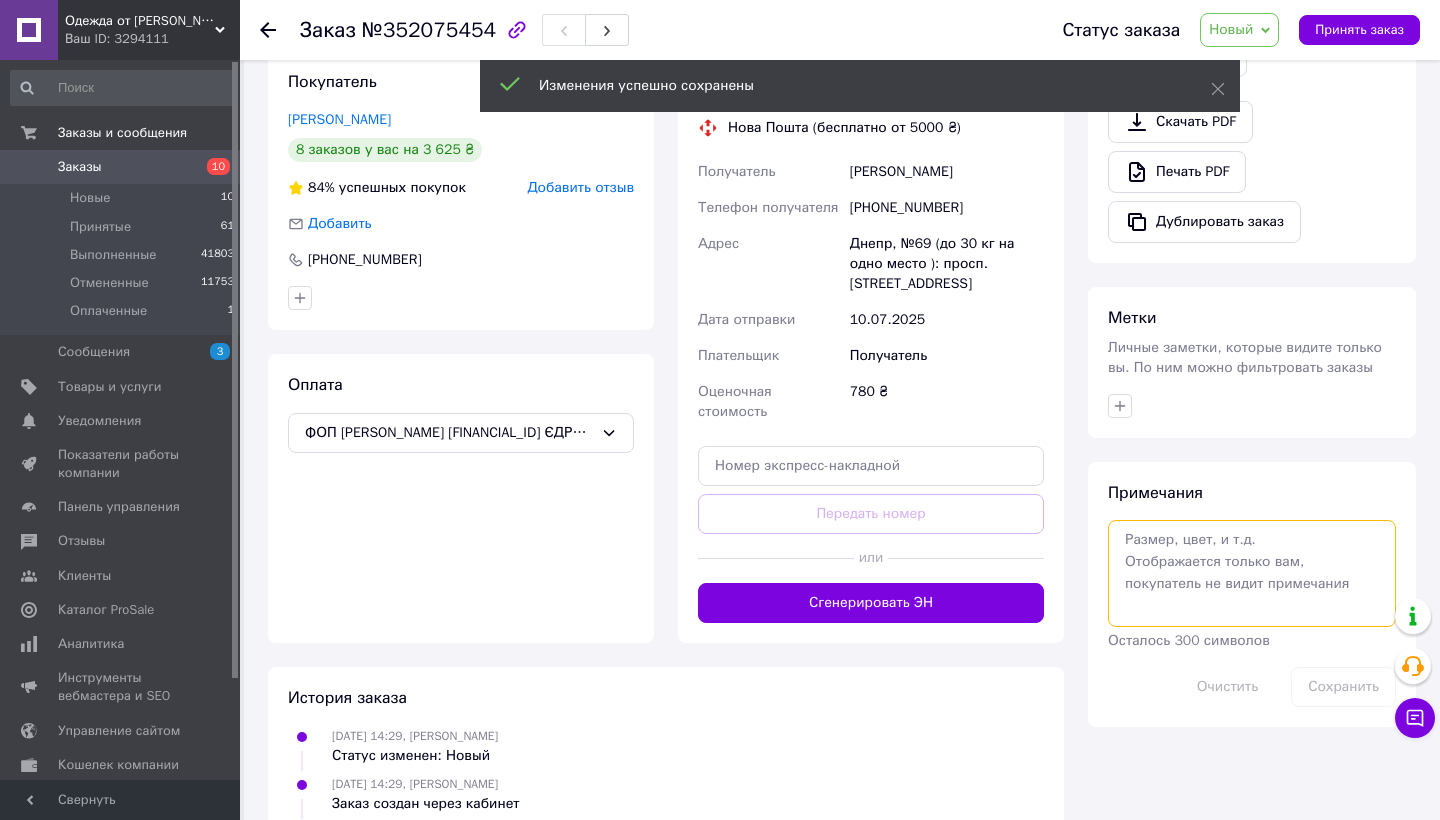 click at bounding box center [1252, 573] 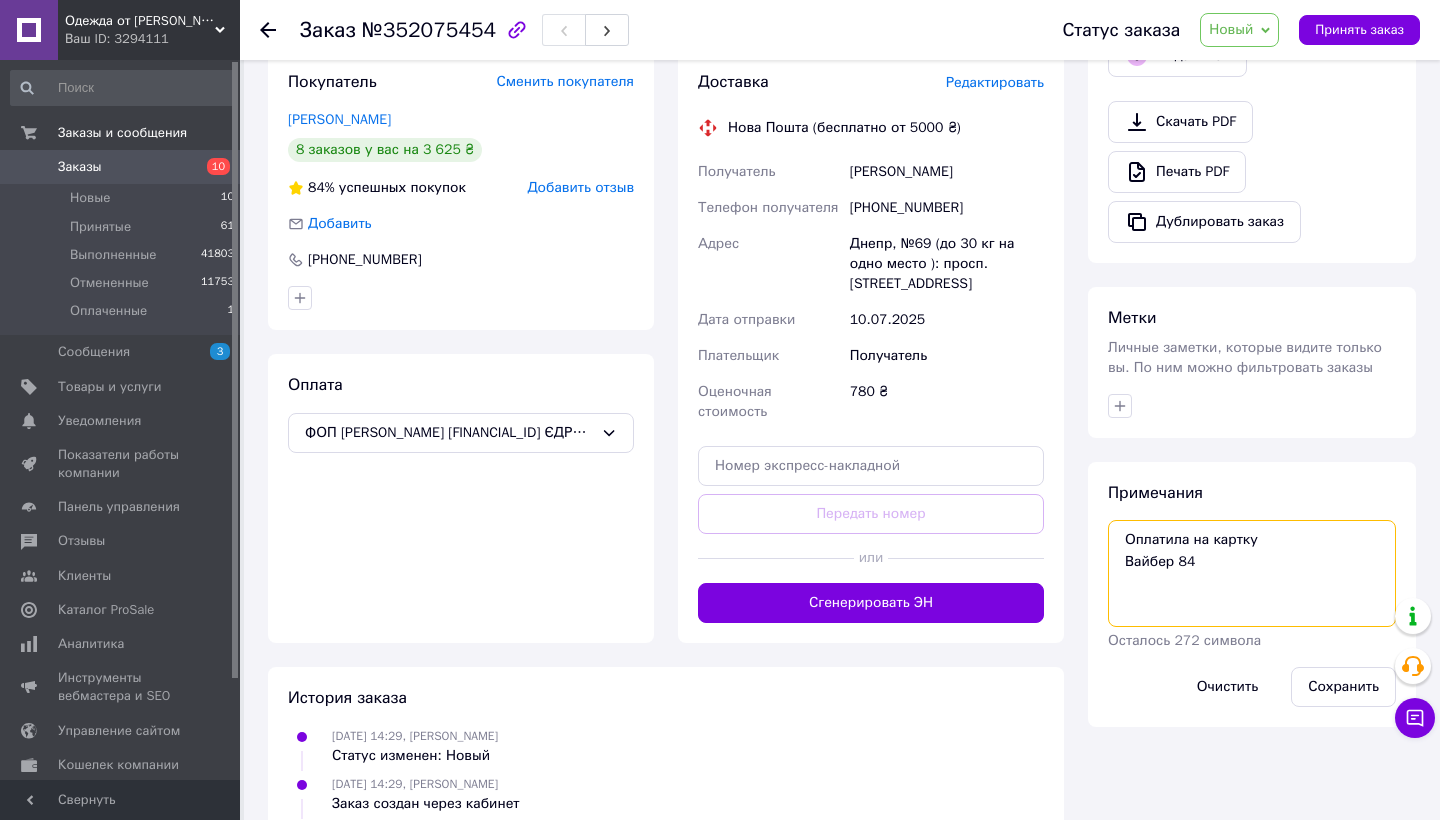 type on "Оплатила на картку
Вайбер 84" 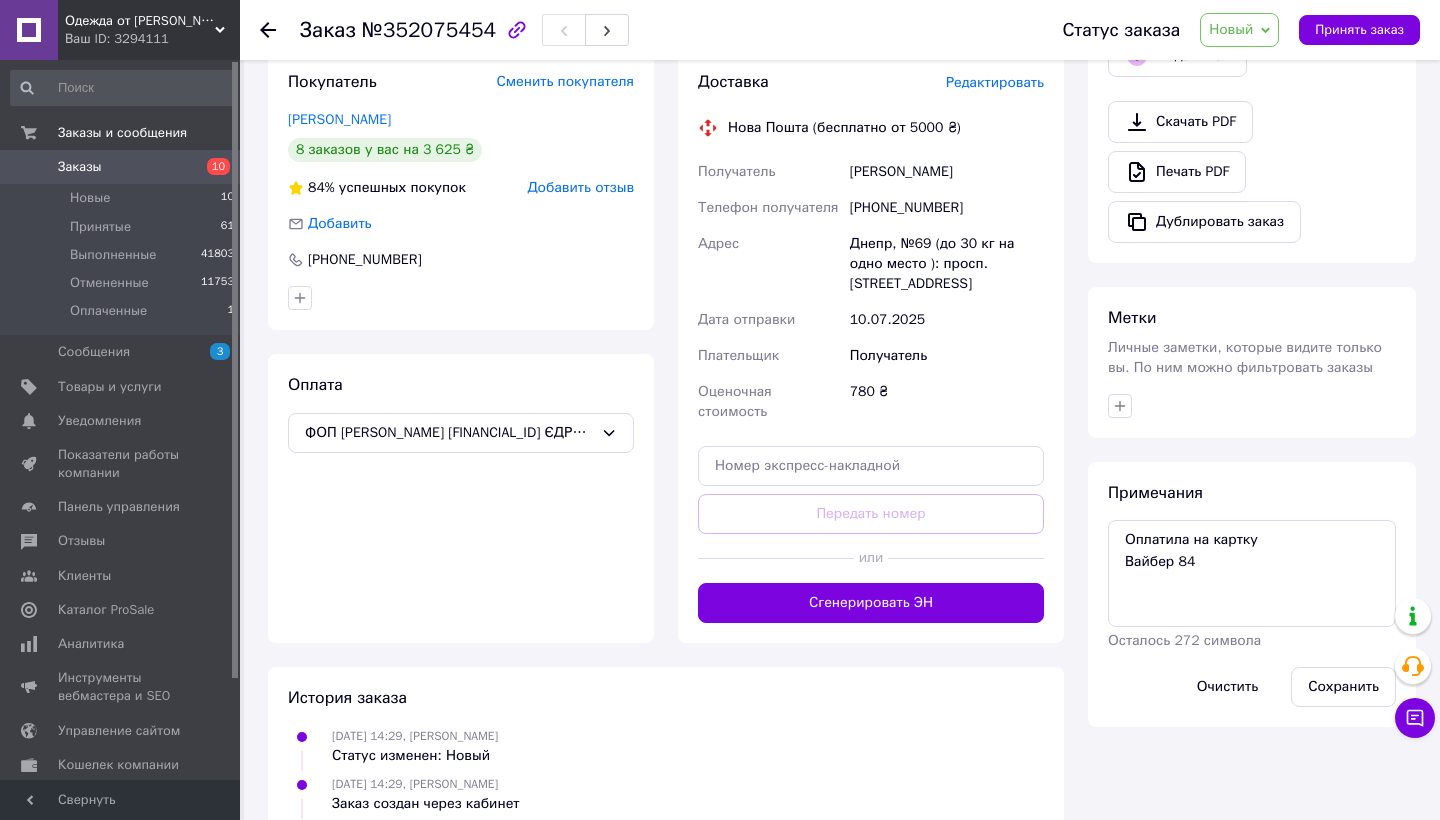click on "Сохранить" at bounding box center (1343, 687) 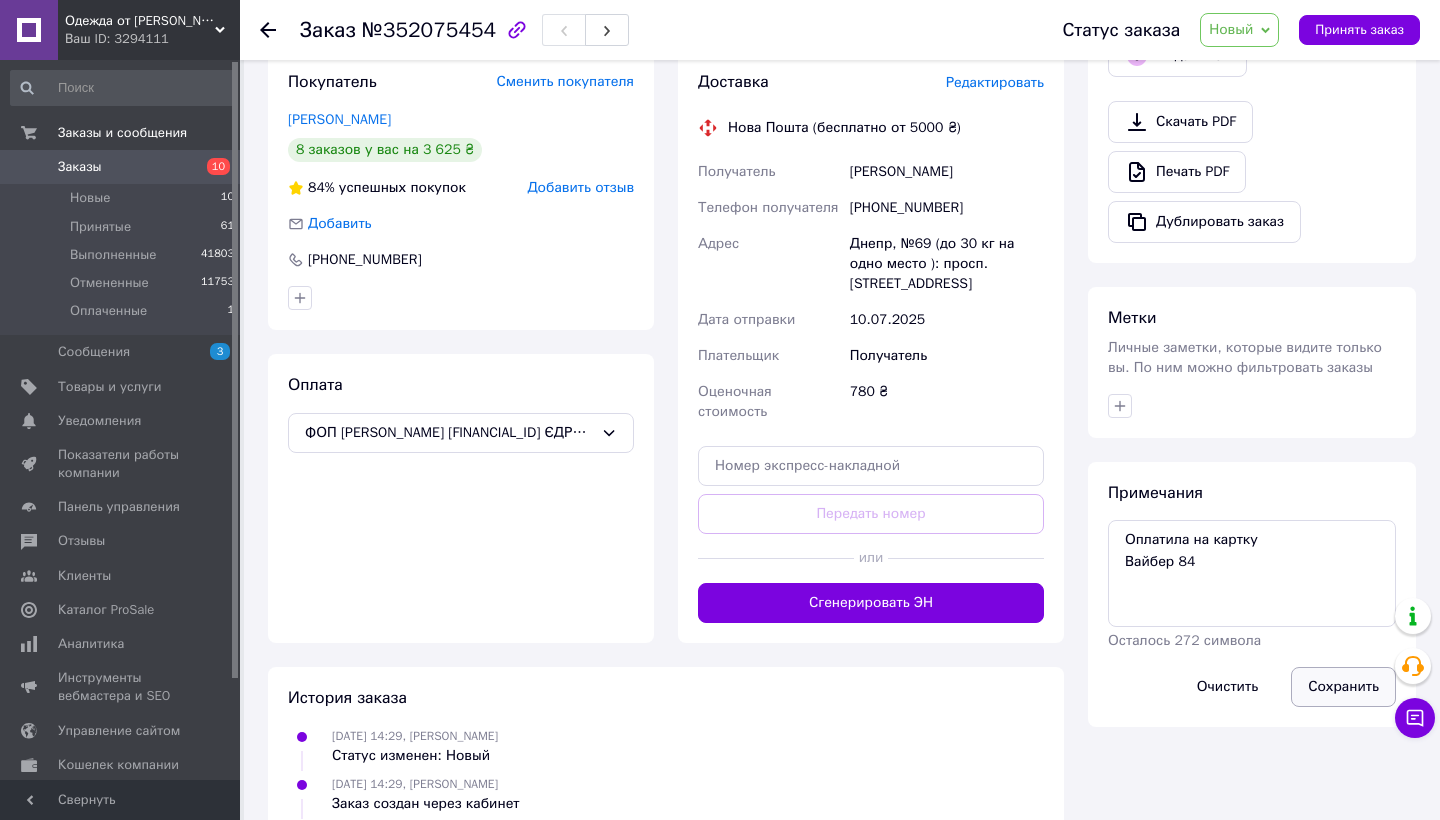 click on "Сохранить" at bounding box center (1343, 687) 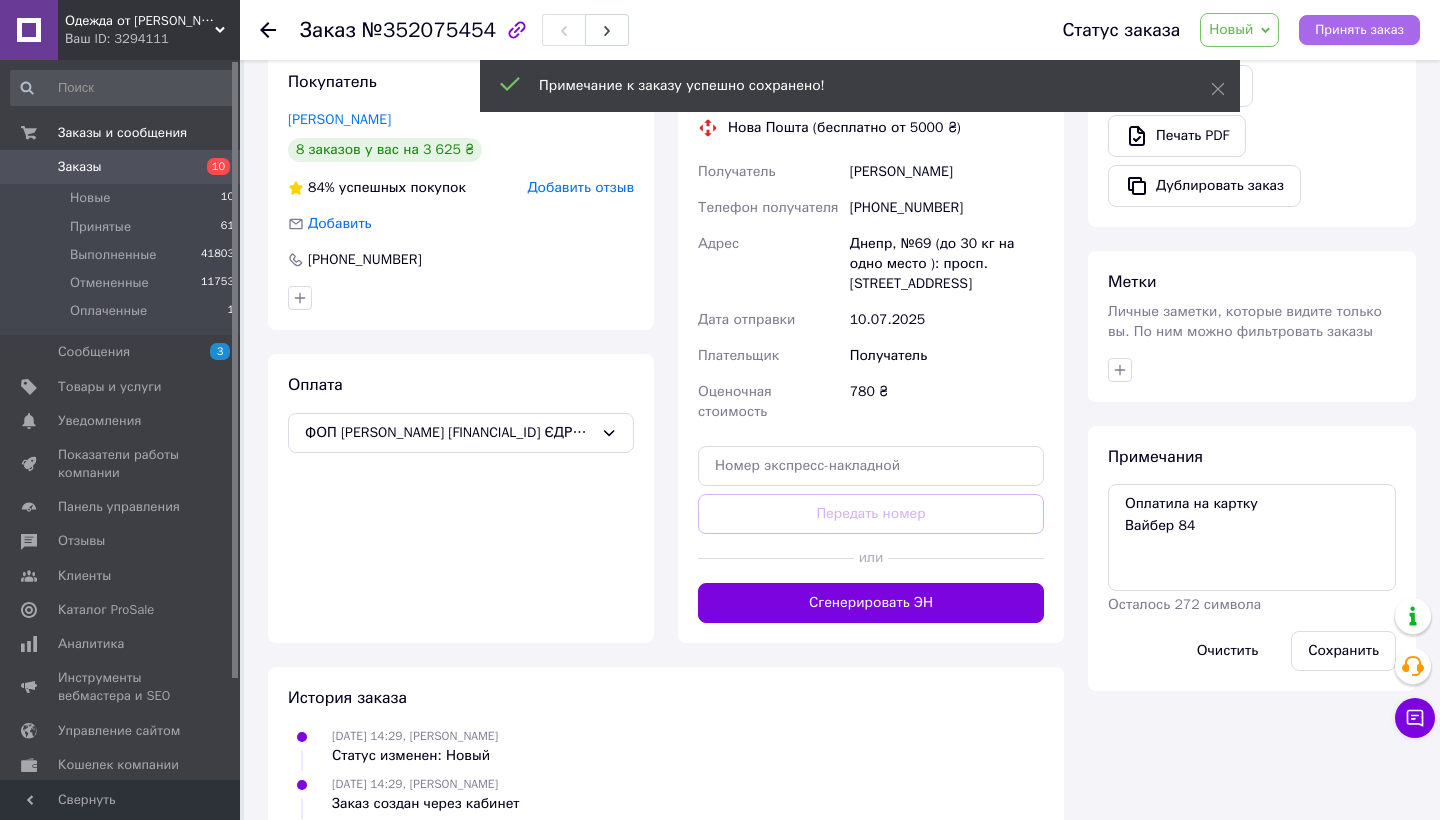 click on "Принять заказ" at bounding box center (1359, 30) 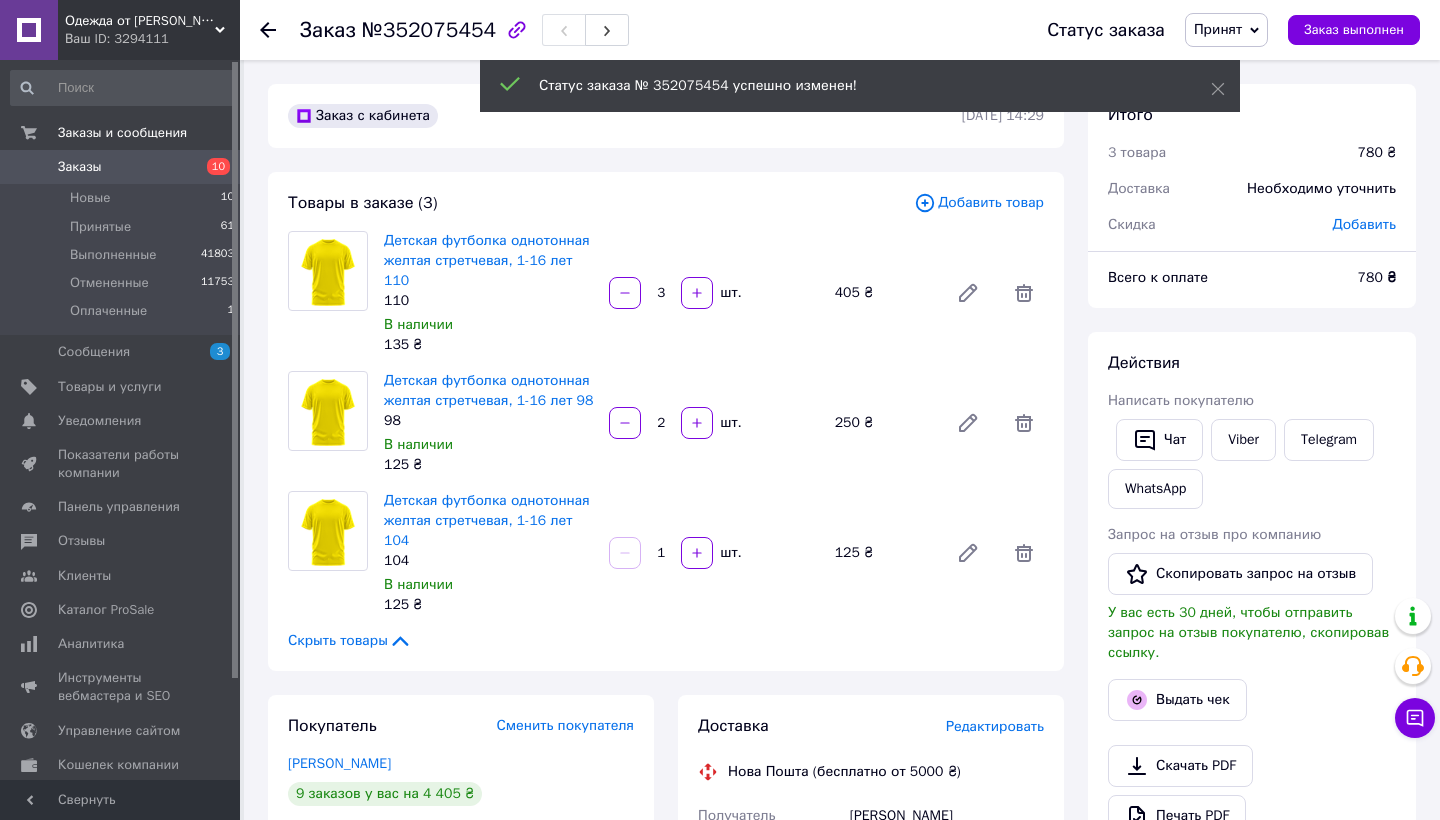 scroll, scrollTop: 0, scrollLeft: 0, axis: both 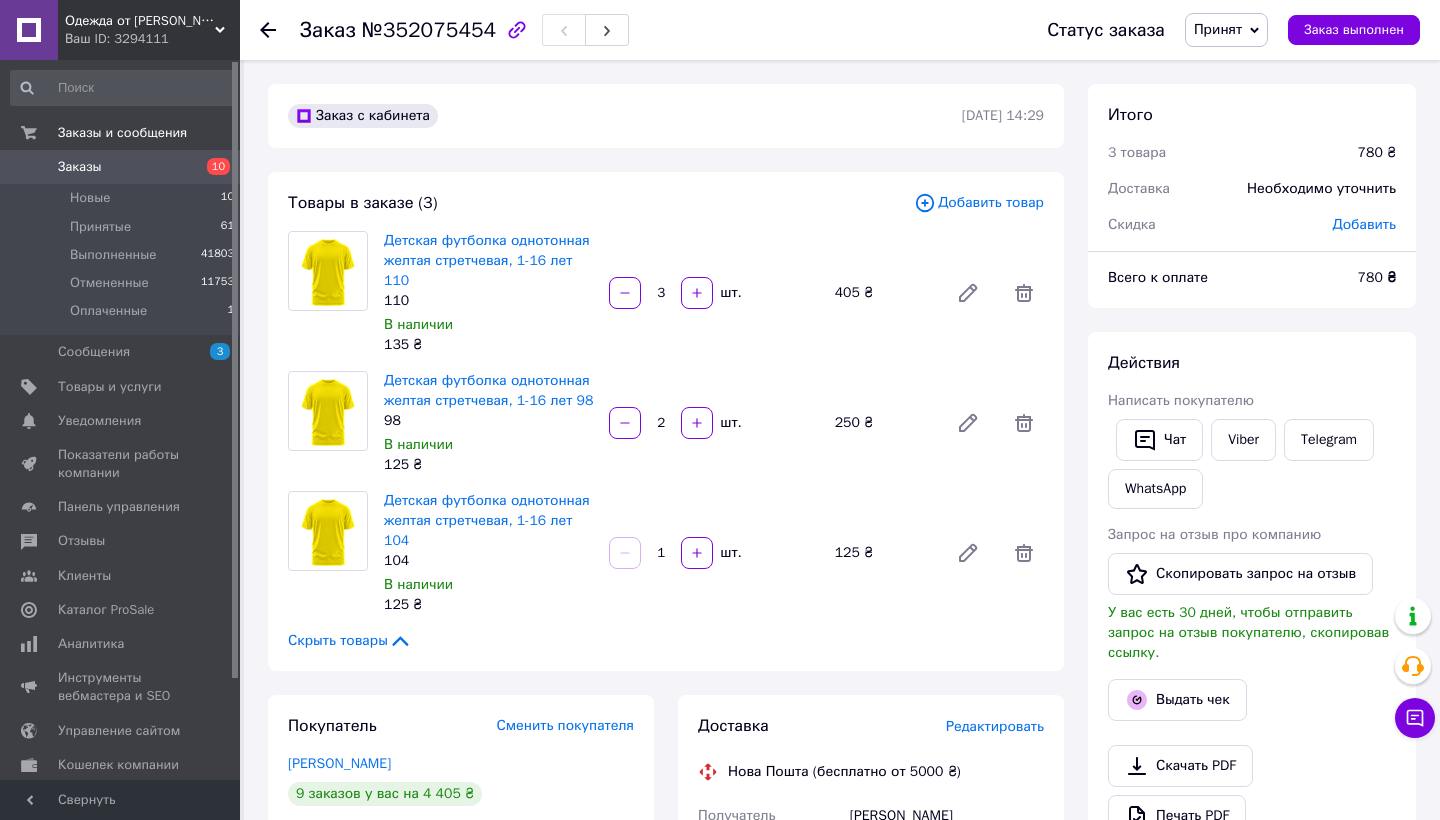 click on "Заказы" at bounding box center [121, 167] 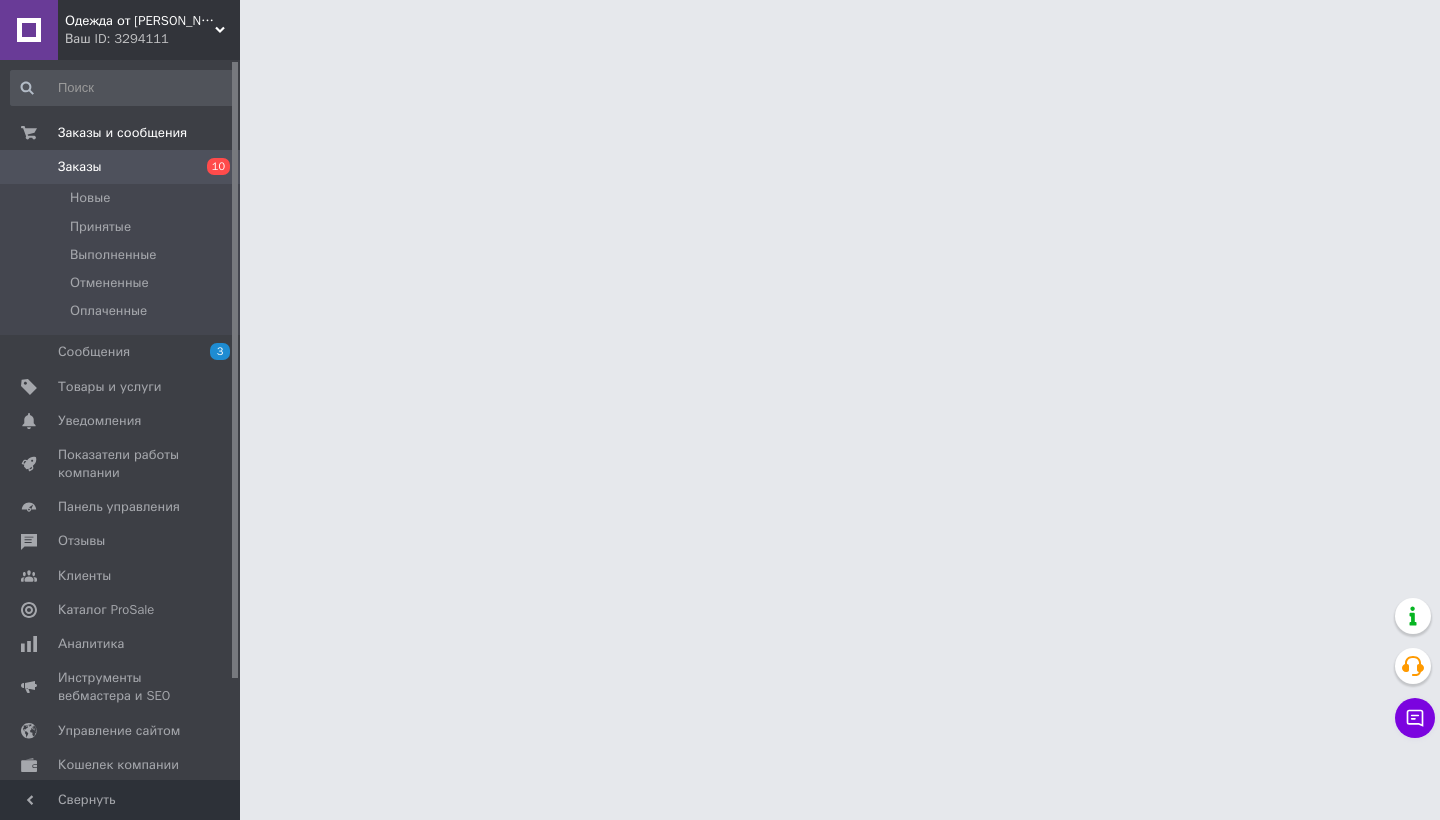 scroll, scrollTop: 0, scrollLeft: 0, axis: both 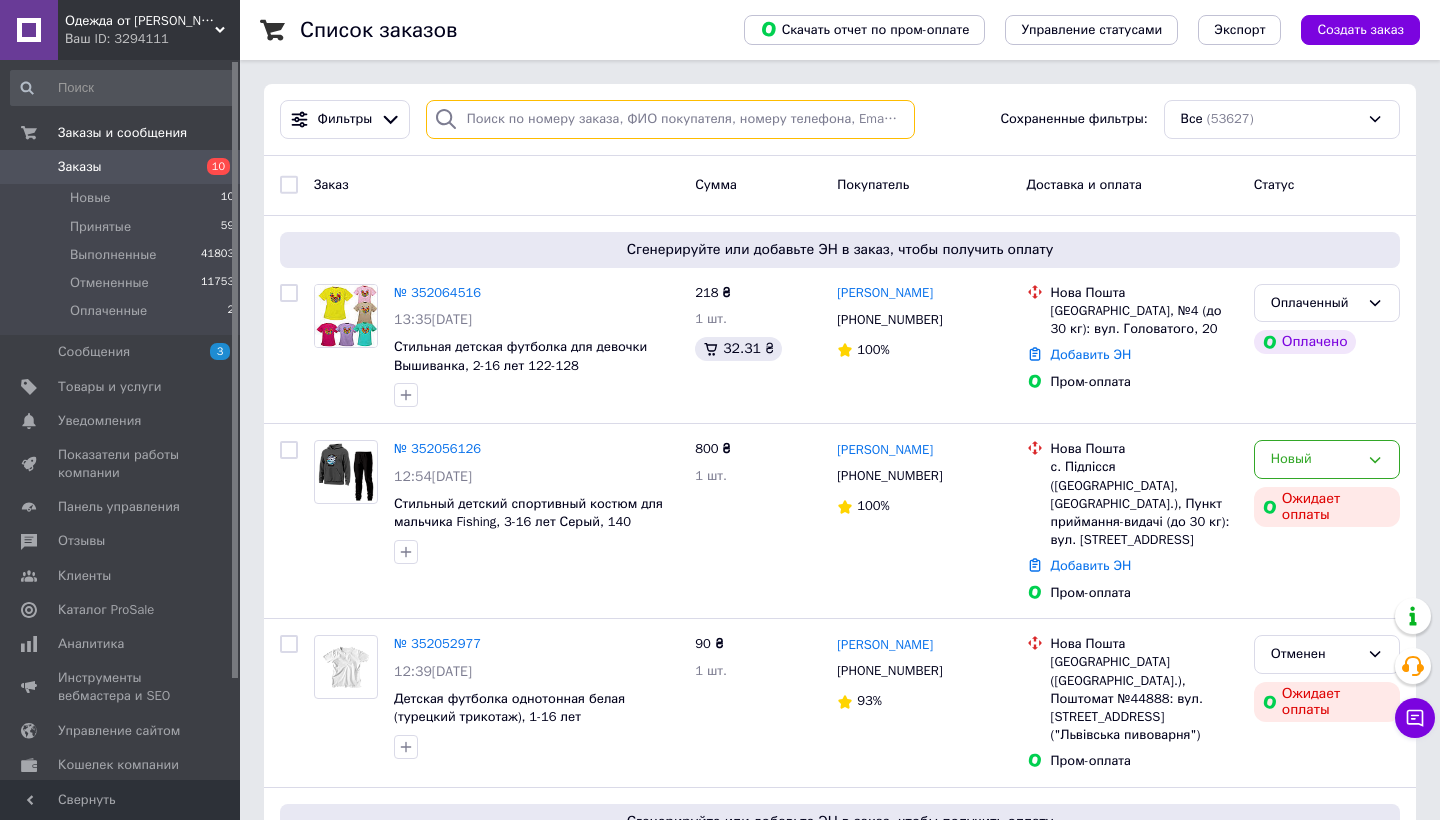 click at bounding box center [670, 119] 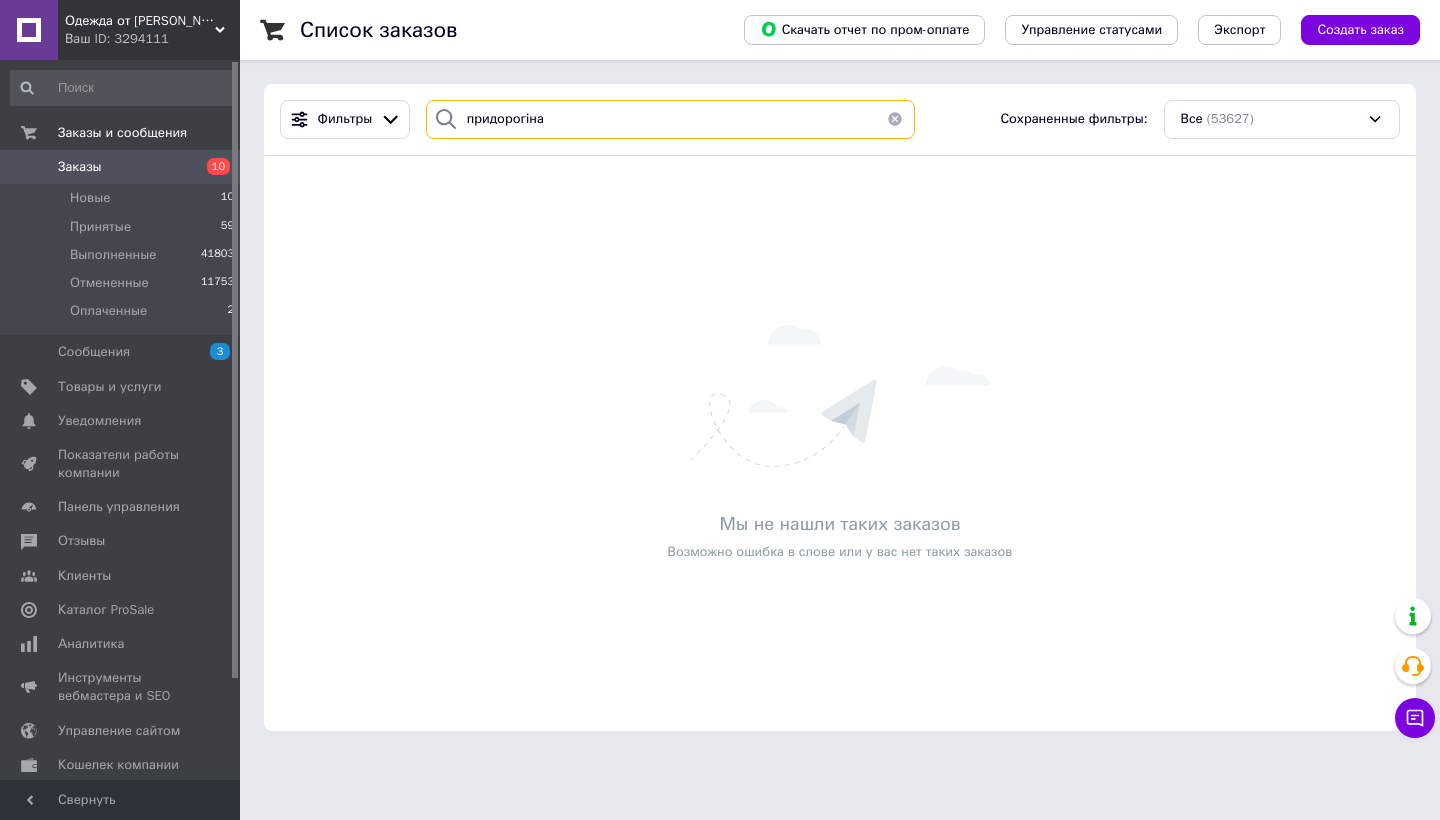 scroll, scrollTop: 0, scrollLeft: 0, axis: both 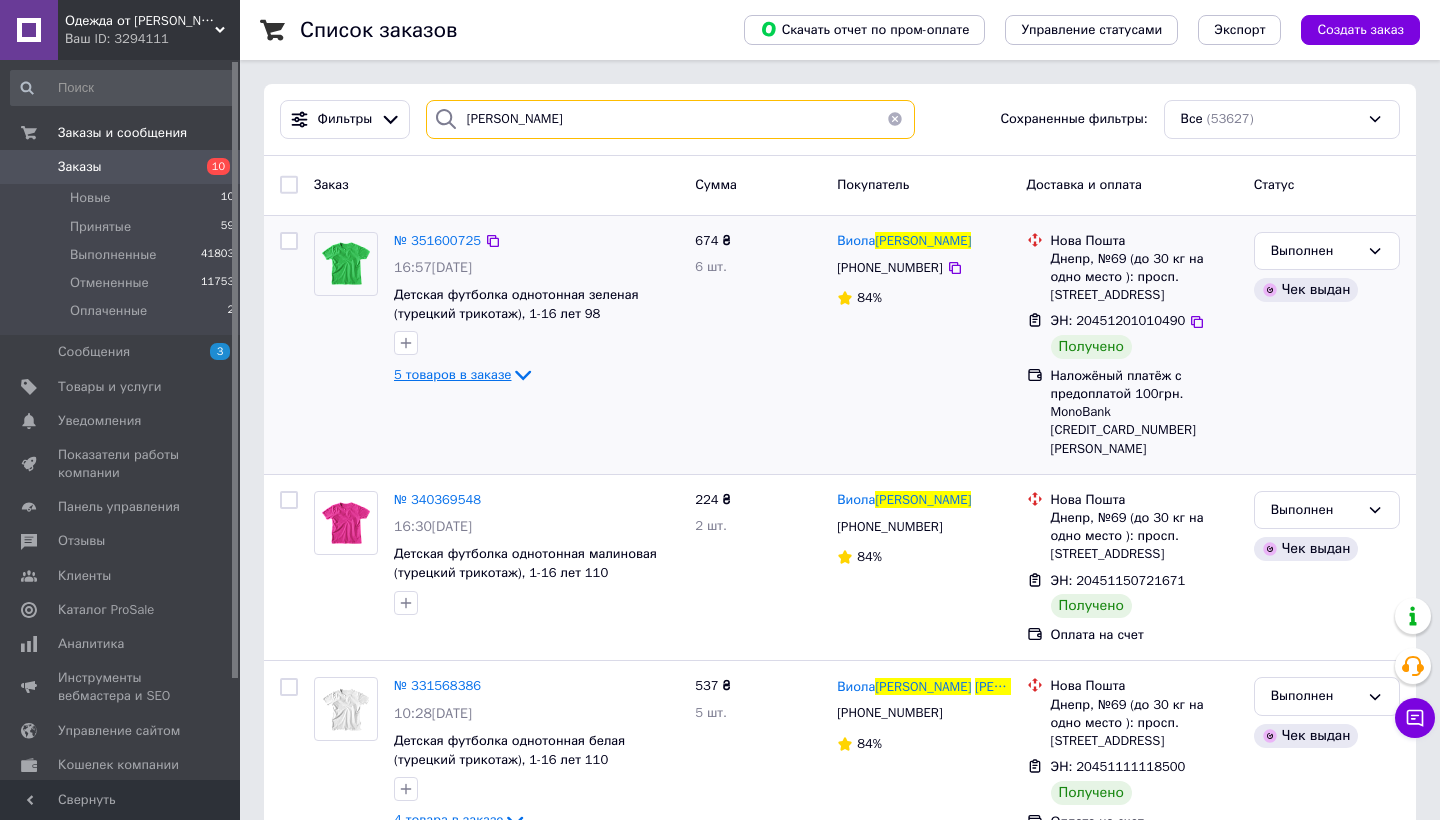 type on "придорогина" 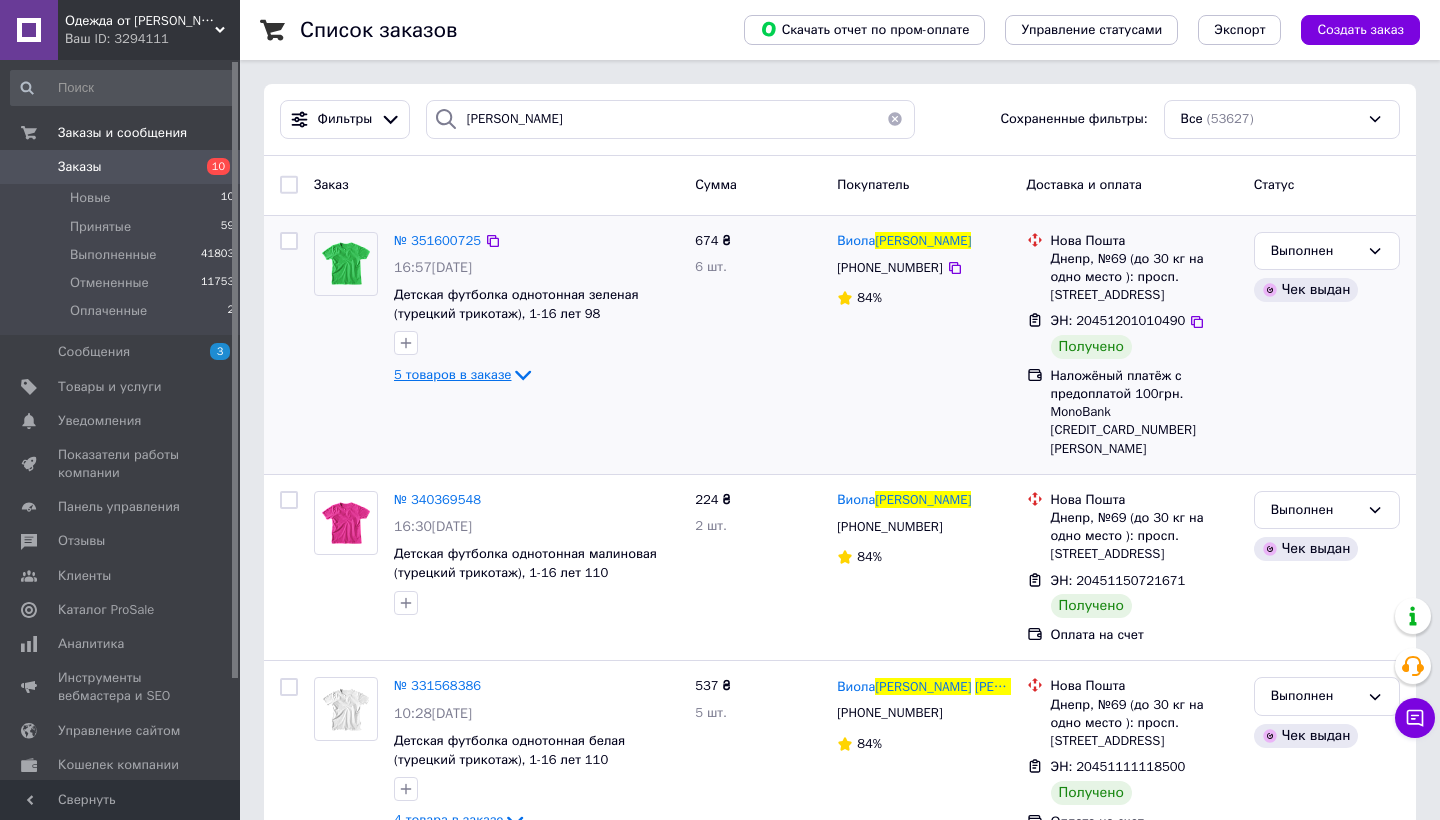click on "5 товаров в заказе" at bounding box center [452, 374] 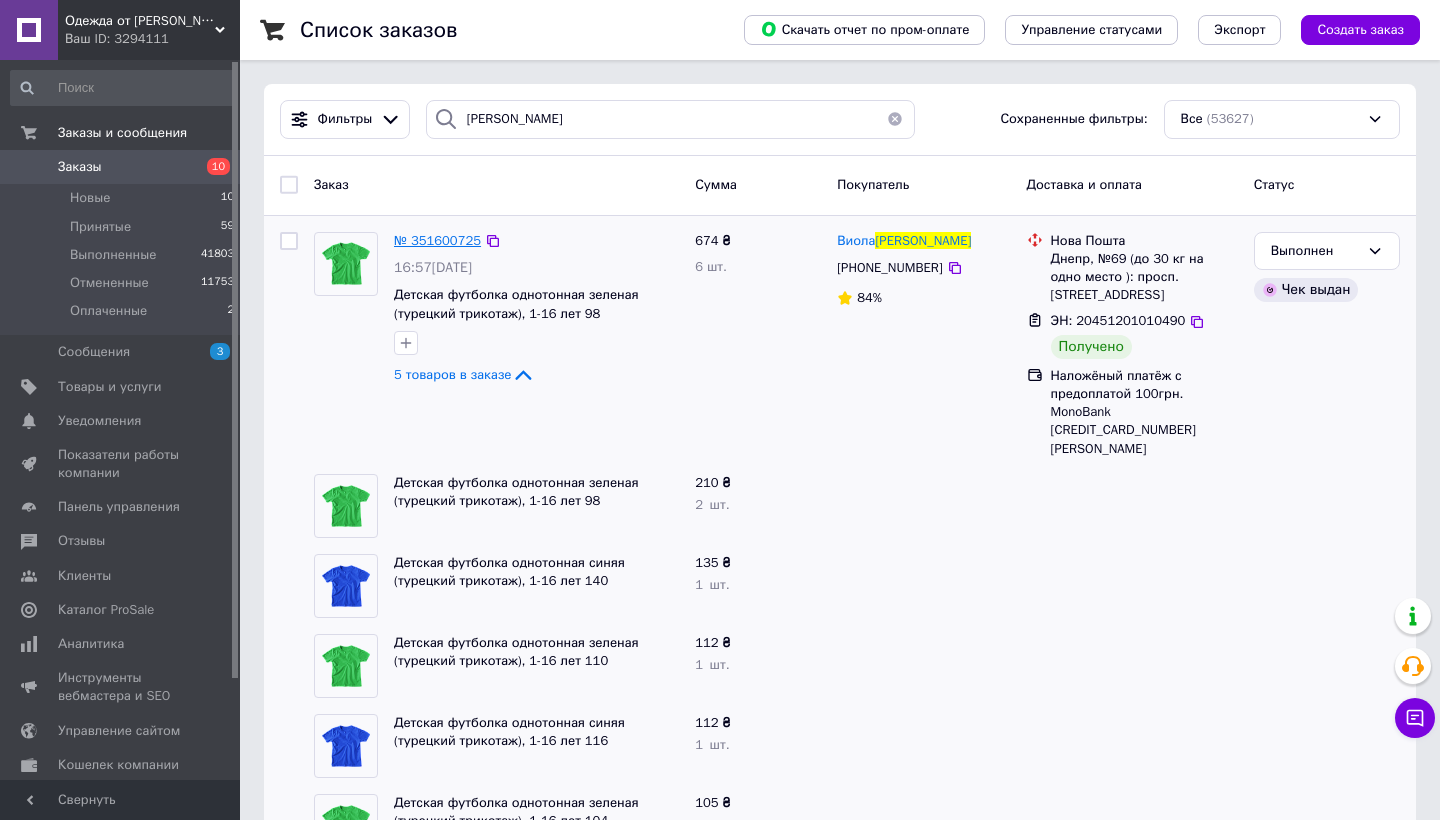 click on "№ 351600725" at bounding box center (437, 240) 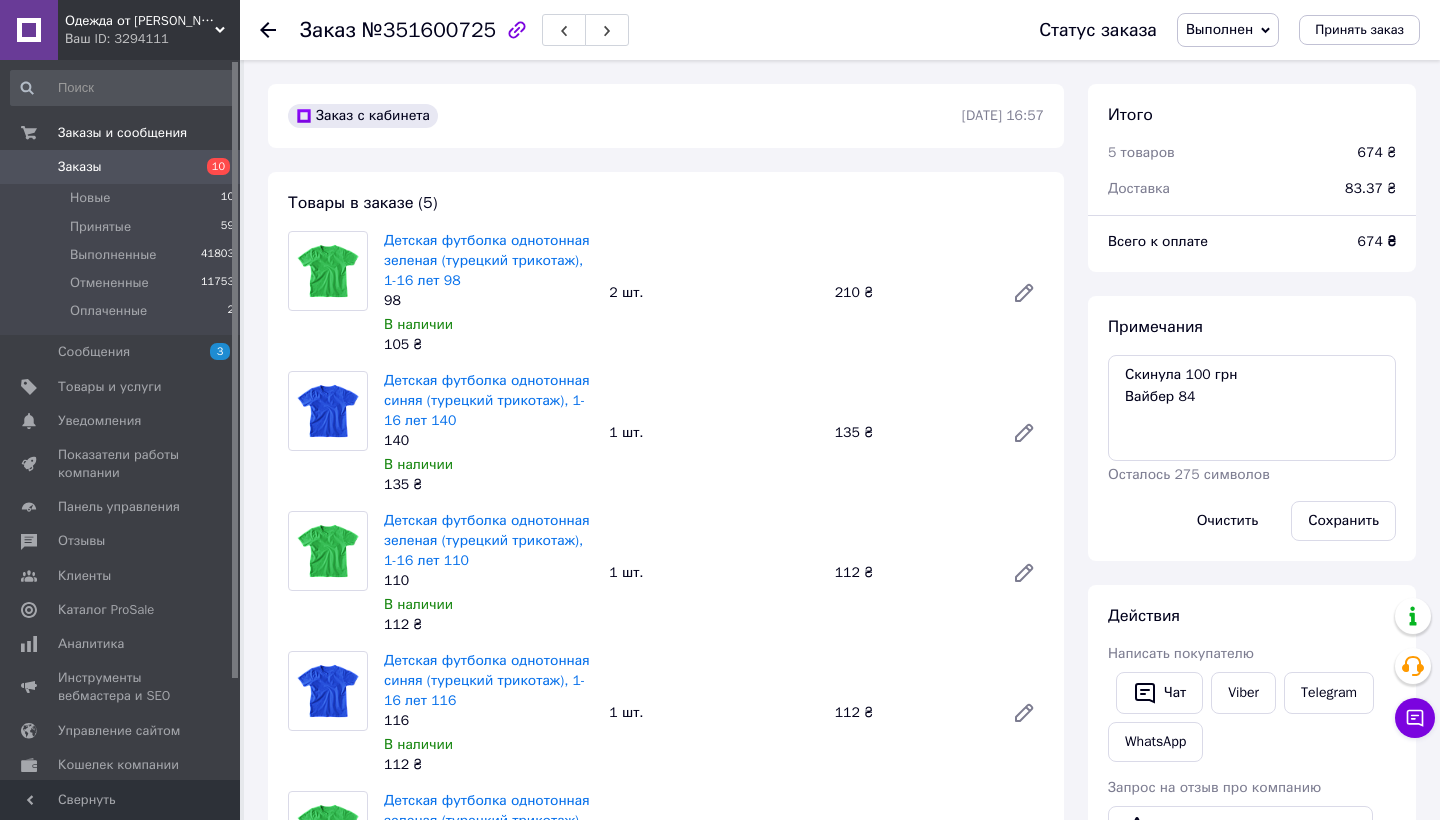 scroll, scrollTop: 12, scrollLeft: 0, axis: vertical 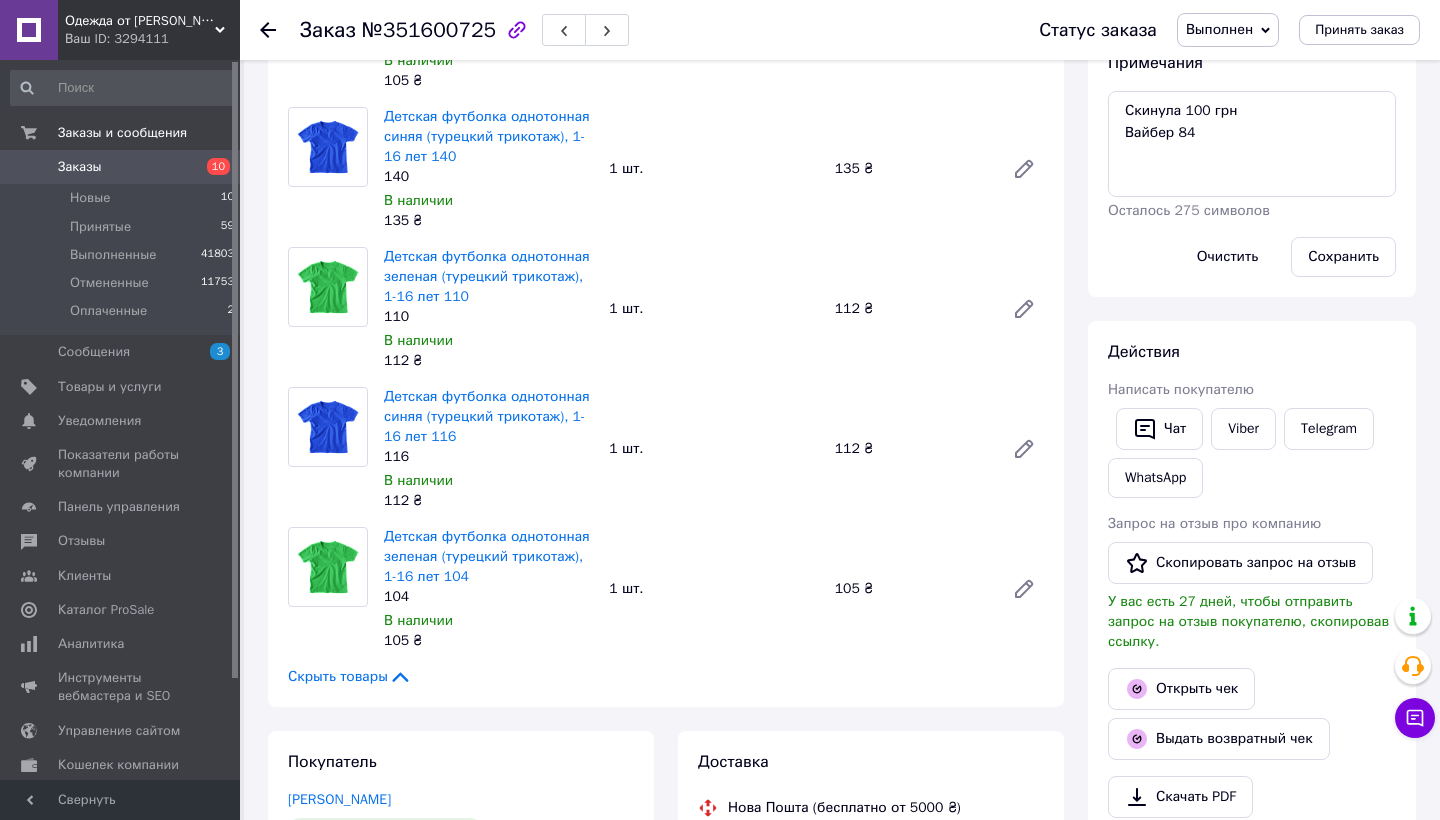 click on "10" at bounding box center (212, 167) 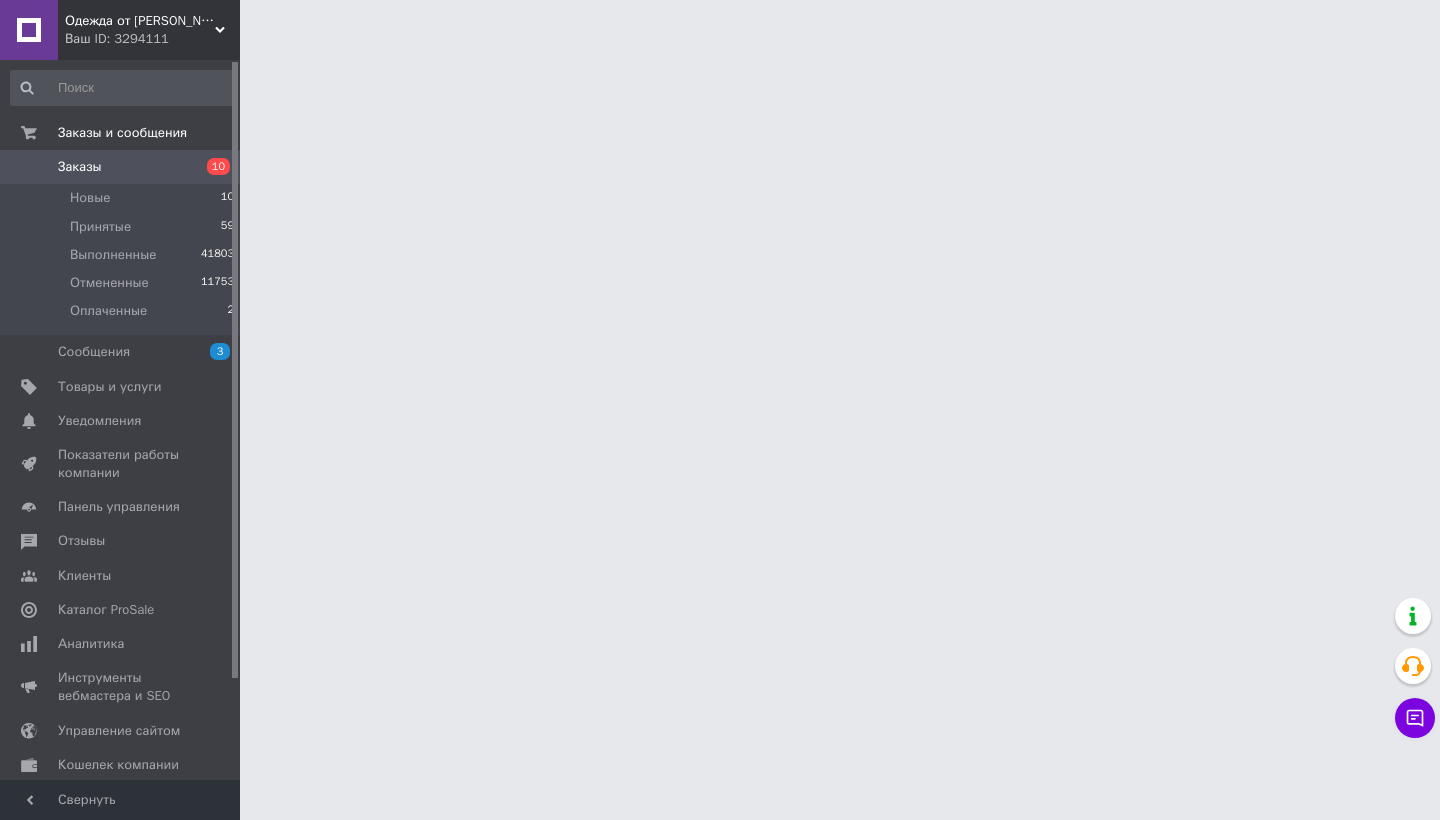 scroll, scrollTop: 0, scrollLeft: 0, axis: both 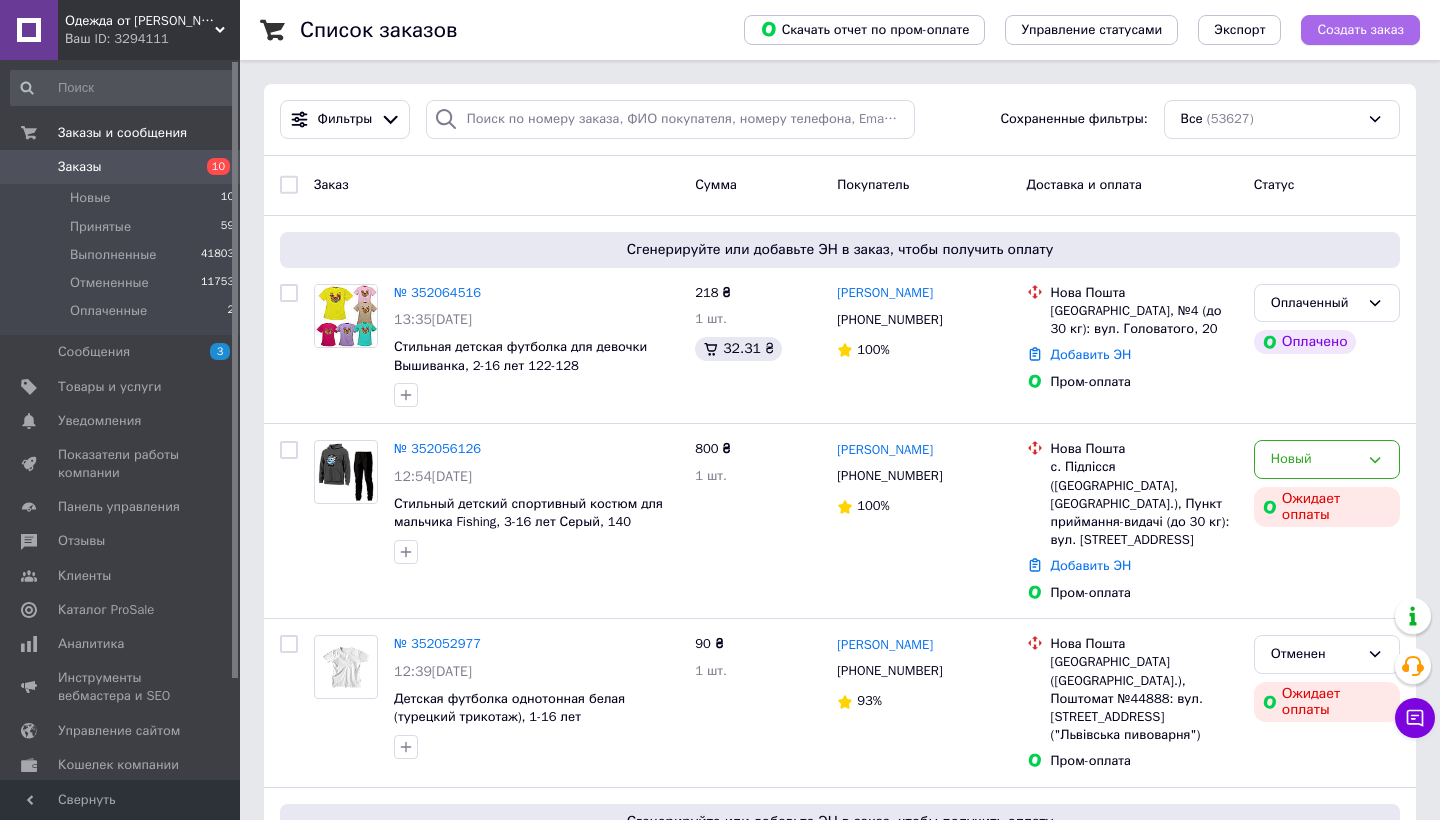 click on "Создать заказ" at bounding box center [1360, 30] 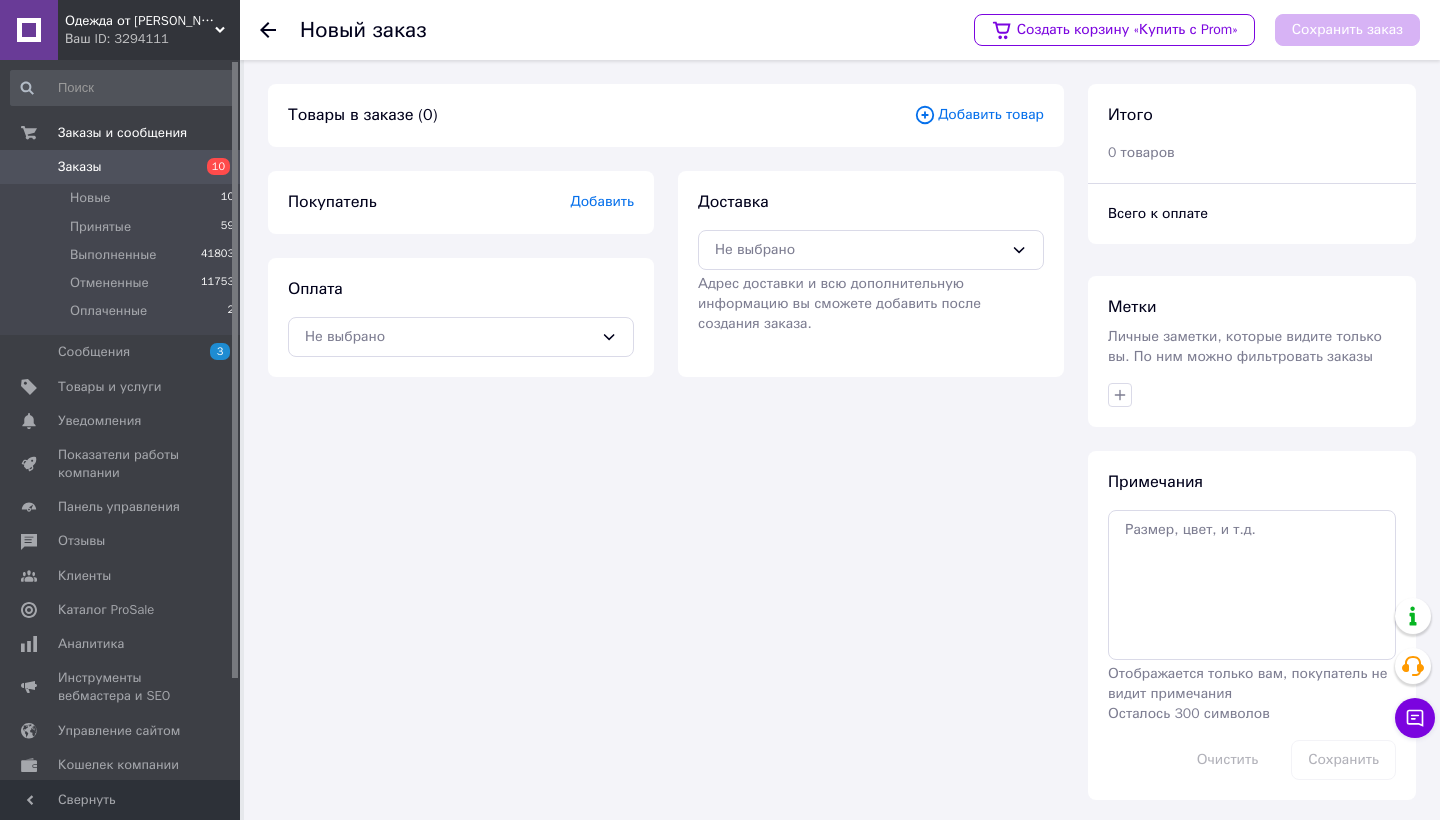 scroll, scrollTop: 0, scrollLeft: 0, axis: both 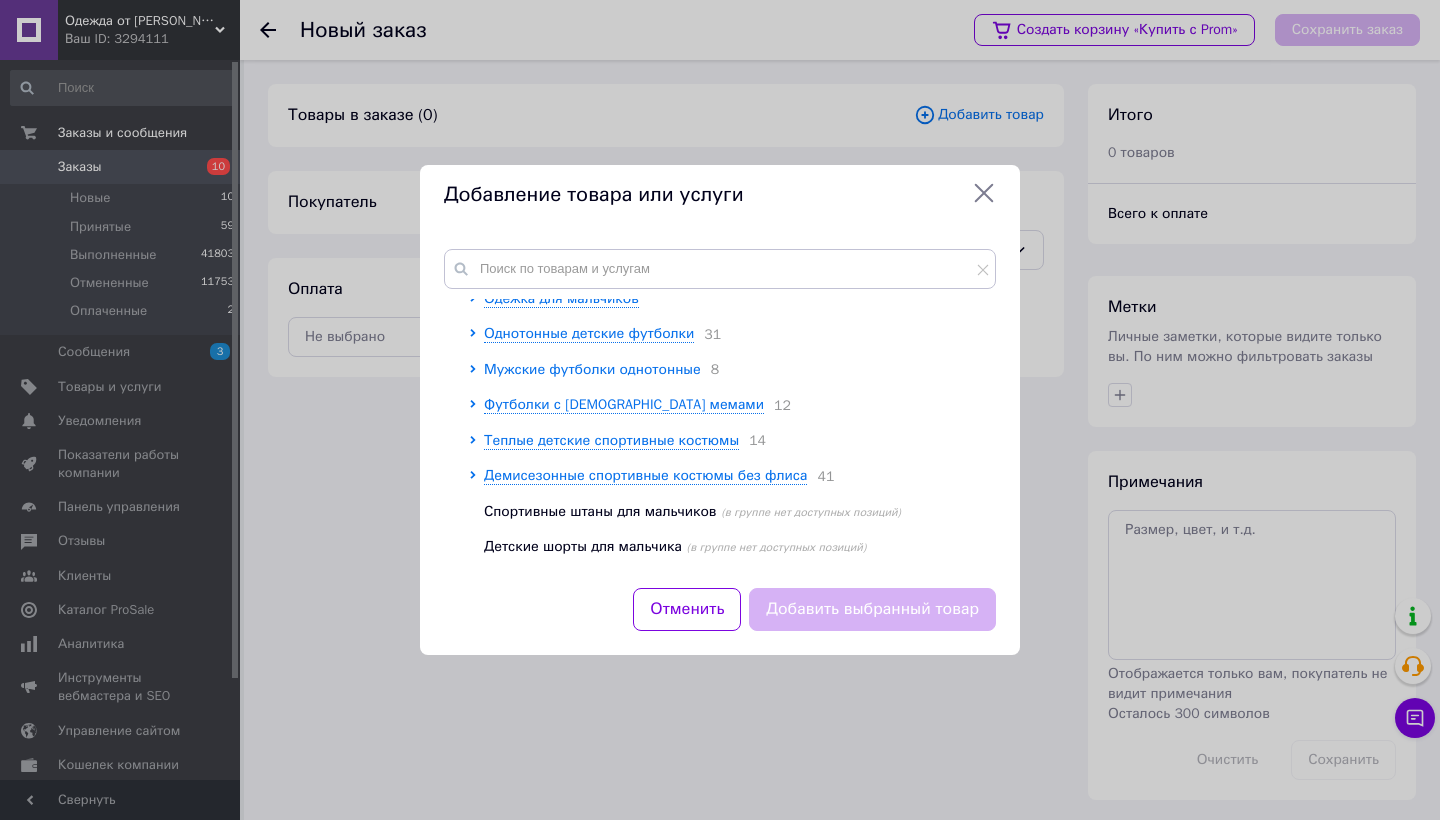 drag, startPoint x: 559, startPoint y: 385, endPoint x: 564, endPoint y: 376, distance: 10.29563 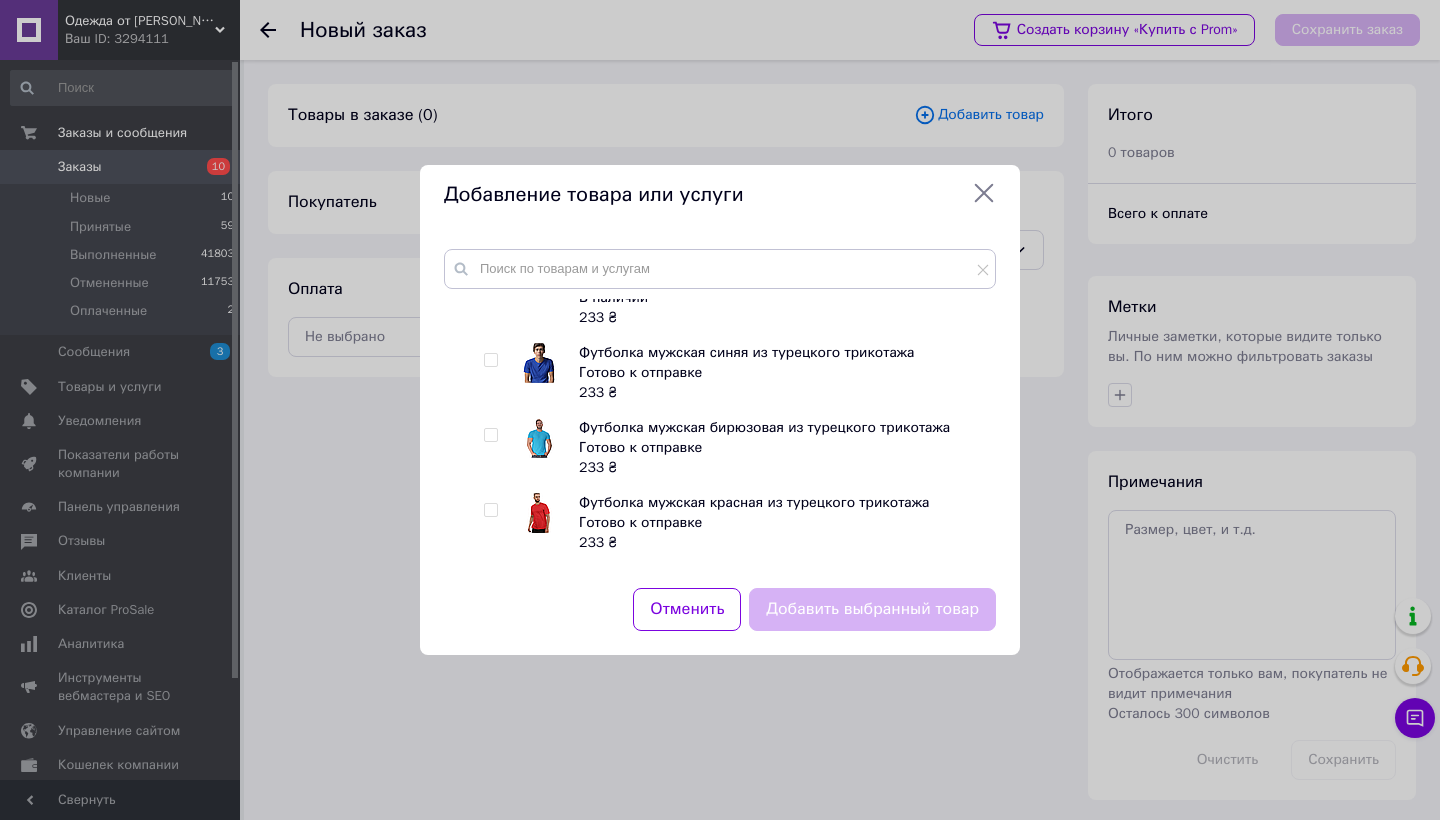 scroll, scrollTop: 3622, scrollLeft: 0, axis: vertical 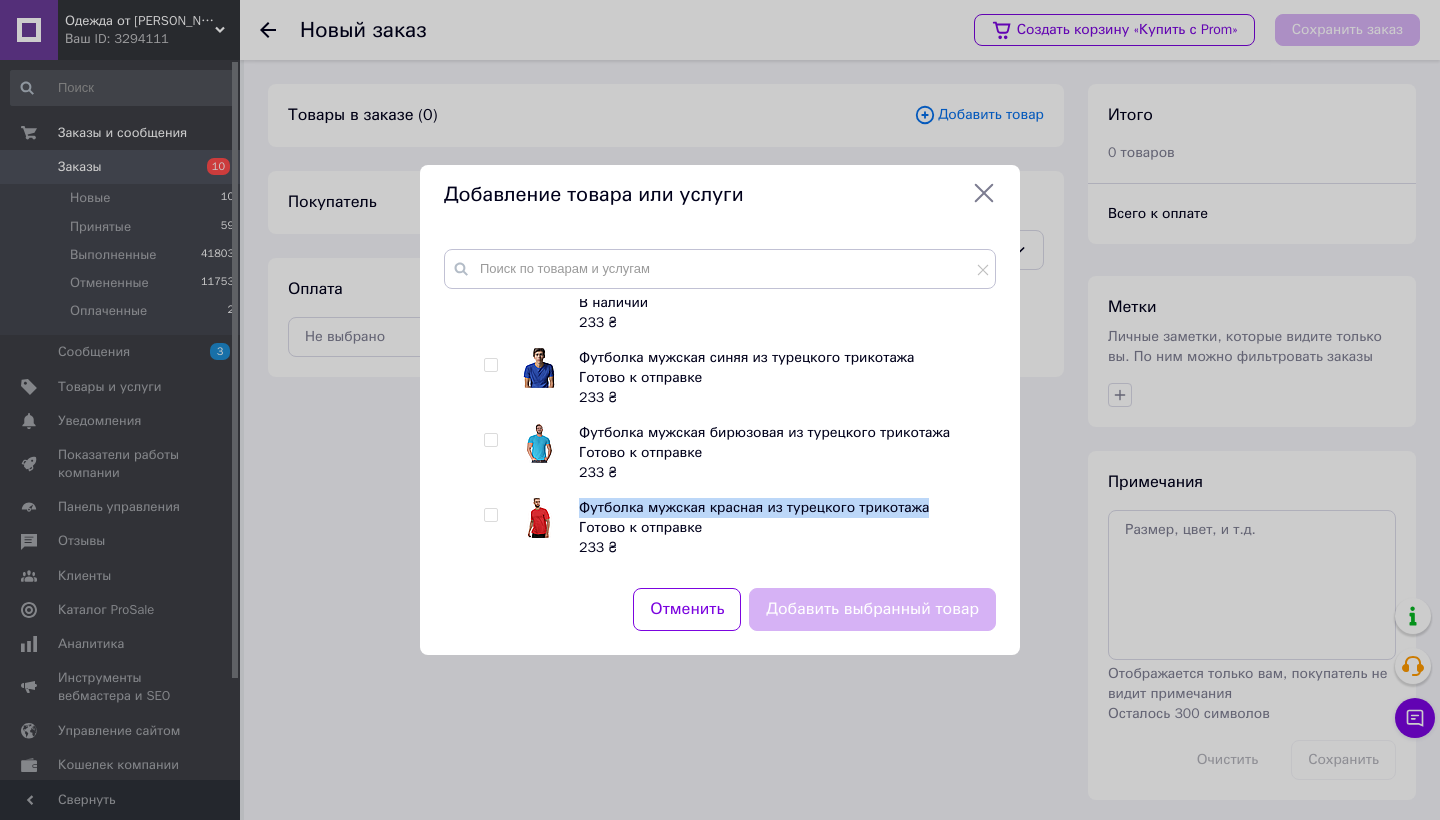 drag, startPoint x: 940, startPoint y: 512, endPoint x: 581, endPoint y: 509, distance: 359.01254 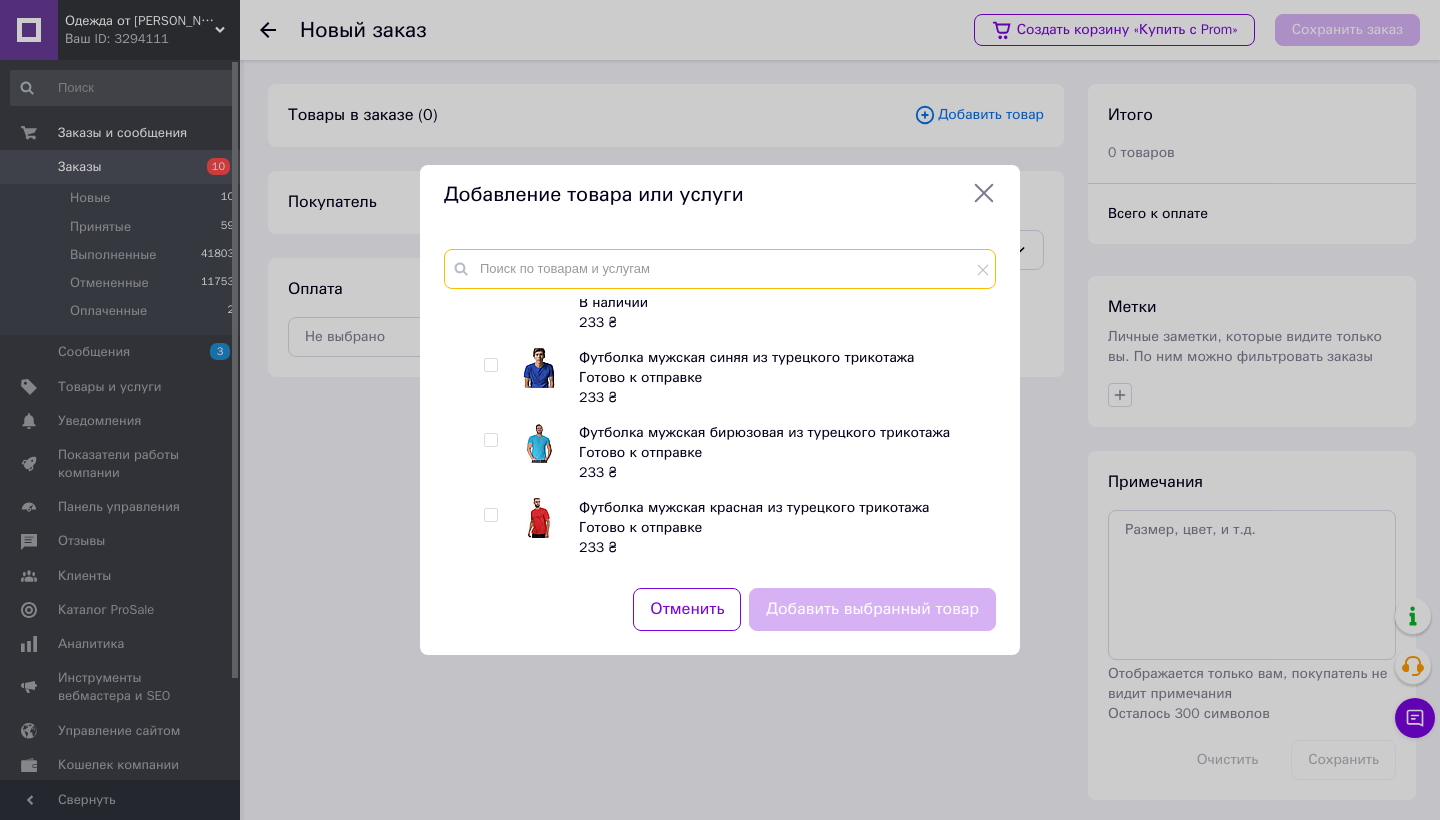 click at bounding box center (720, 269) 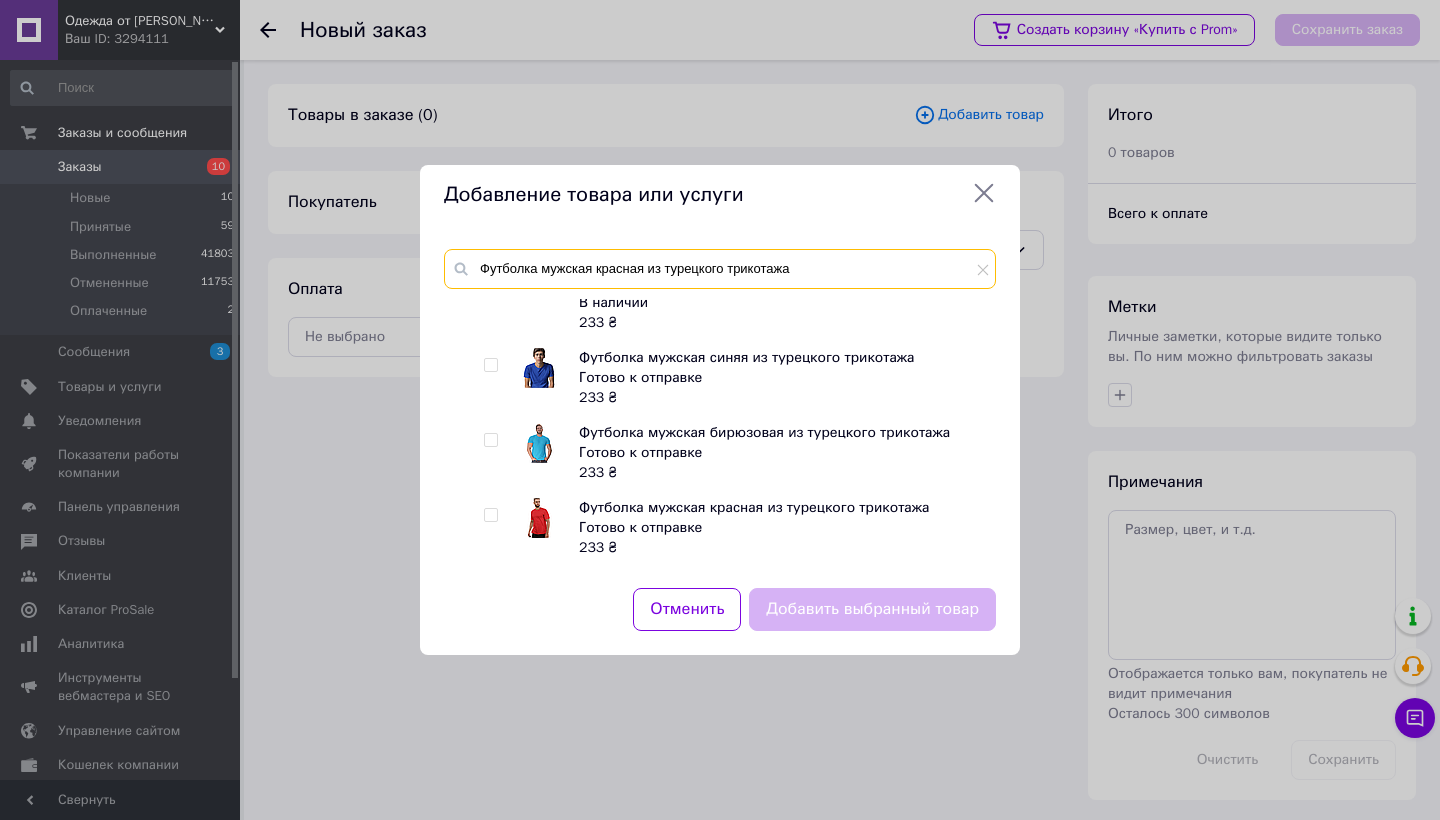 scroll, scrollTop: 0, scrollLeft: 0, axis: both 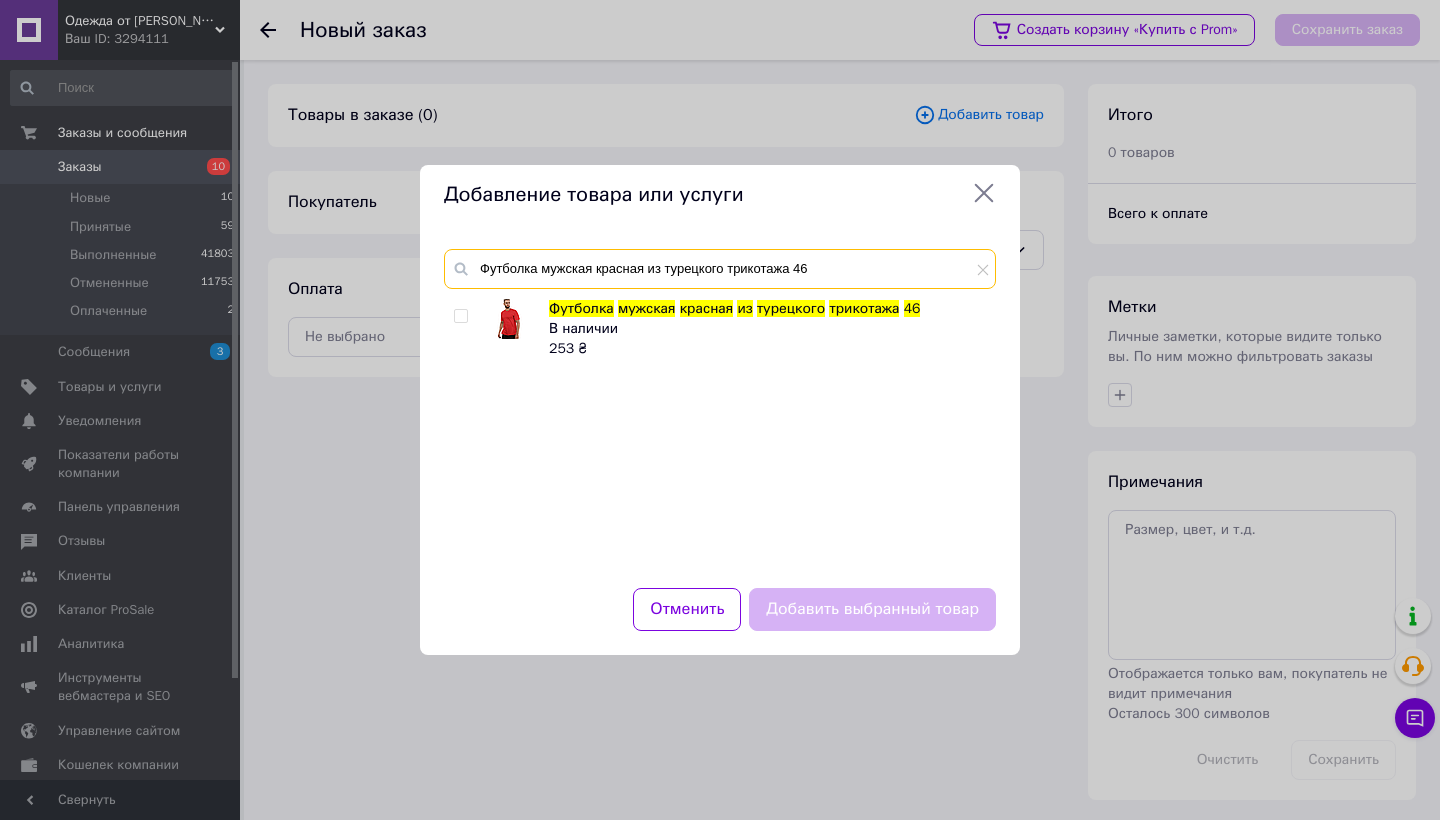 type on "Футболка мужская красная из турецкого трикотажа 46" 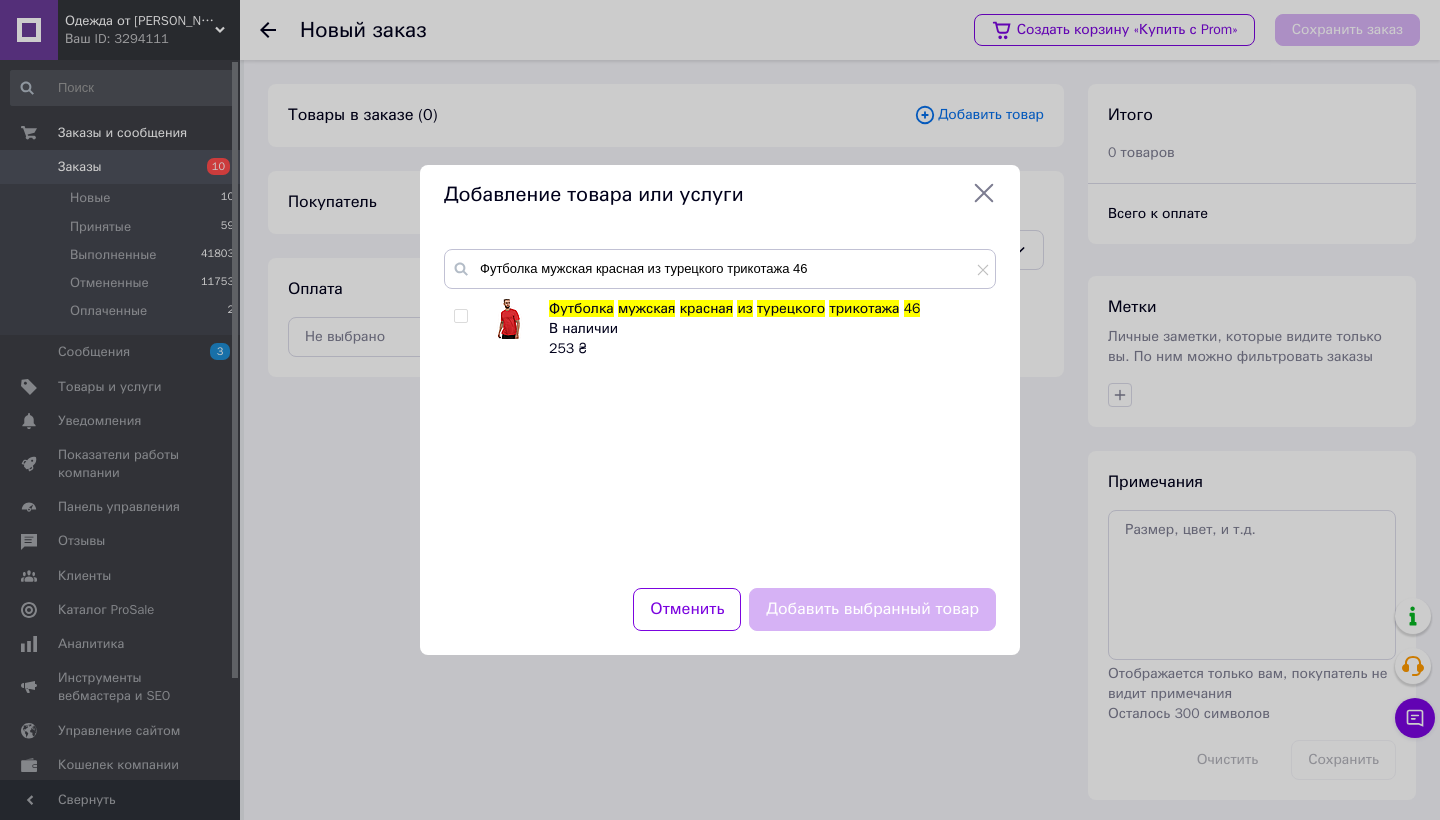 click at bounding box center (460, 316) 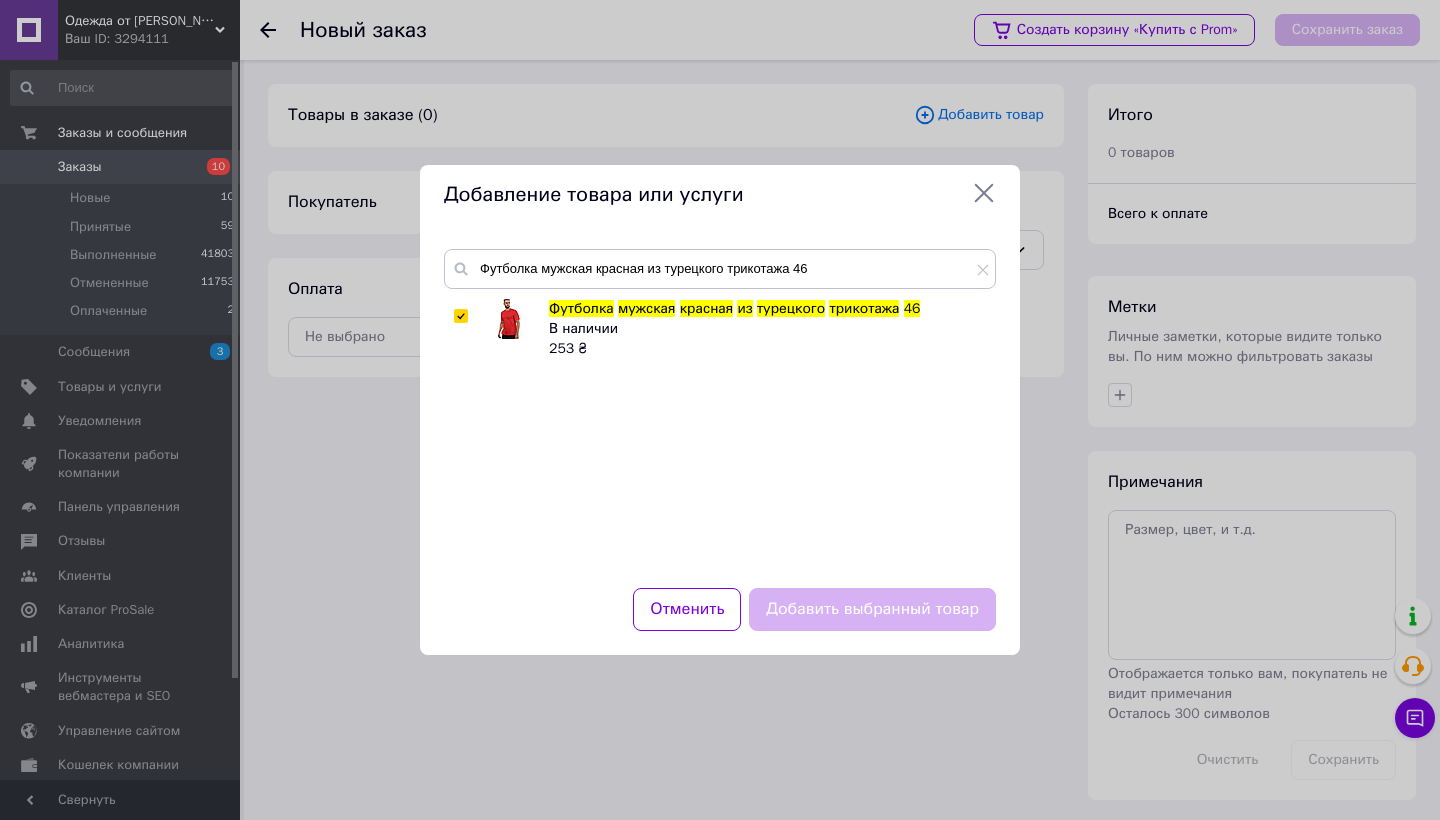 checkbox on "true" 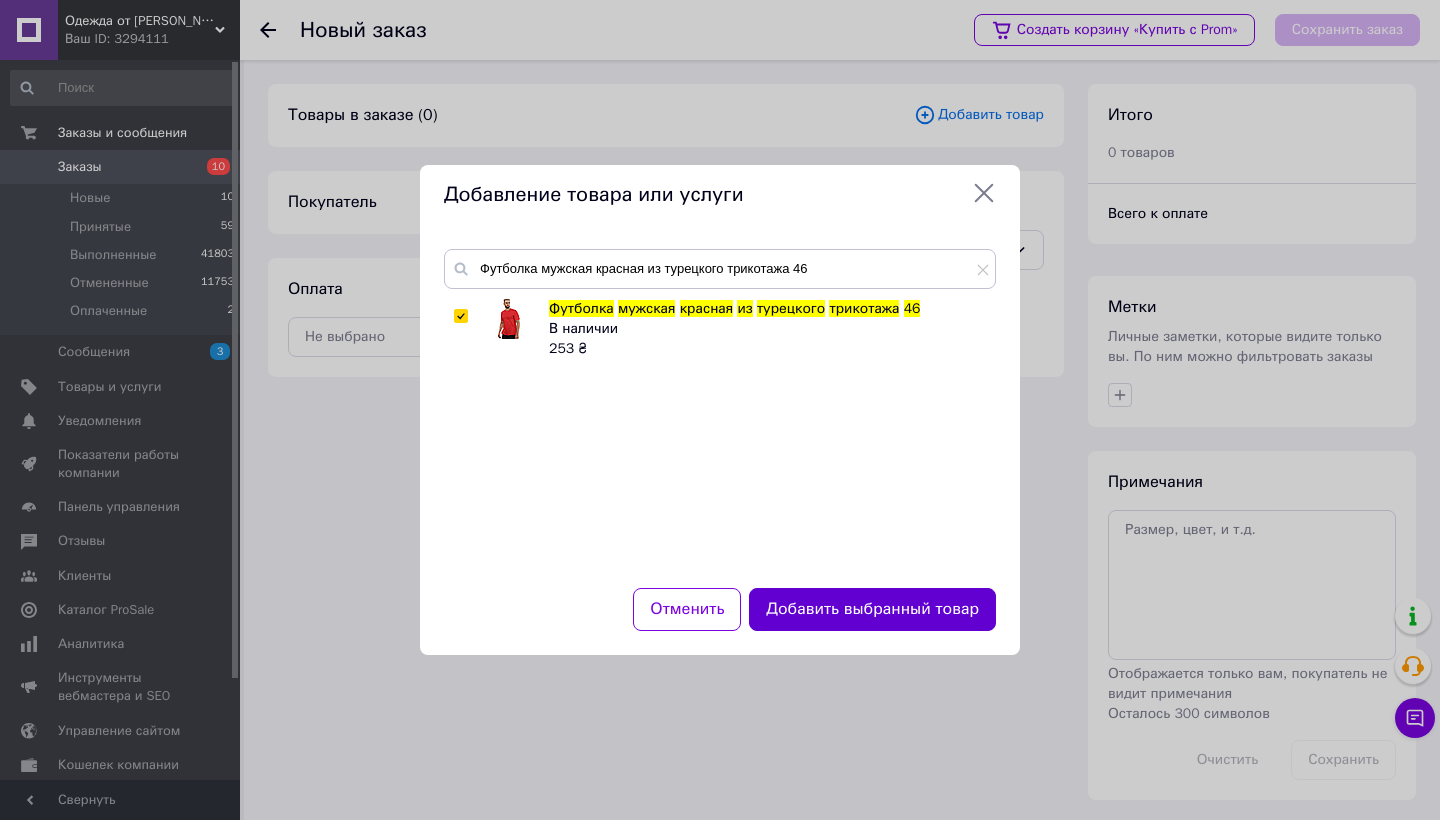 click on "Добавить выбранный товар" at bounding box center (872, 609) 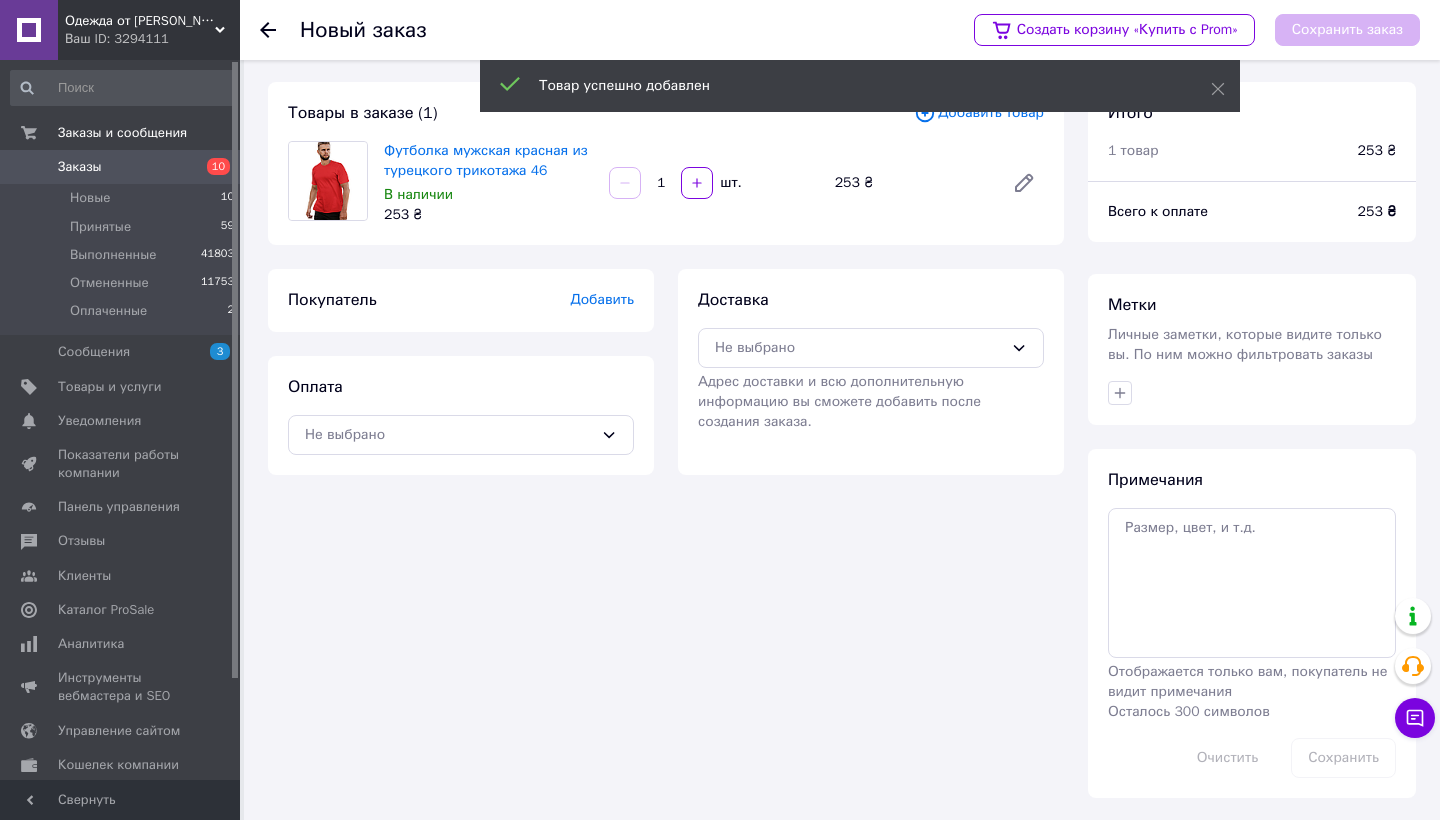 scroll, scrollTop: 1, scrollLeft: 0, axis: vertical 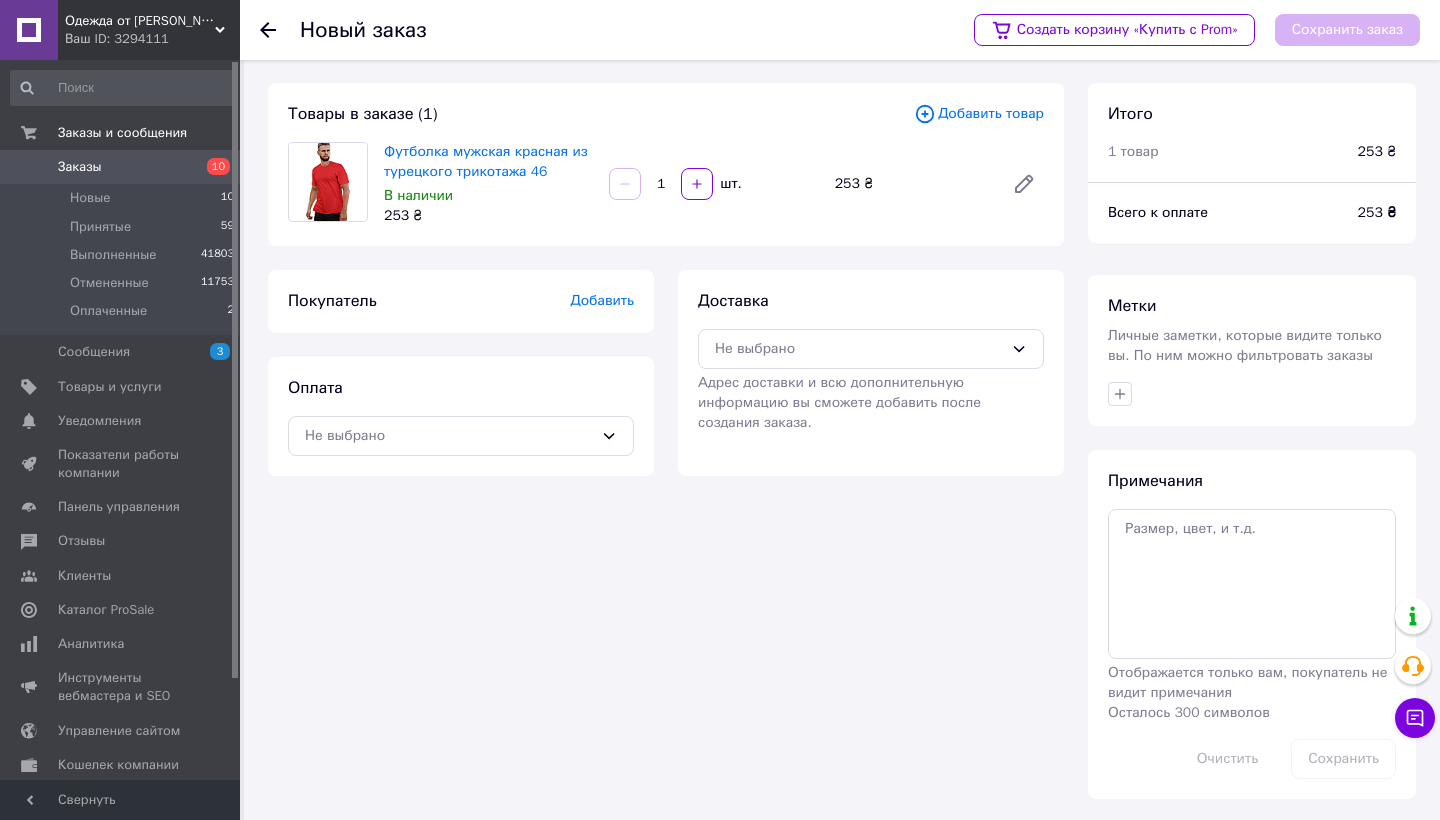 drag, startPoint x: 700, startPoint y: 189, endPoint x: 736, endPoint y: 233, distance: 56.85068 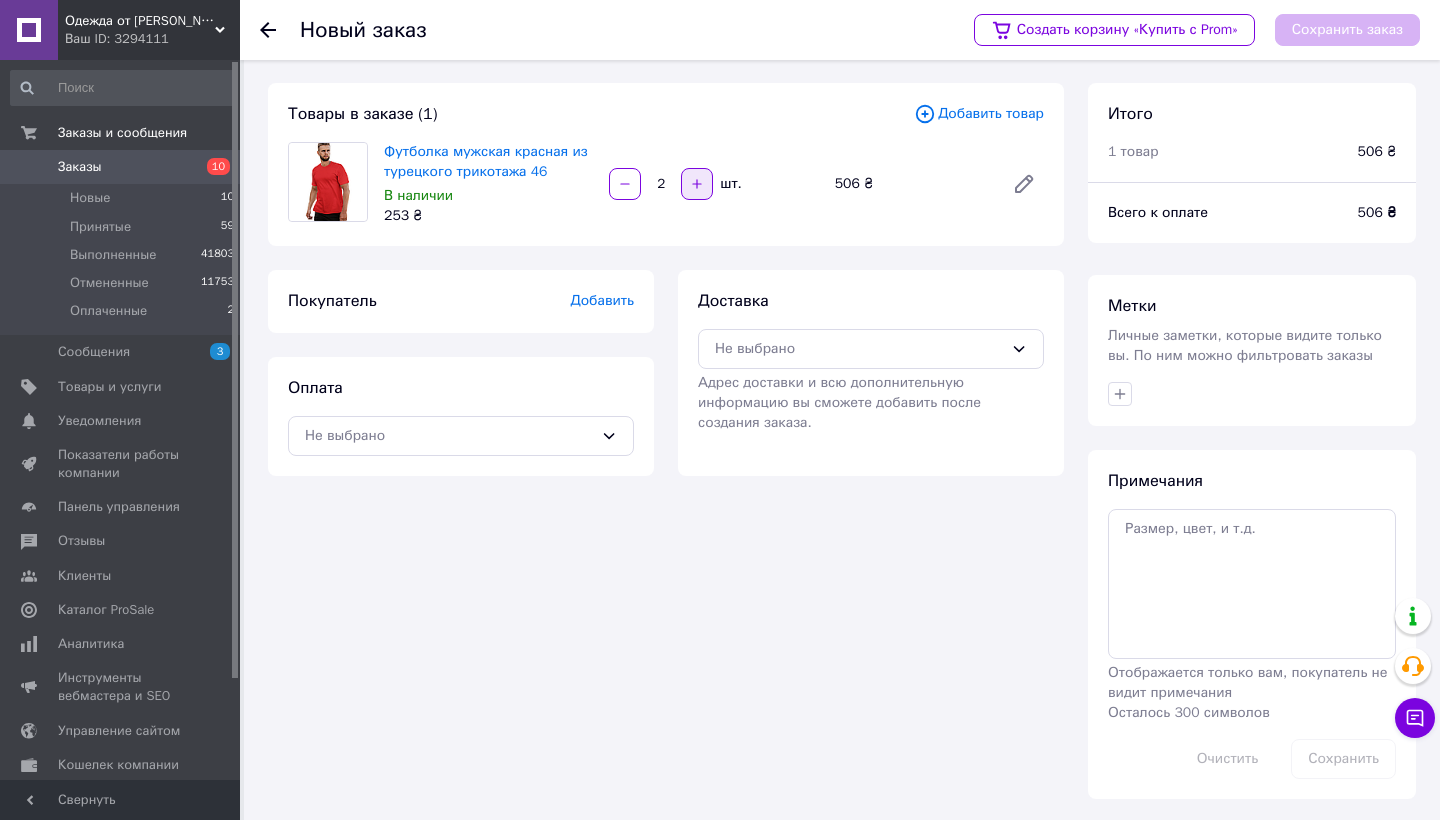 click 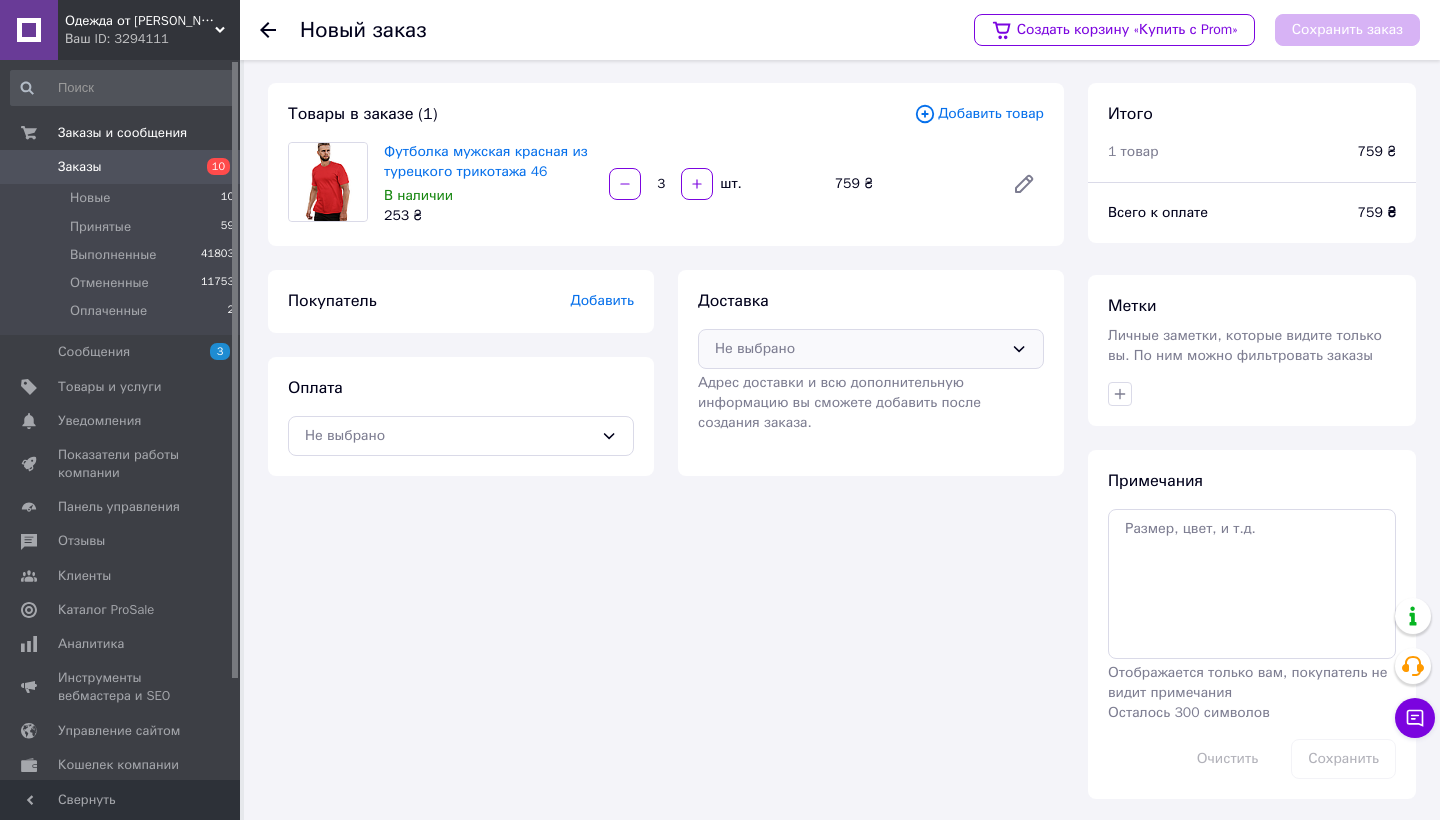 click on "Не выбрано" at bounding box center [859, 349] 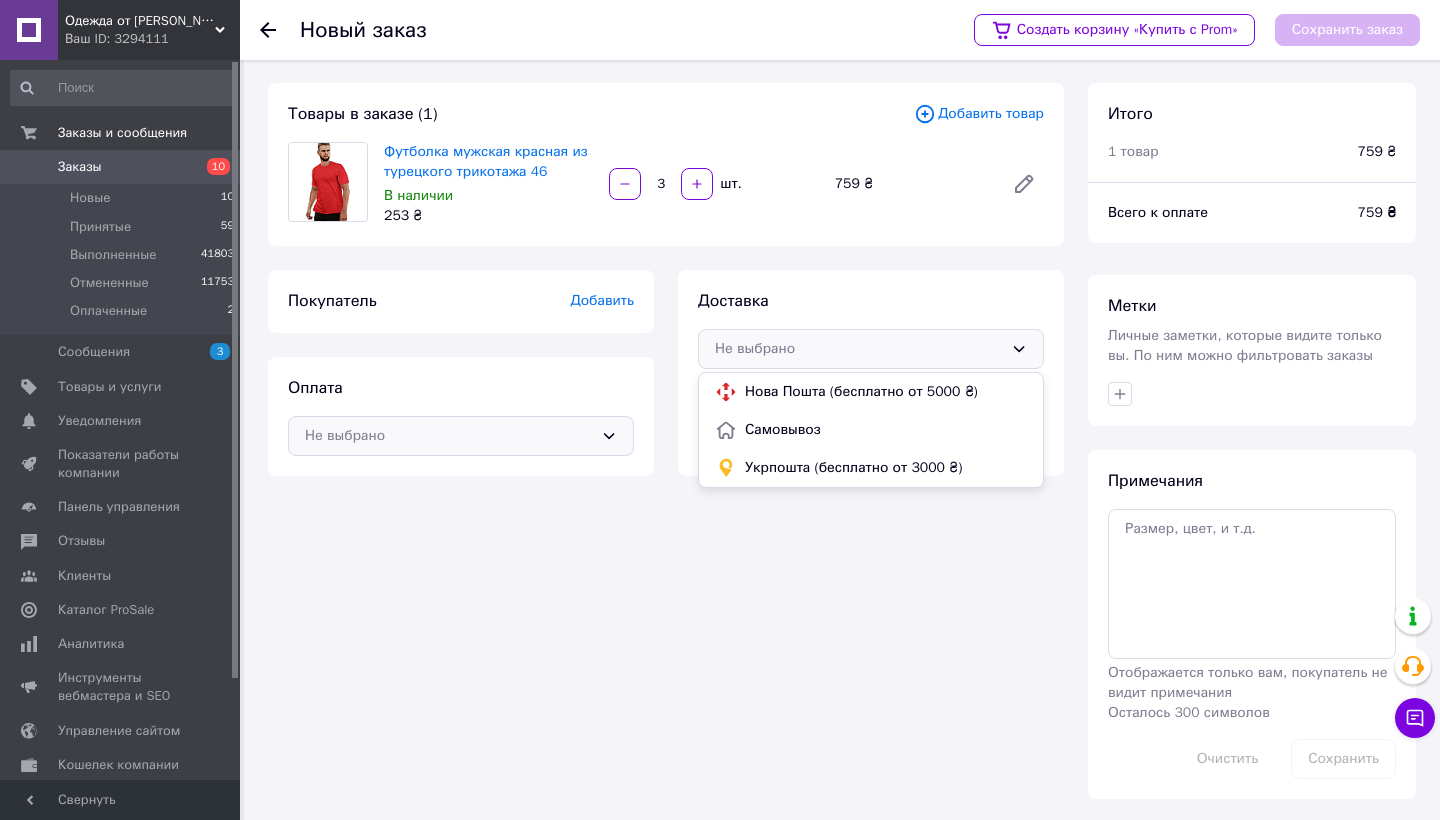 drag, startPoint x: 771, startPoint y: 389, endPoint x: 620, endPoint y: 428, distance: 155.95512 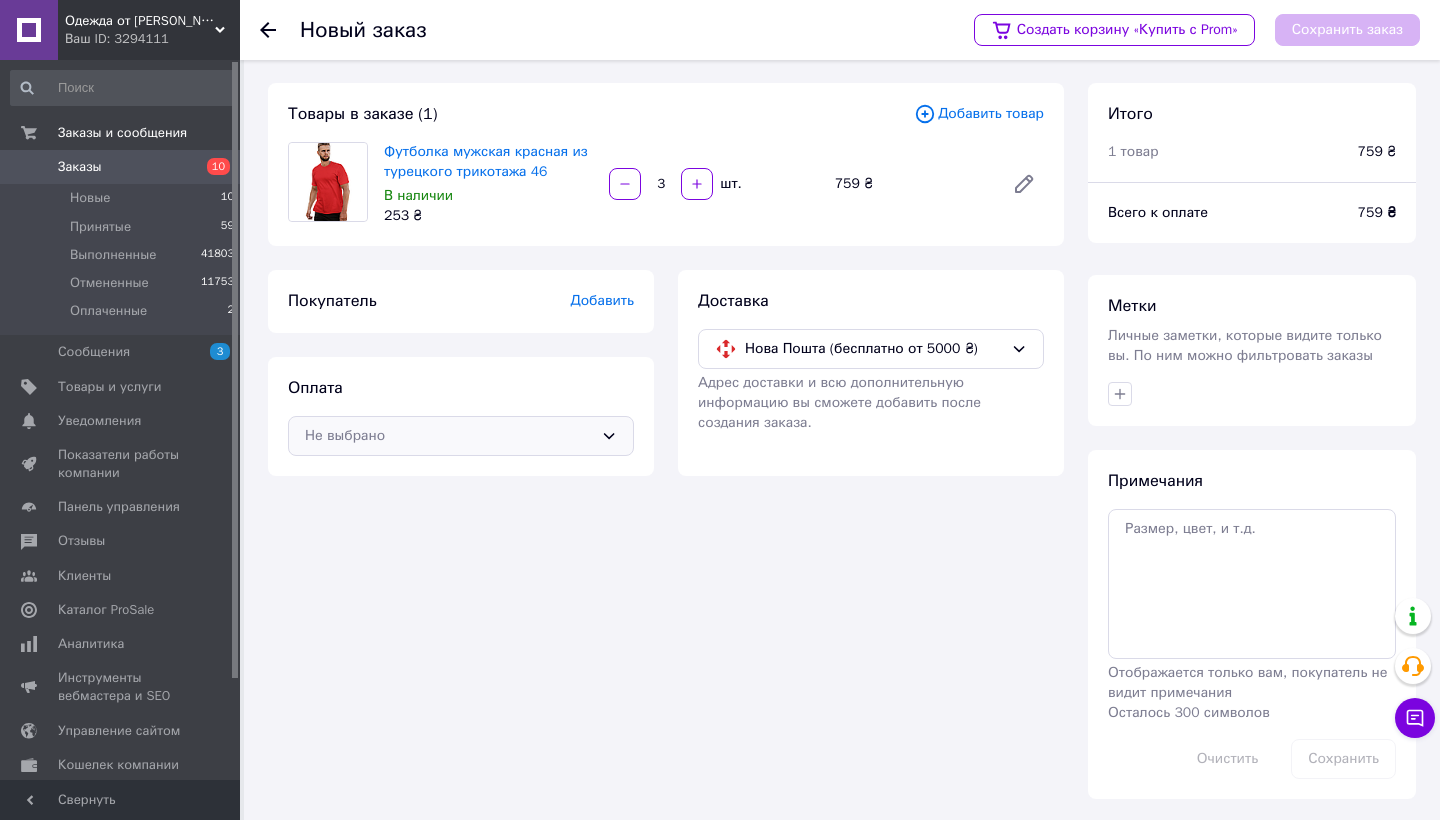 click 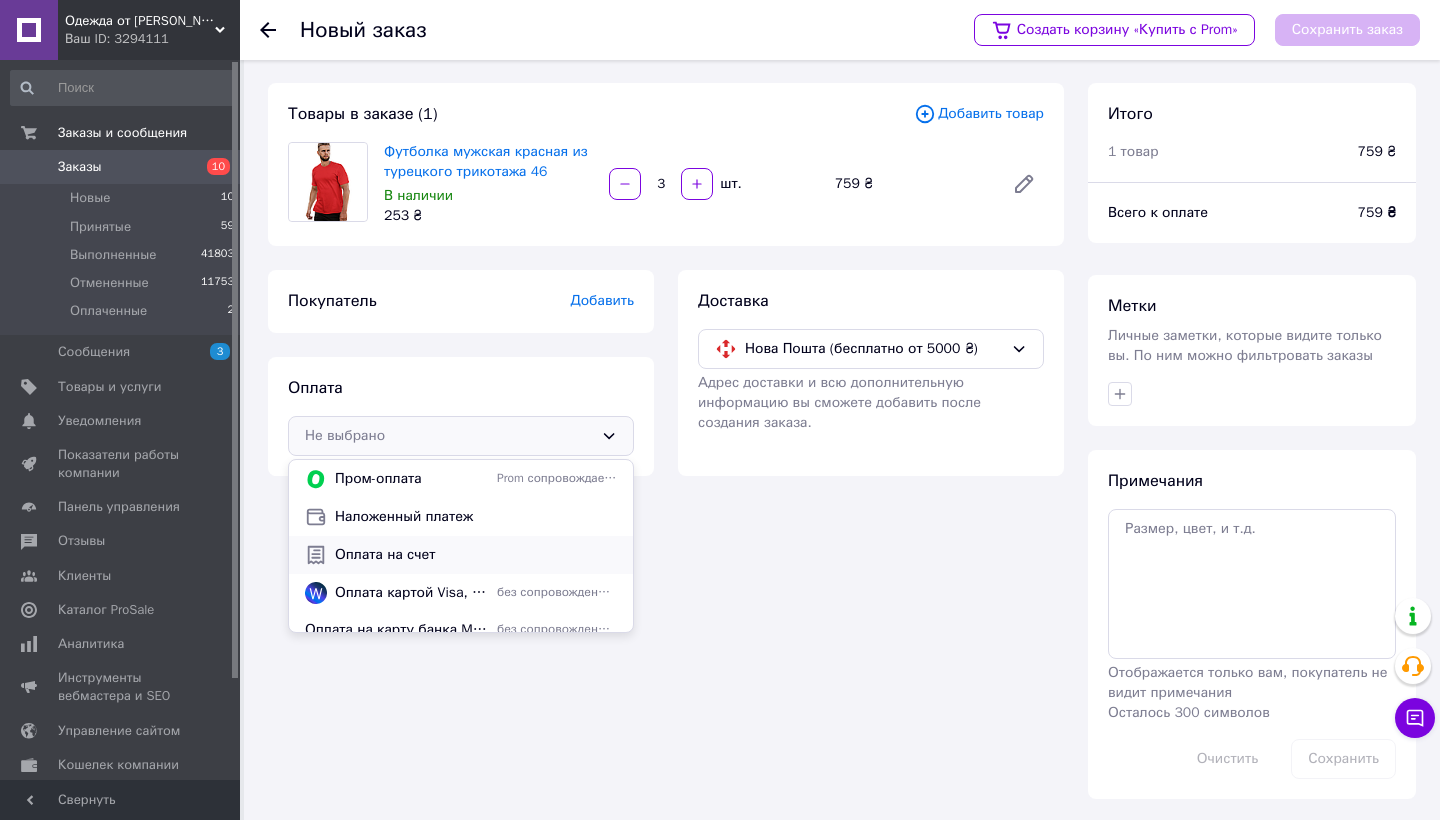 click on "Оплата на счет" at bounding box center [461, 555] 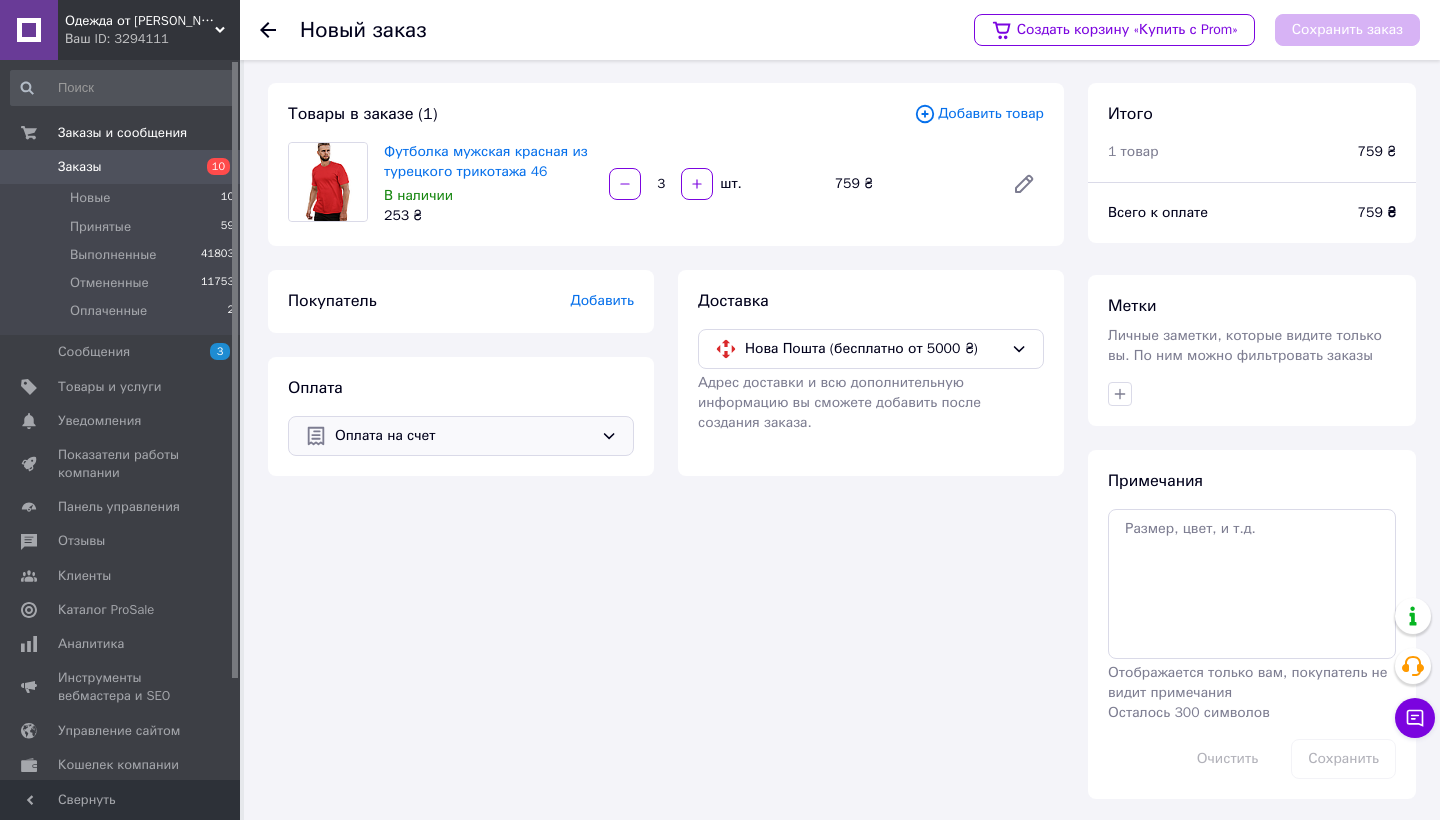 drag, startPoint x: 572, startPoint y: 289, endPoint x: 575, endPoint y: 301, distance: 12.369317 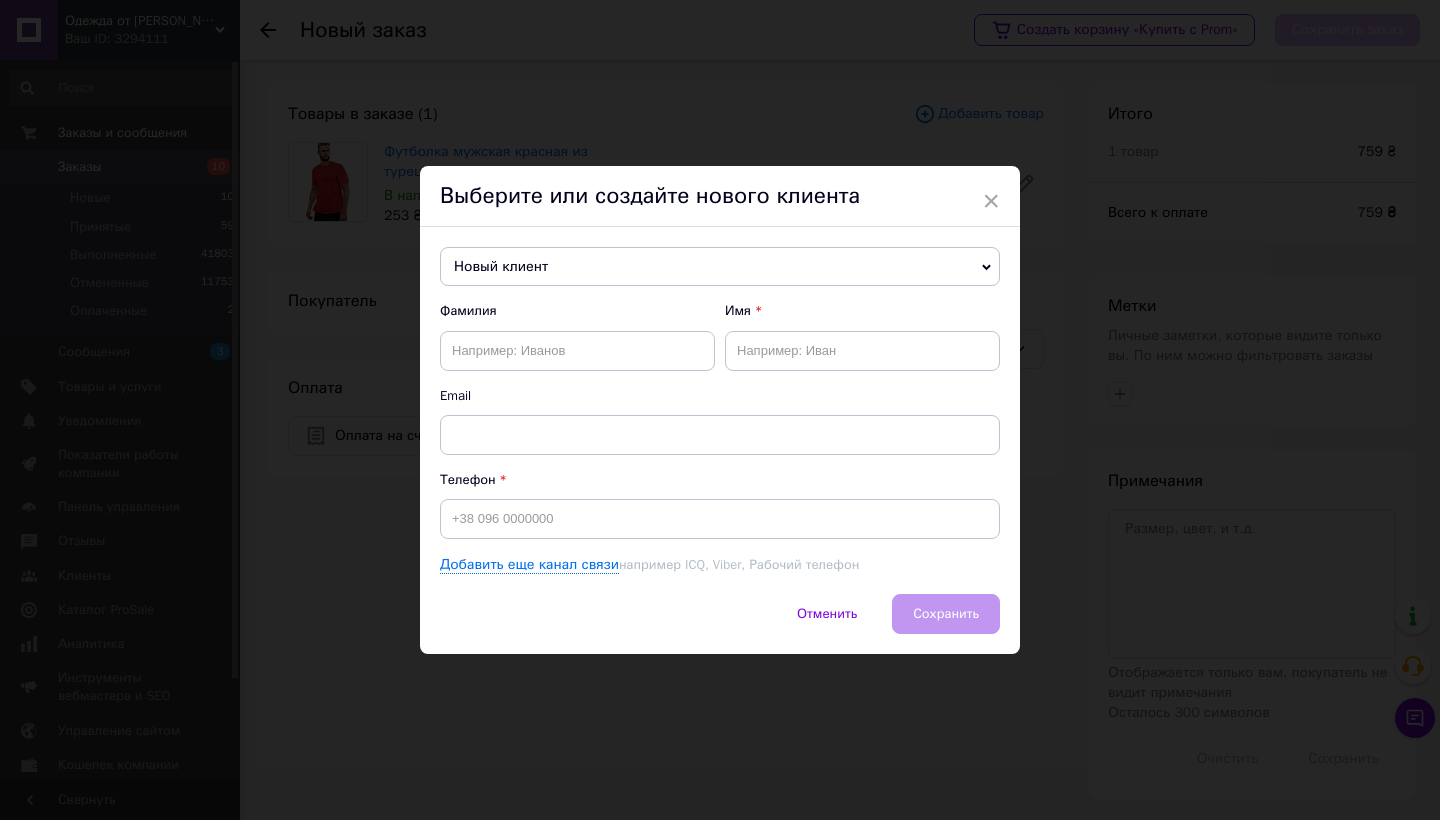 drag, startPoint x: 506, startPoint y: 254, endPoint x: 500, endPoint y: 270, distance: 17.088007 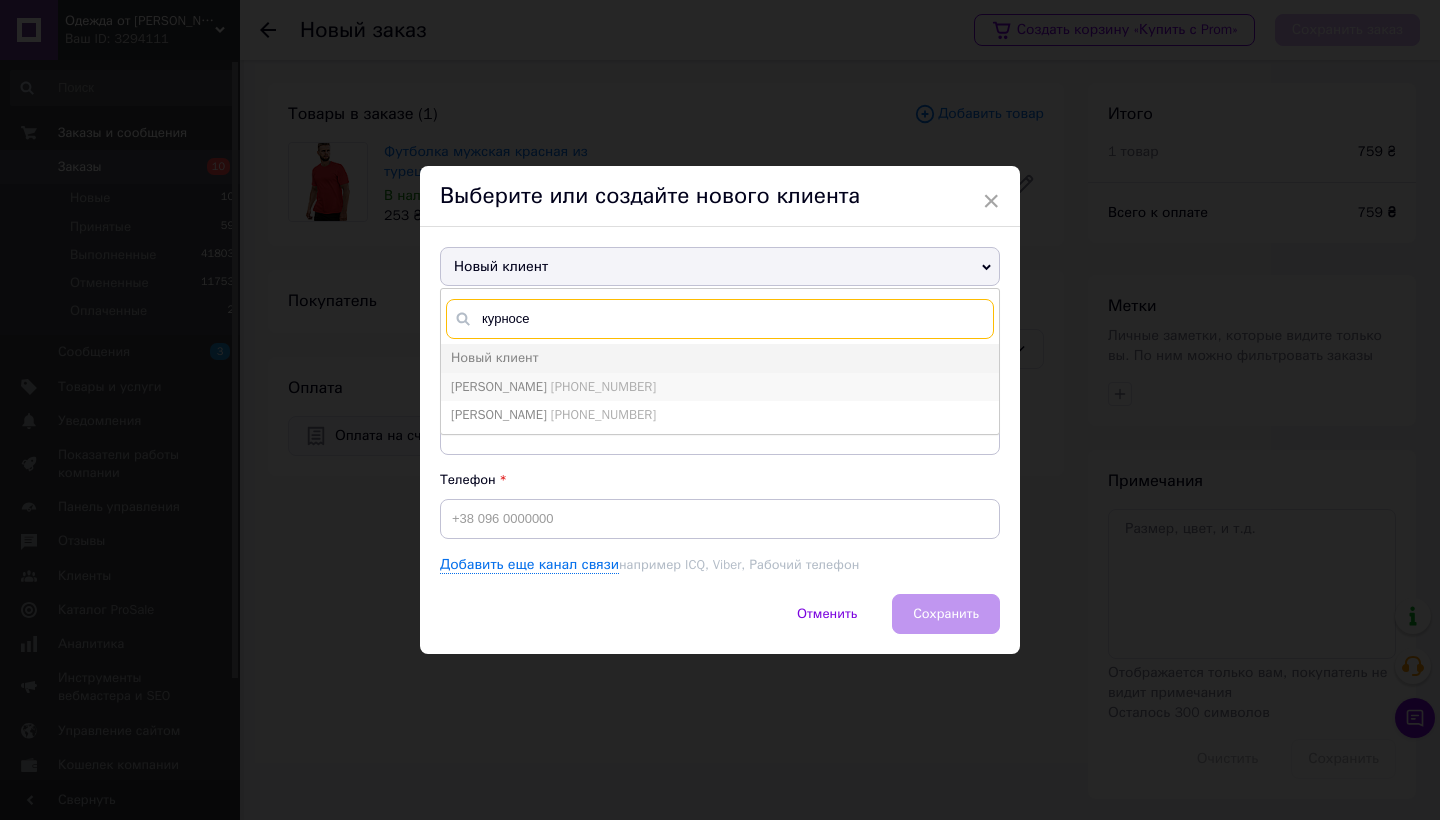 type on "курносе" 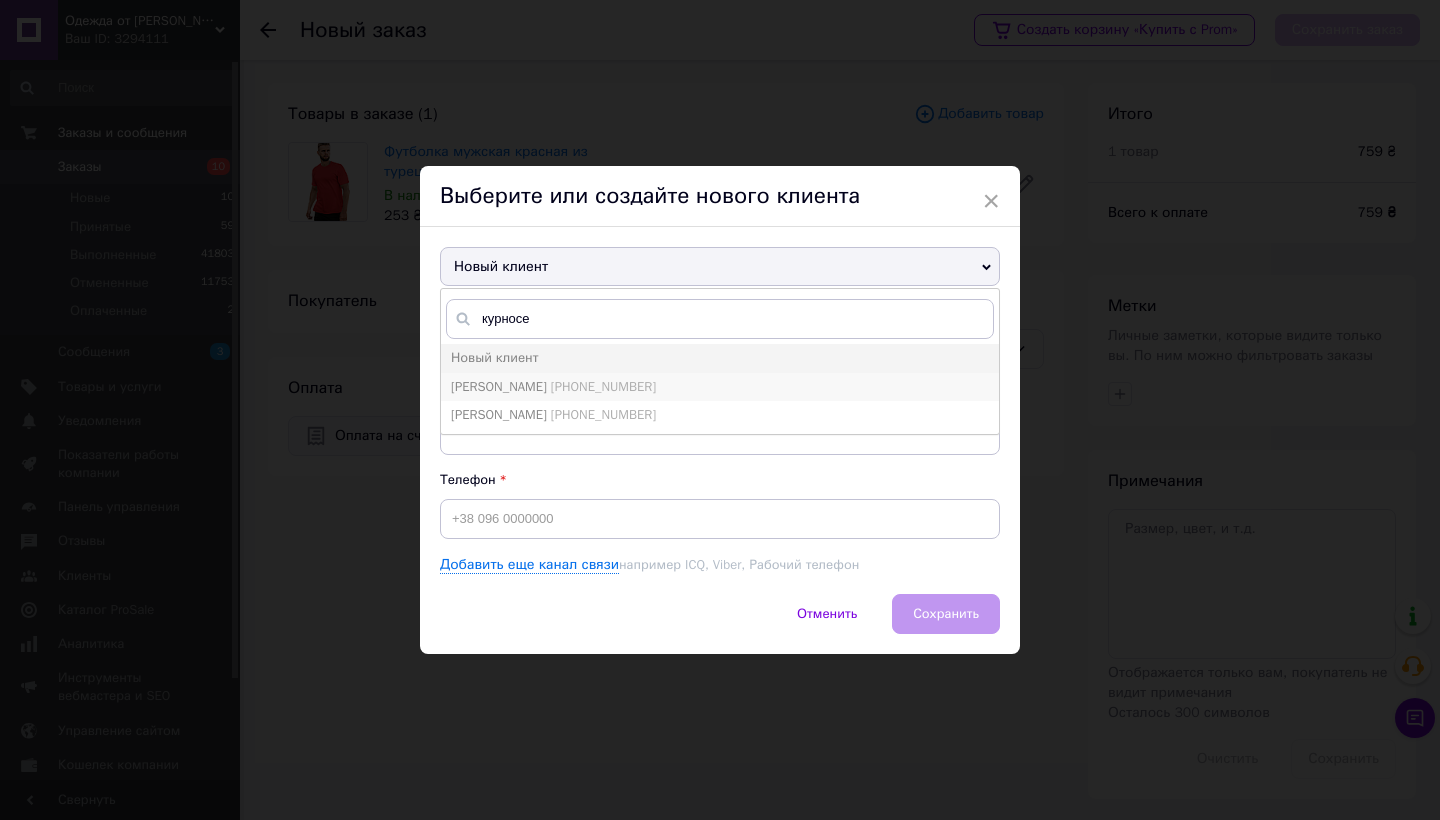 click on "Курносенко Ірина" at bounding box center [499, 386] 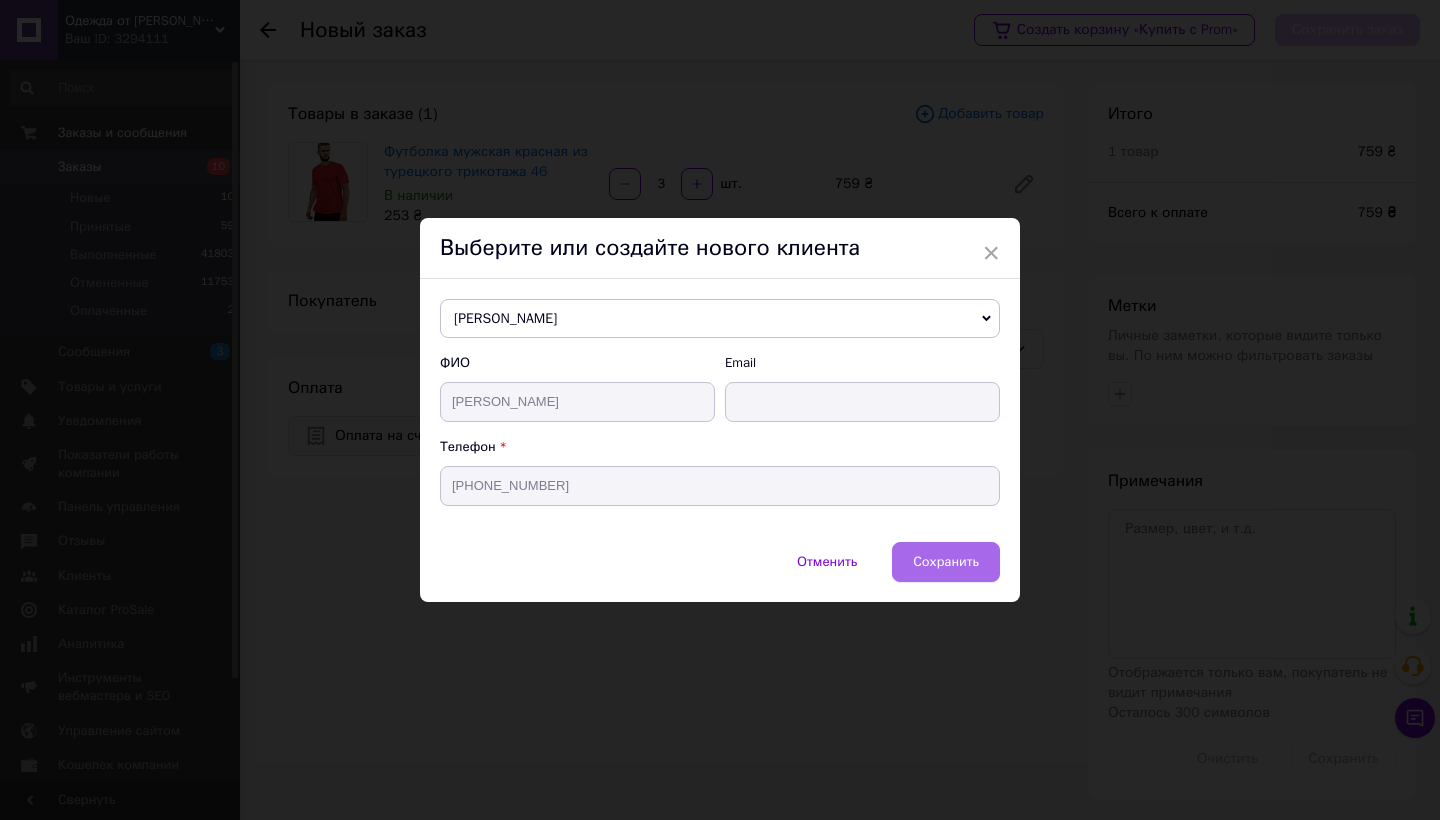 click on "Сохранить" at bounding box center (946, 561) 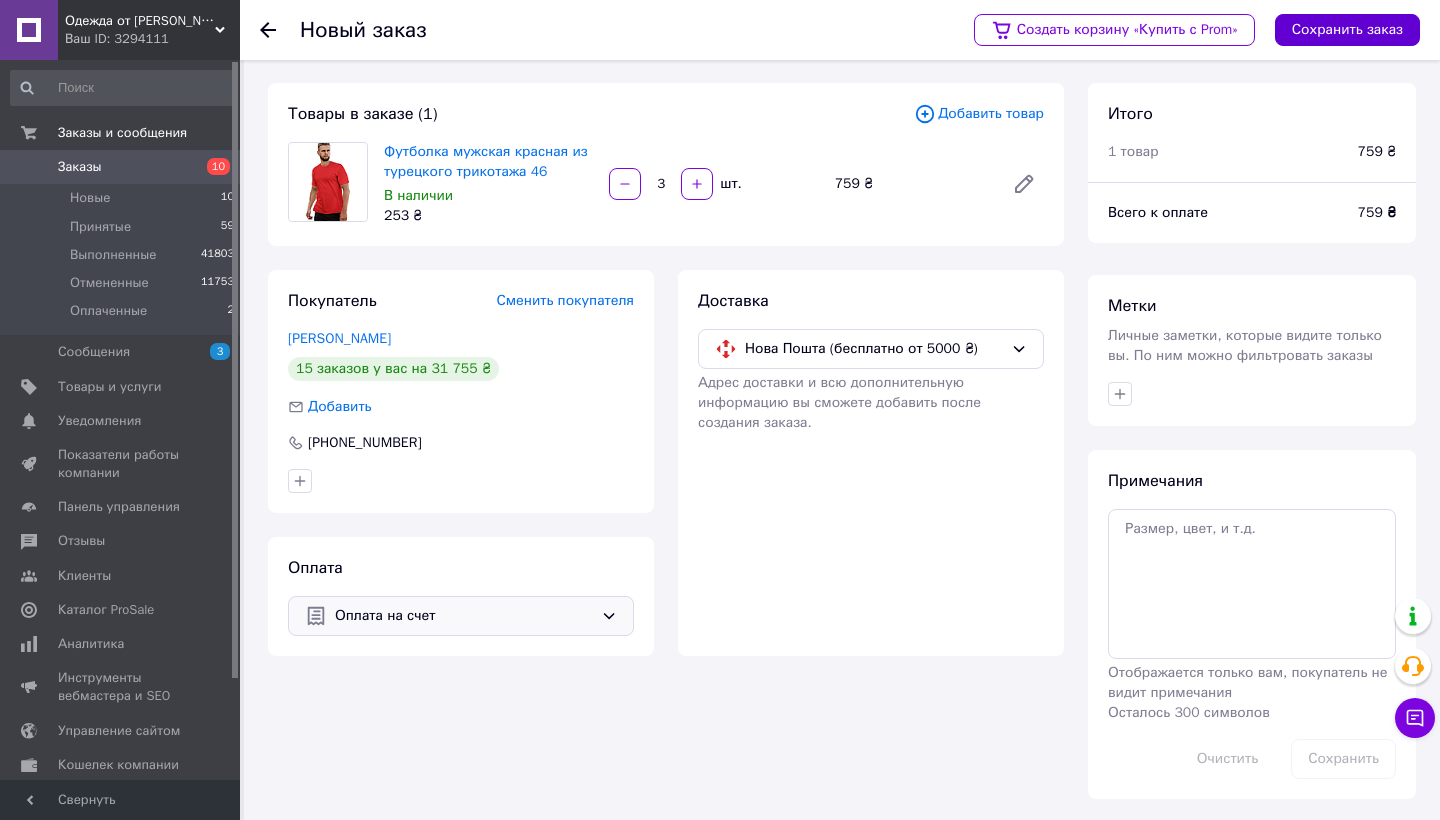 click on "Сохранить заказ" at bounding box center (1347, 30) 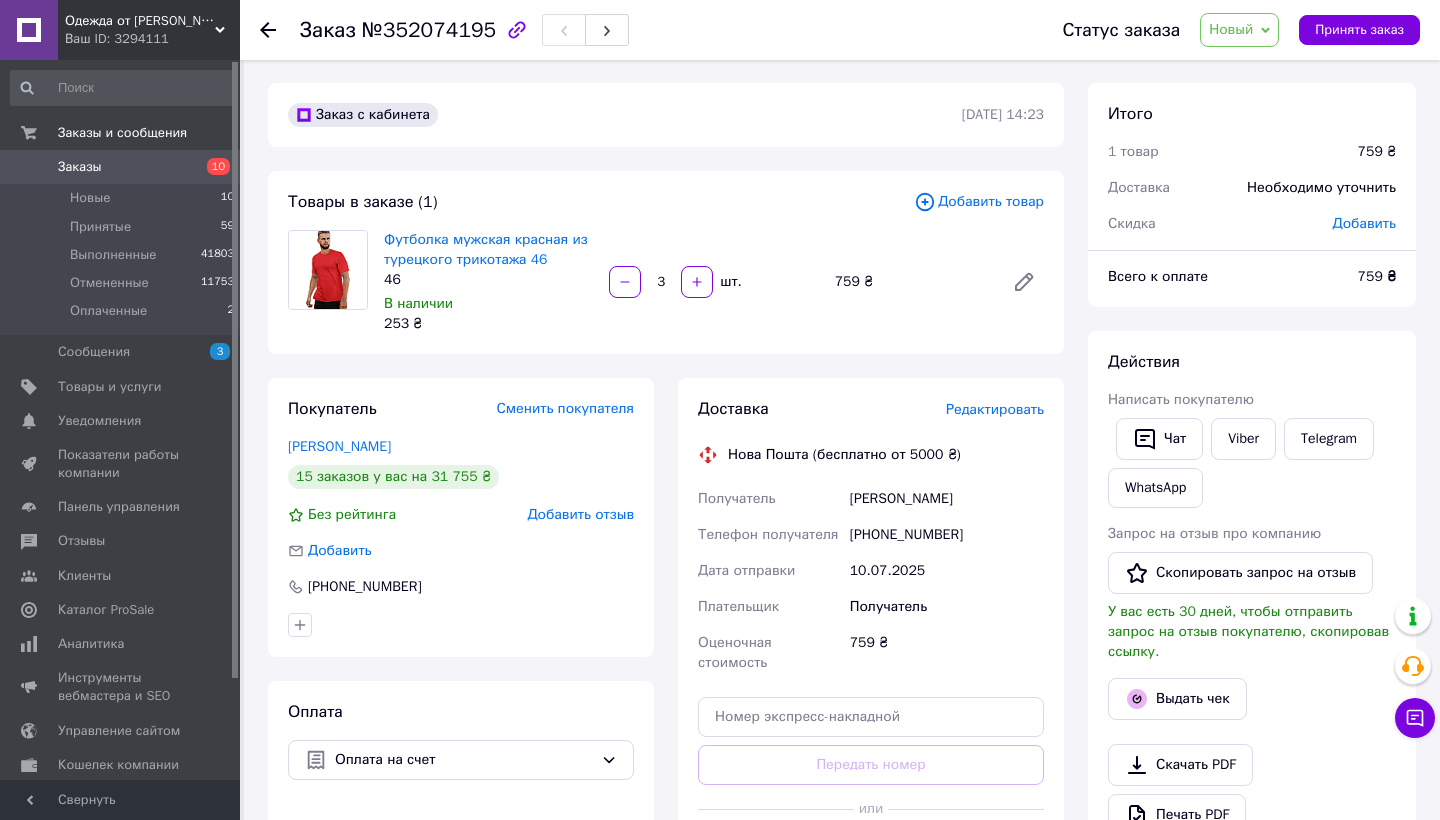 click on "Добавить" at bounding box center [1364, 223] 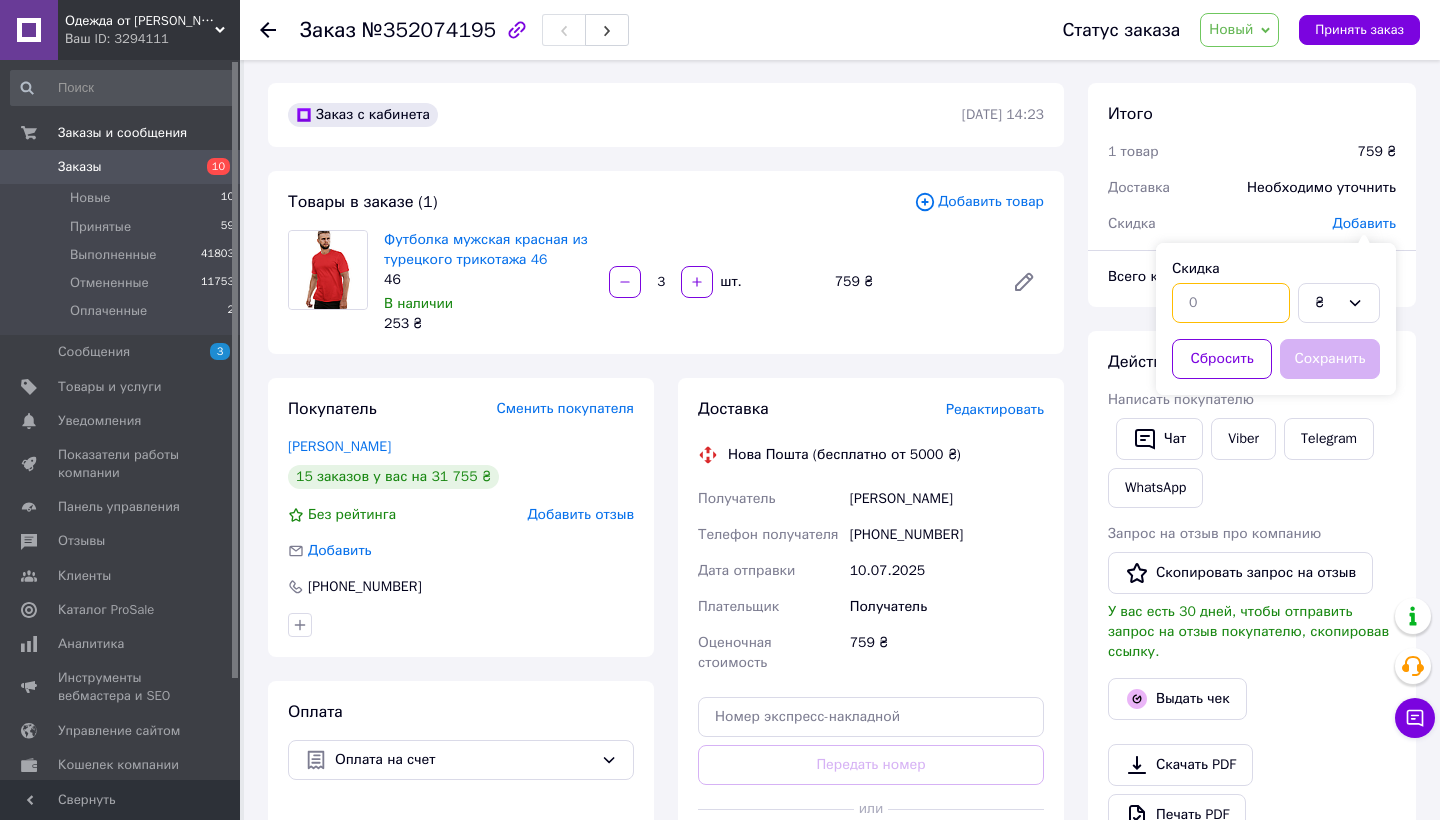 click at bounding box center [1231, 303] 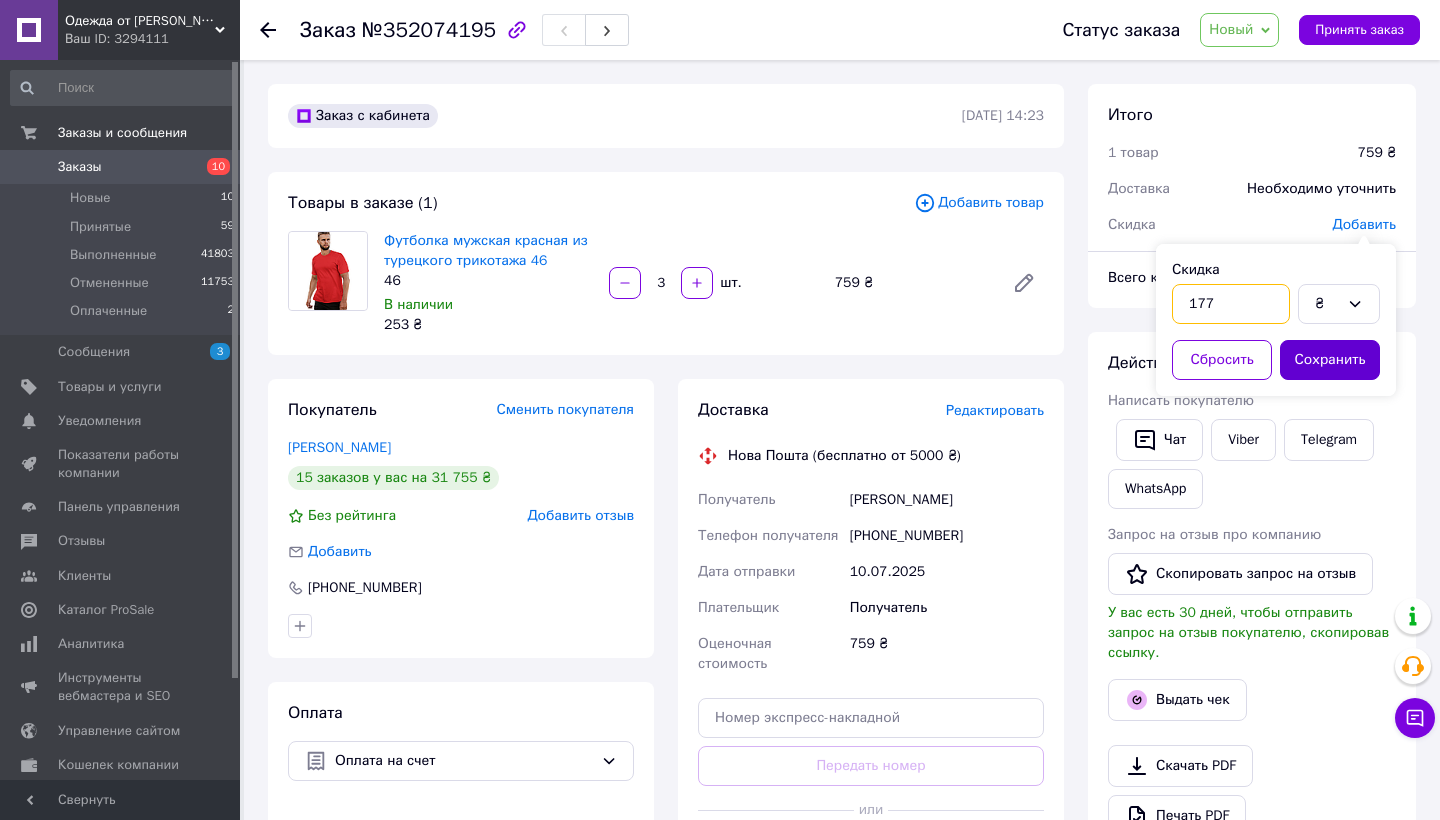scroll, scrollTop: 0, scrollLeft: 0, axis: both 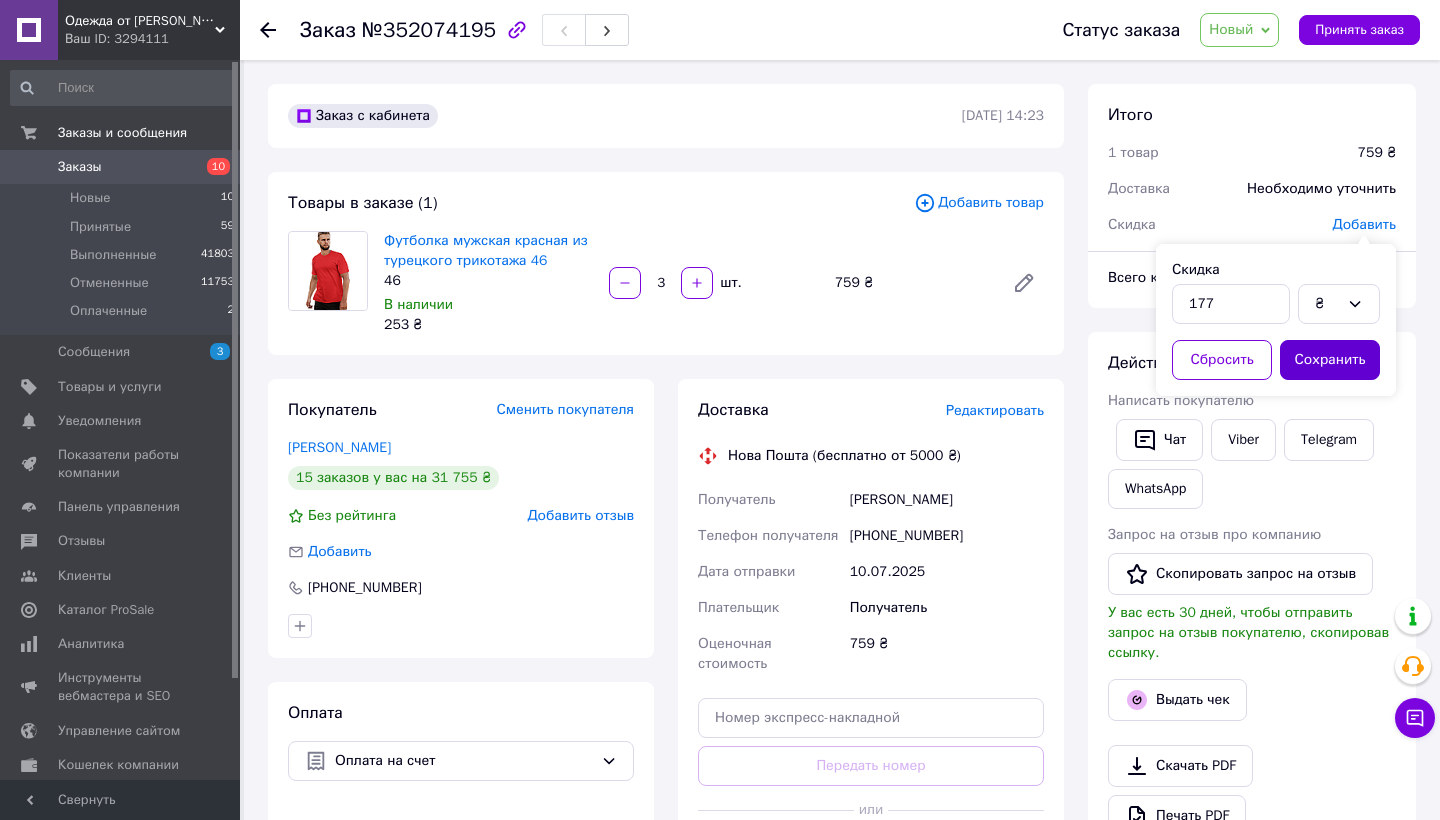 click on "Сохранить" at bounding box center (1330, 360) 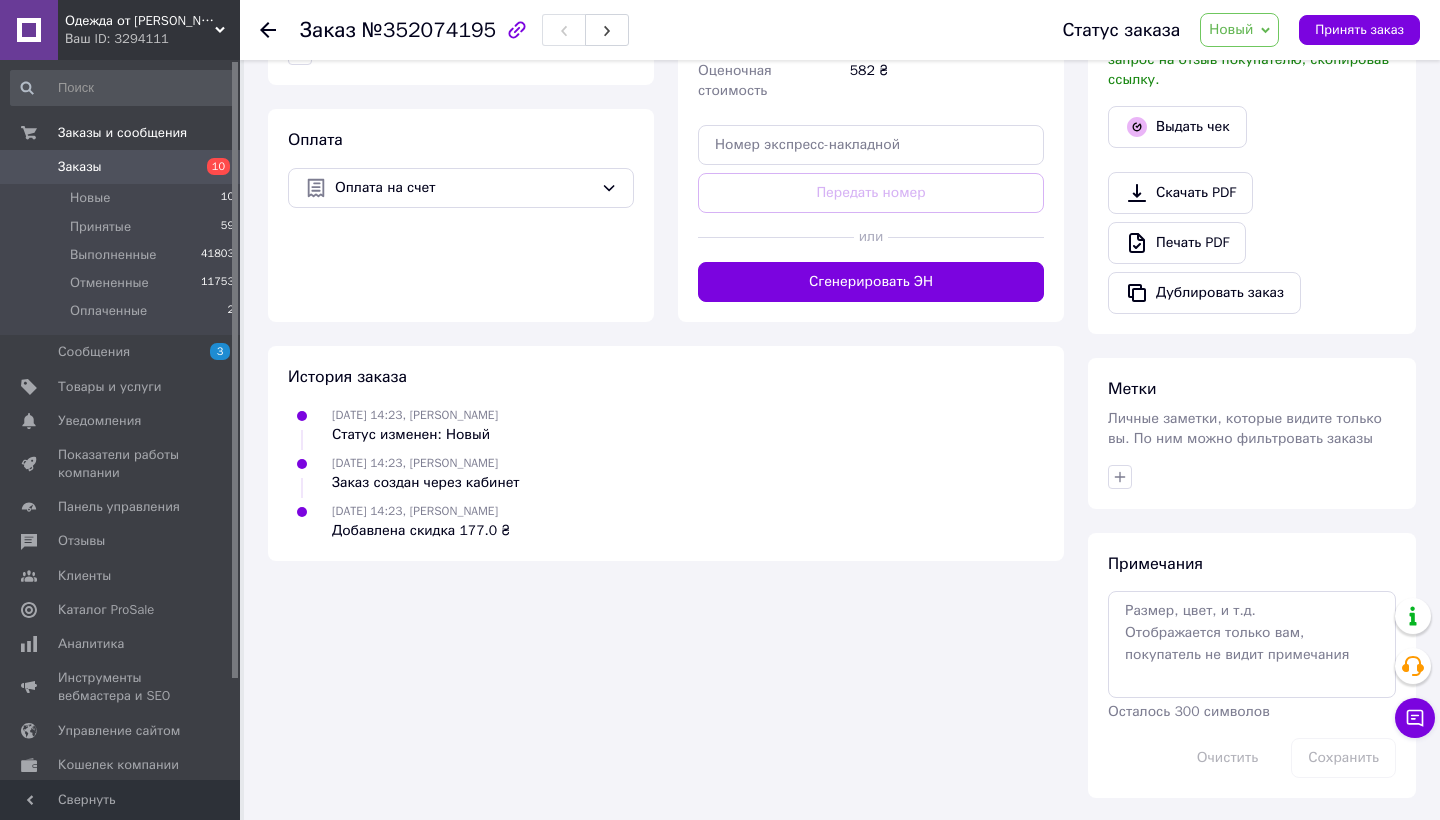 scroll, scrollTop: 572, scrollLeft: 0, axis: vertical 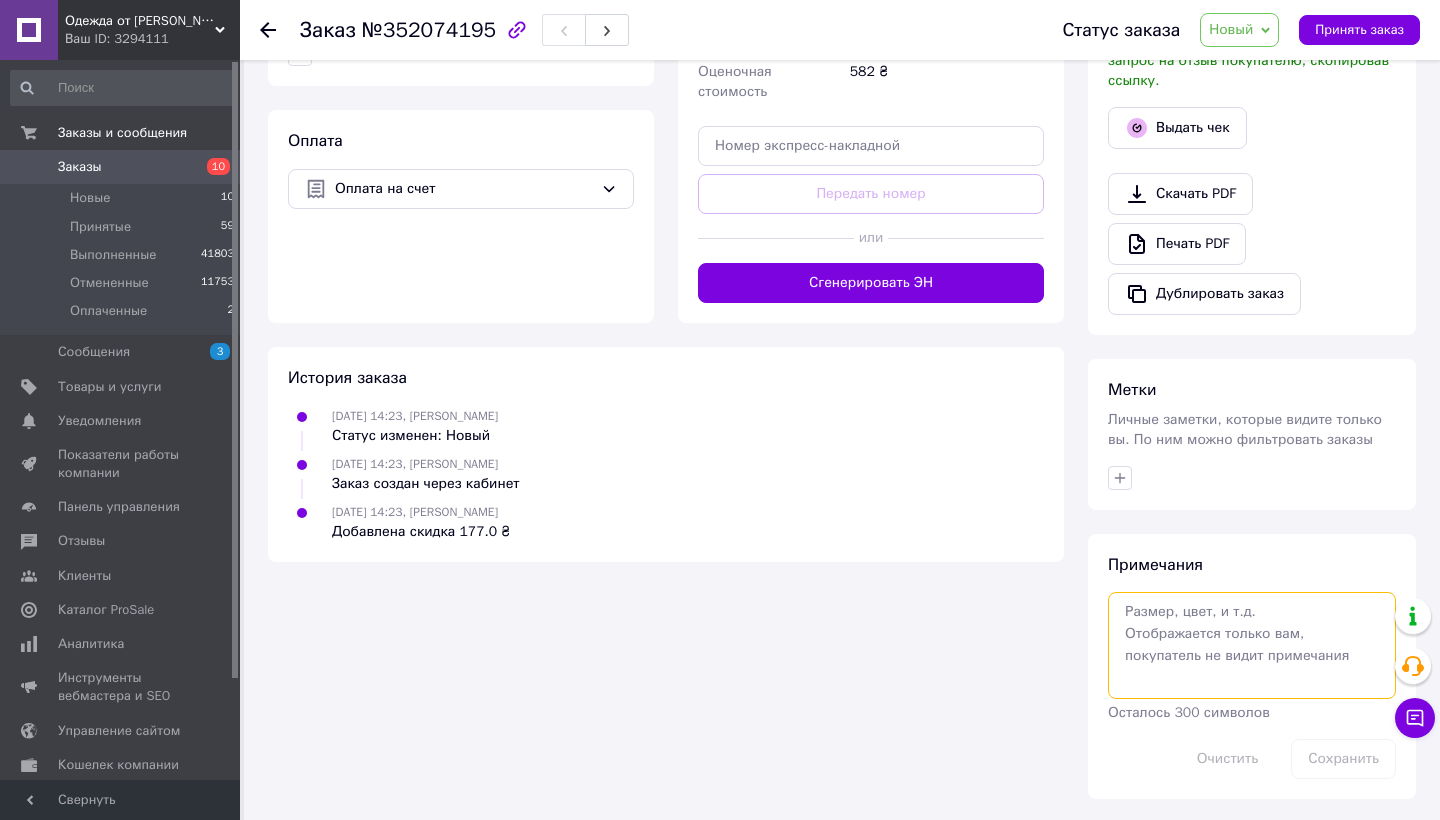 click at bounding box center [1252, 645] 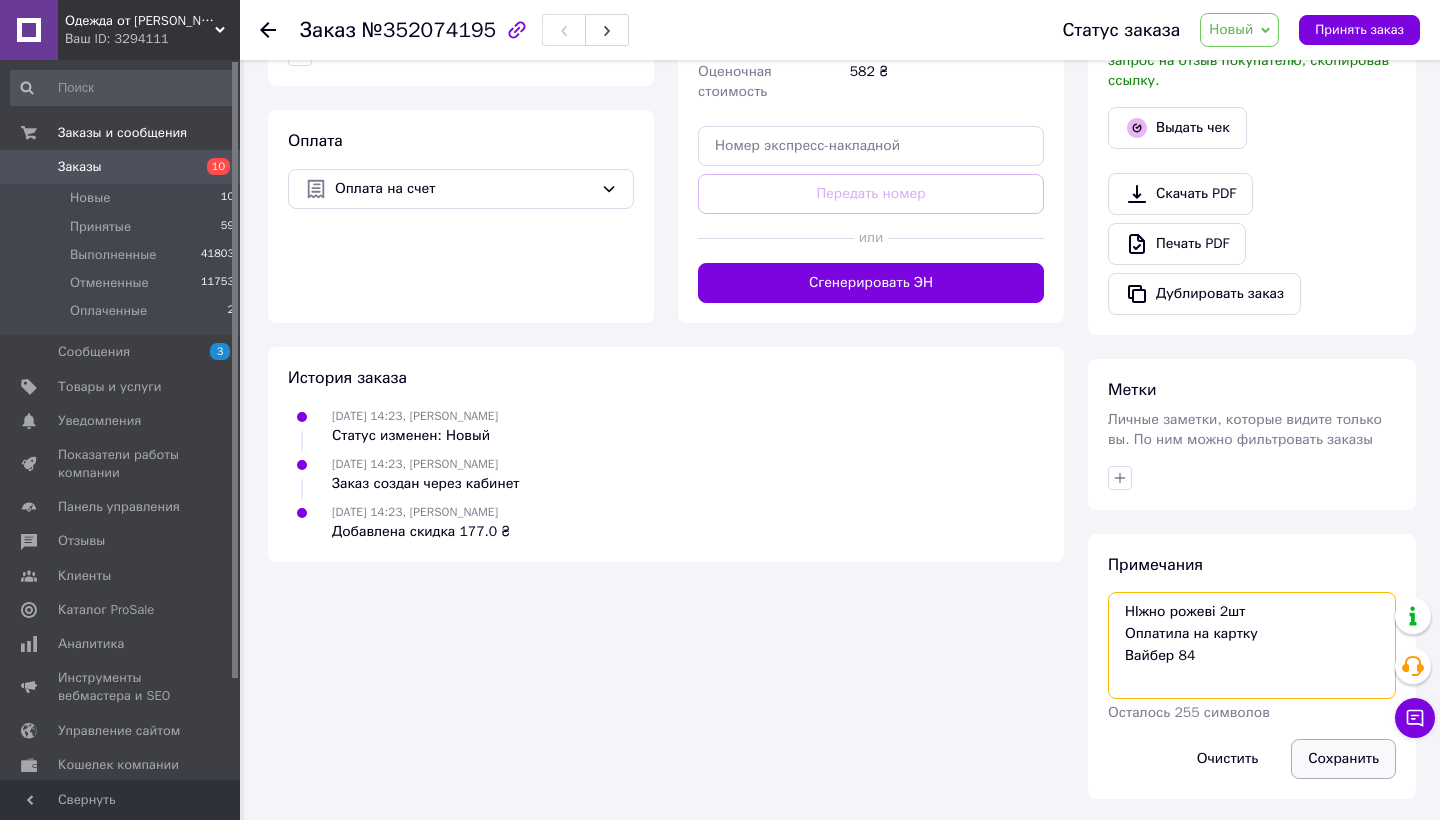 type on "НІжно рожеві 2шт
Оплатила на картку
Вайбер 84" 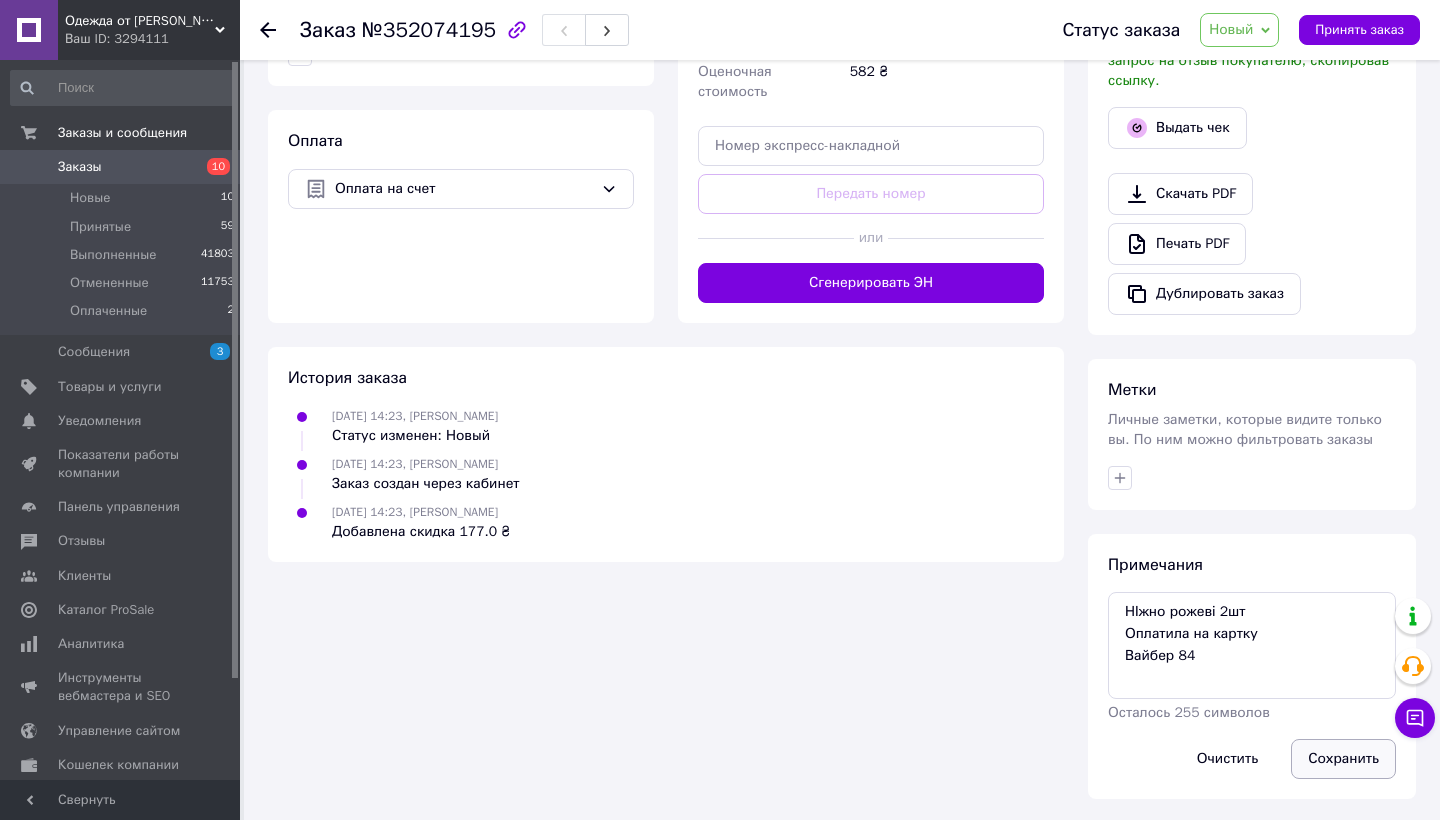 click on "Сохранить" at bounding box center [1343, 759] 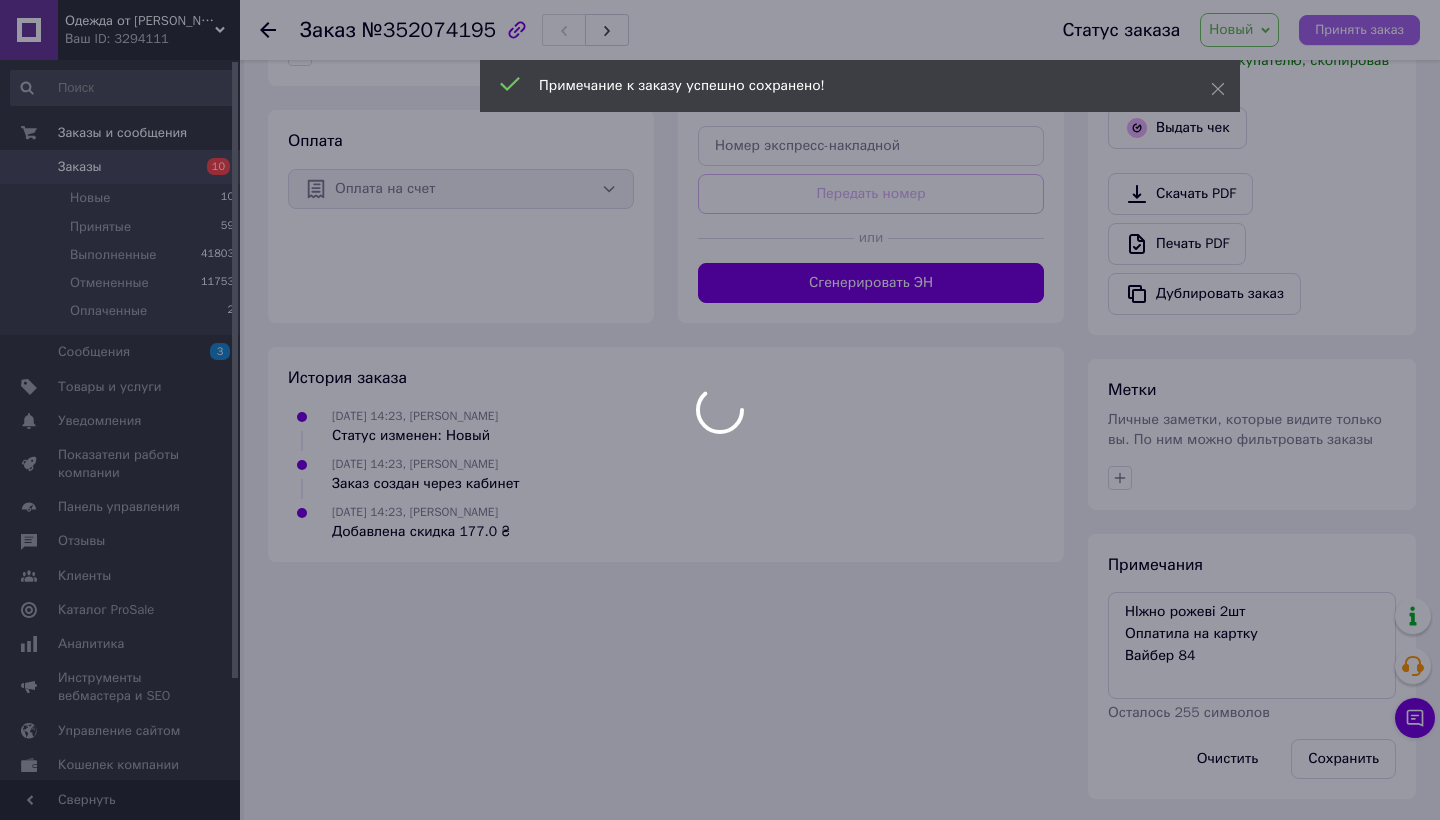 scroll, scrollTop: 536, scrollLeft: 0, axis: vertical 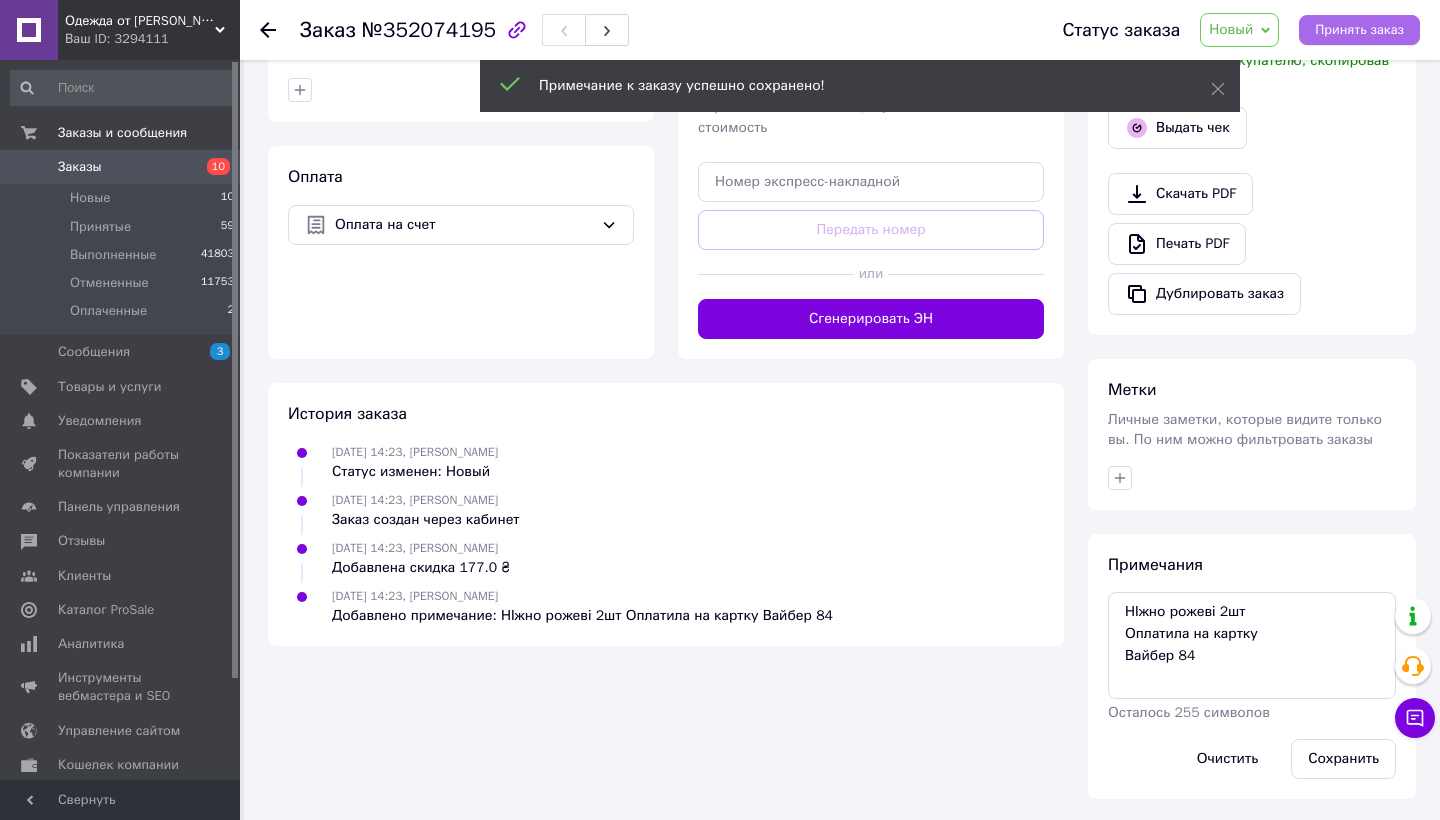 click on "Принять заказ" at bounding box center [1359, 30] 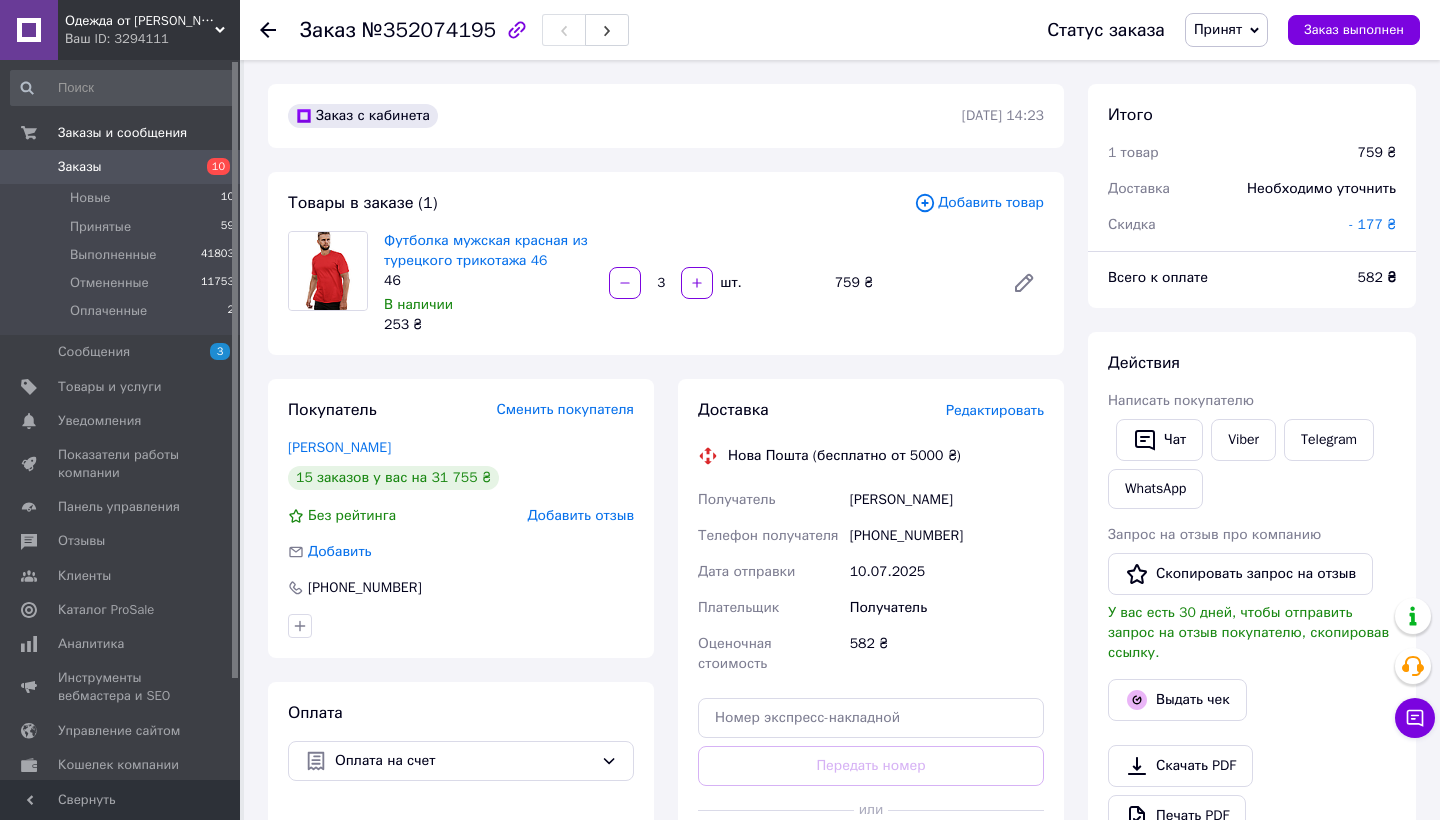 scroll, scrollTop: 0, scrollLeft: 0, axis: both 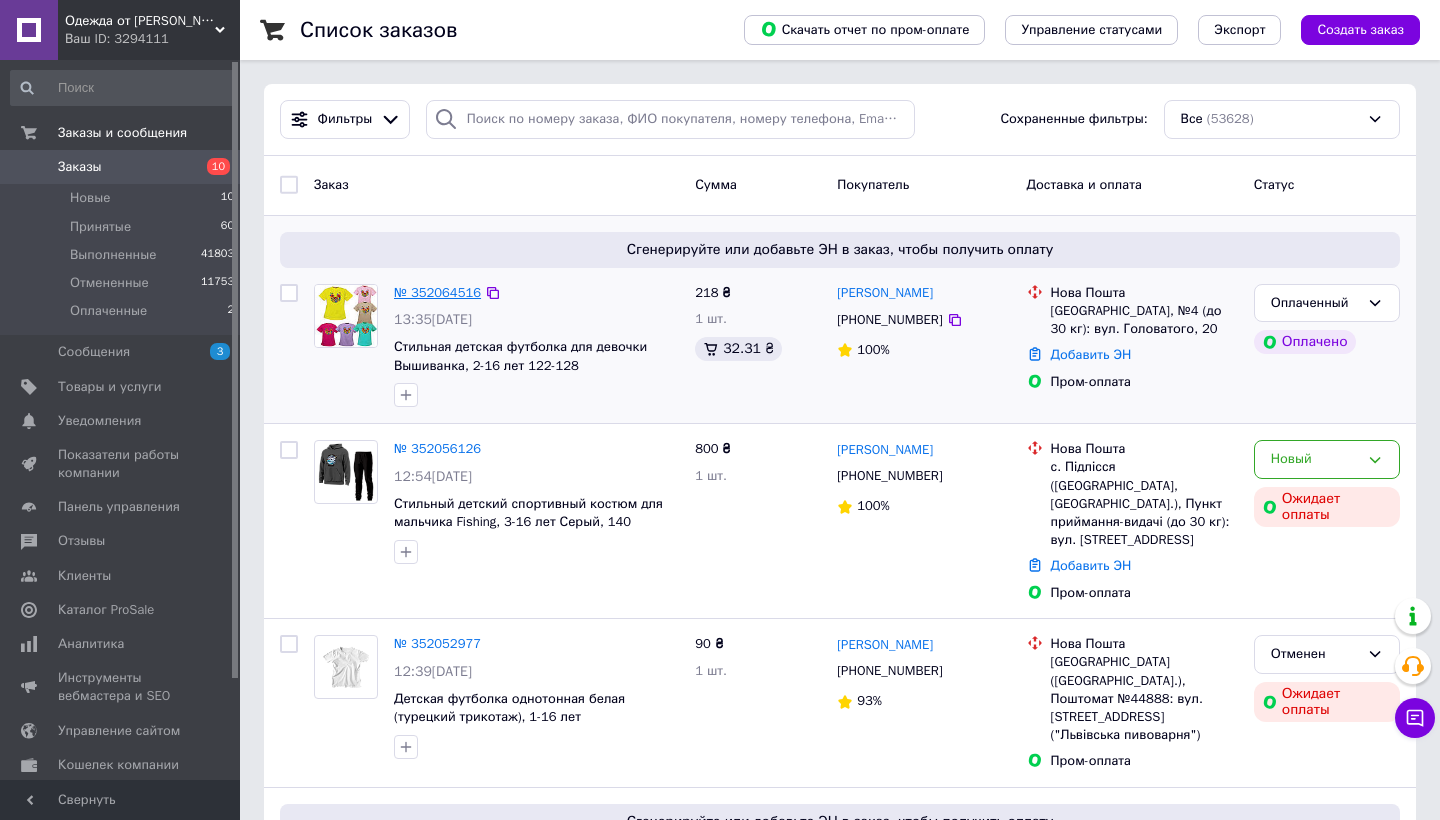 drag, startPoint x: 458, startPoint y: 305, endPoint x: 459, endPoint y: 294, distance: 11.045361 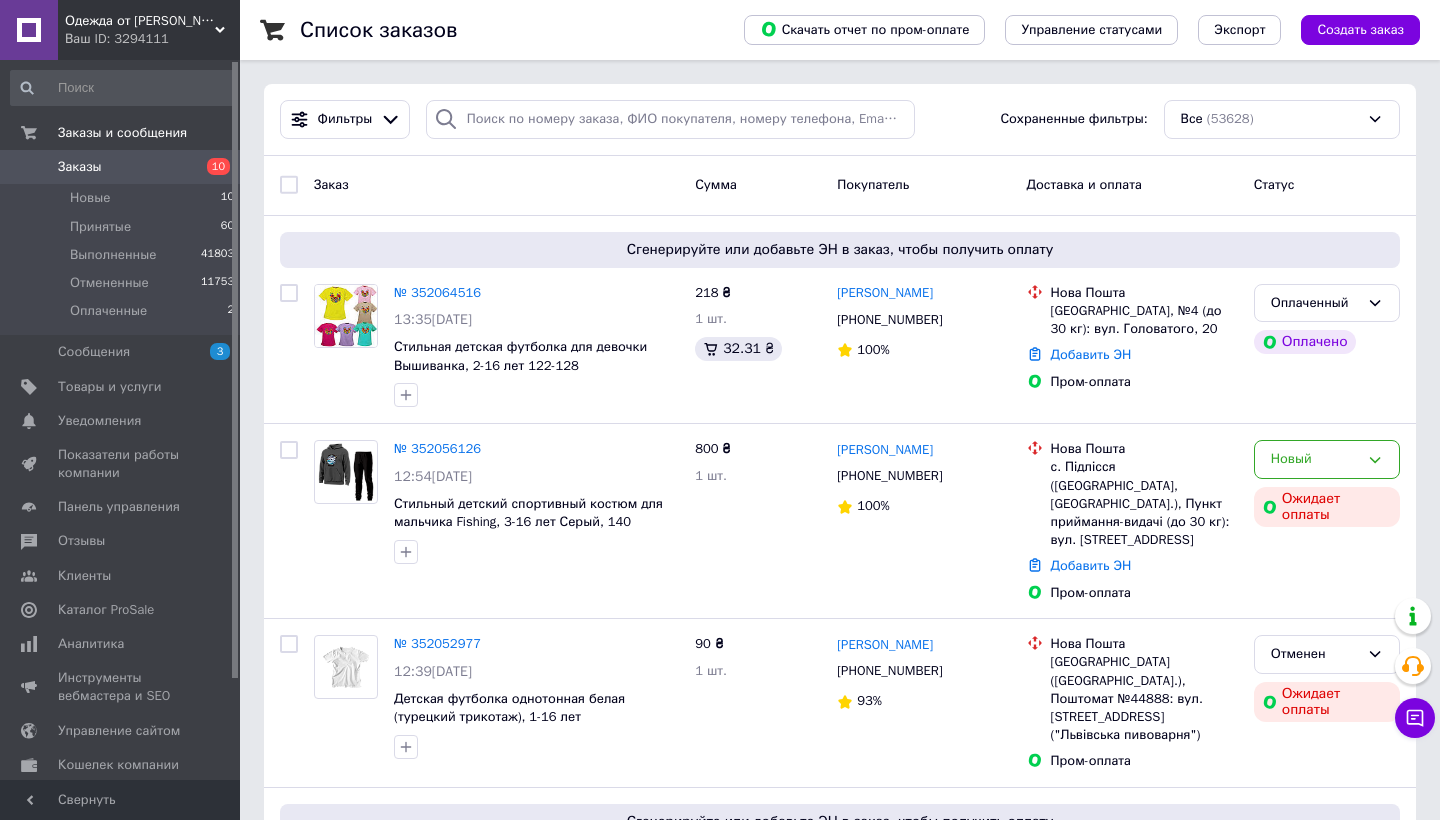 click on "№ 352064516" at bounding box center (437, 292) 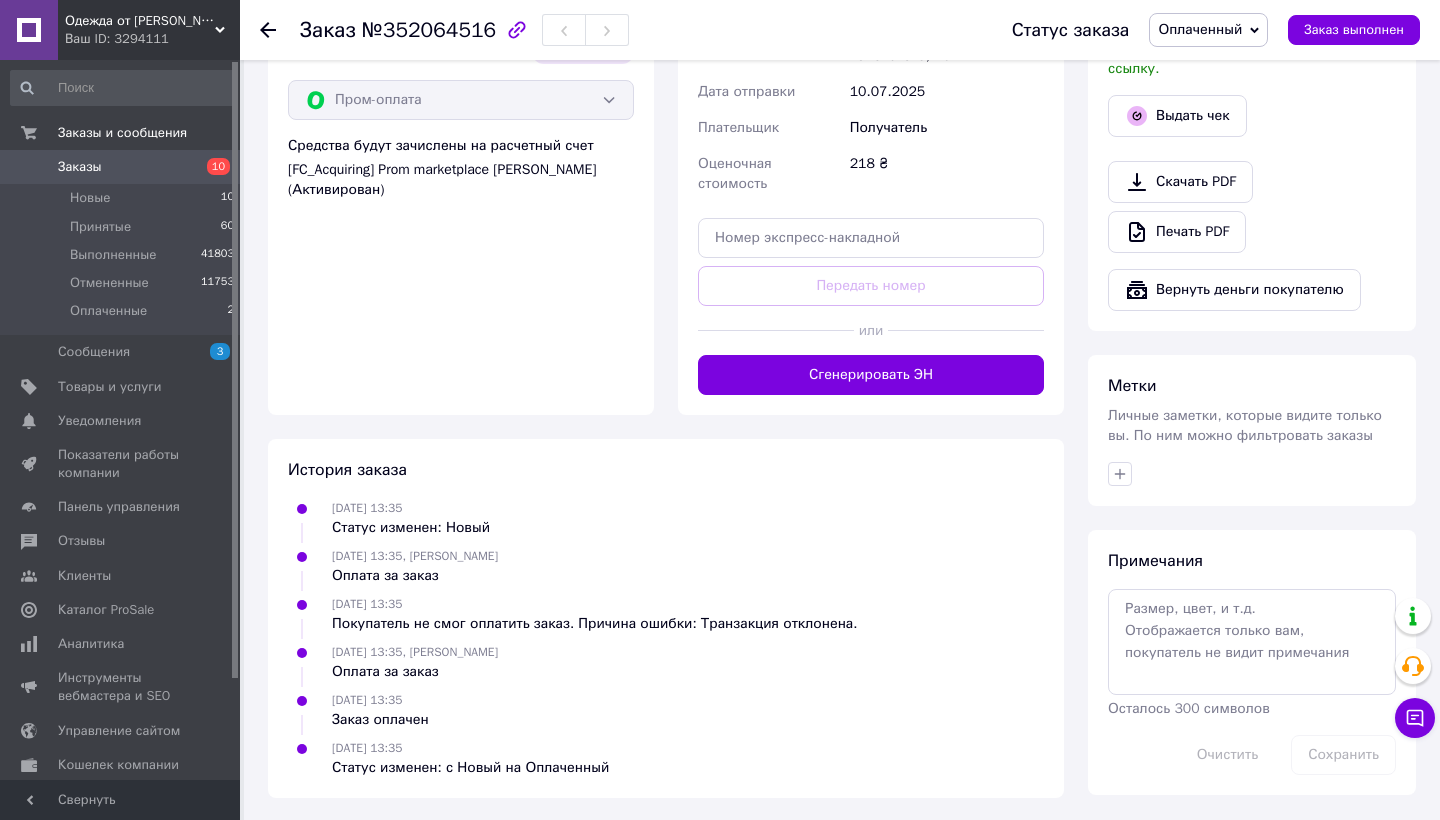 scroll, scrollTop: 727, scrollLeft: 0, axis: vertical 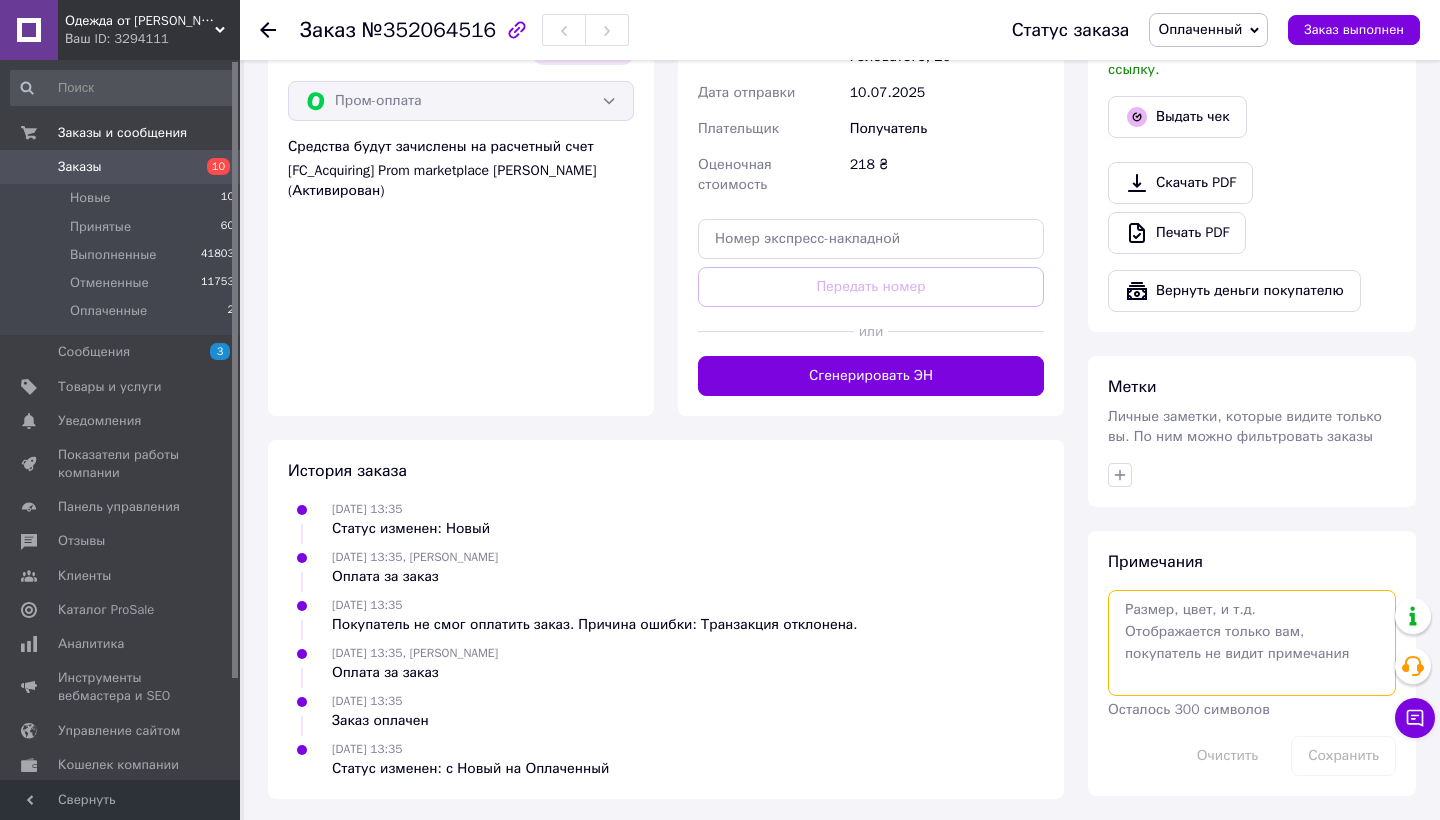 click at bounding box center [1252, 643] 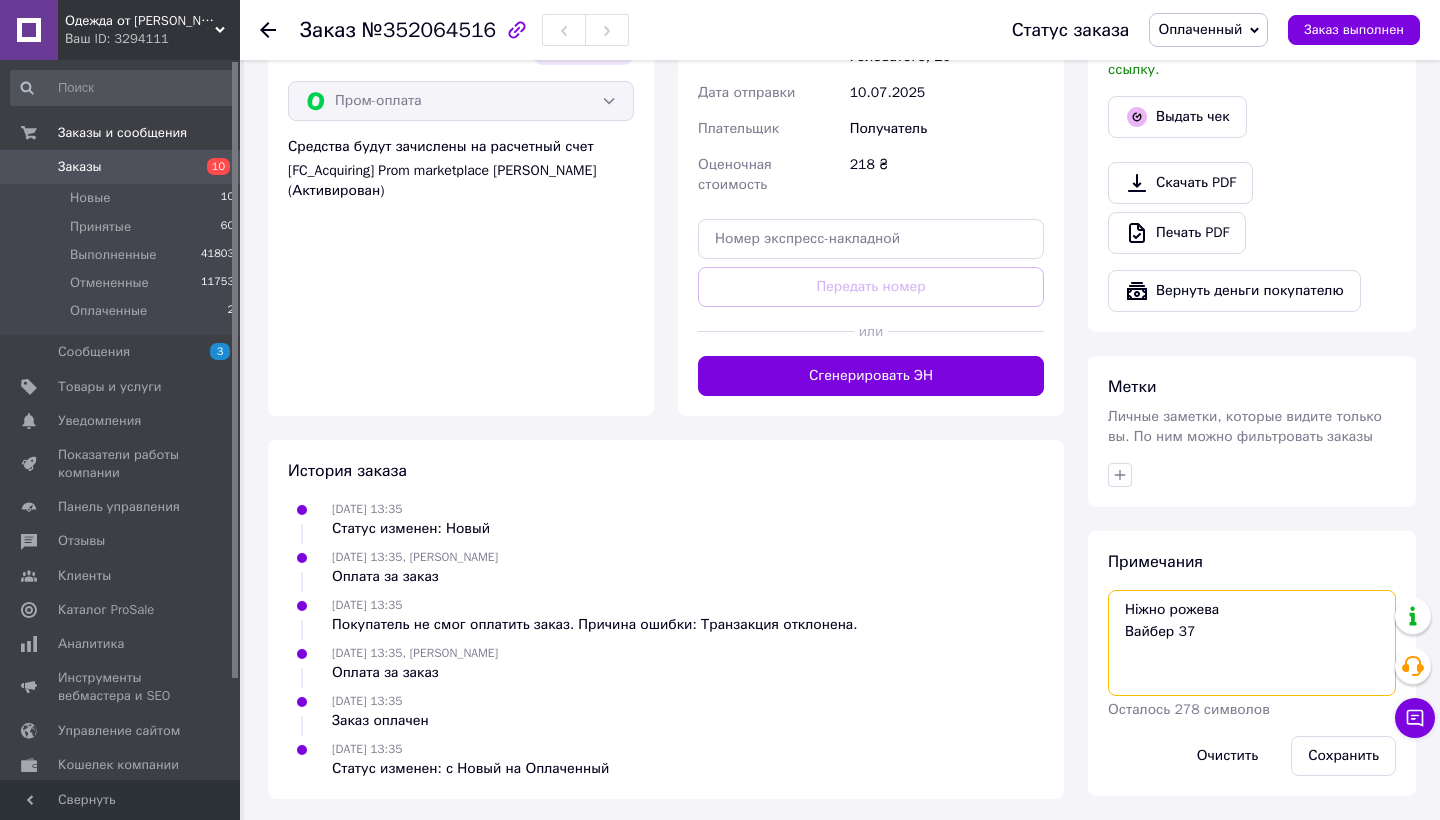 scroll, scrollTop: 727, scrollLeft: 1, axis: both 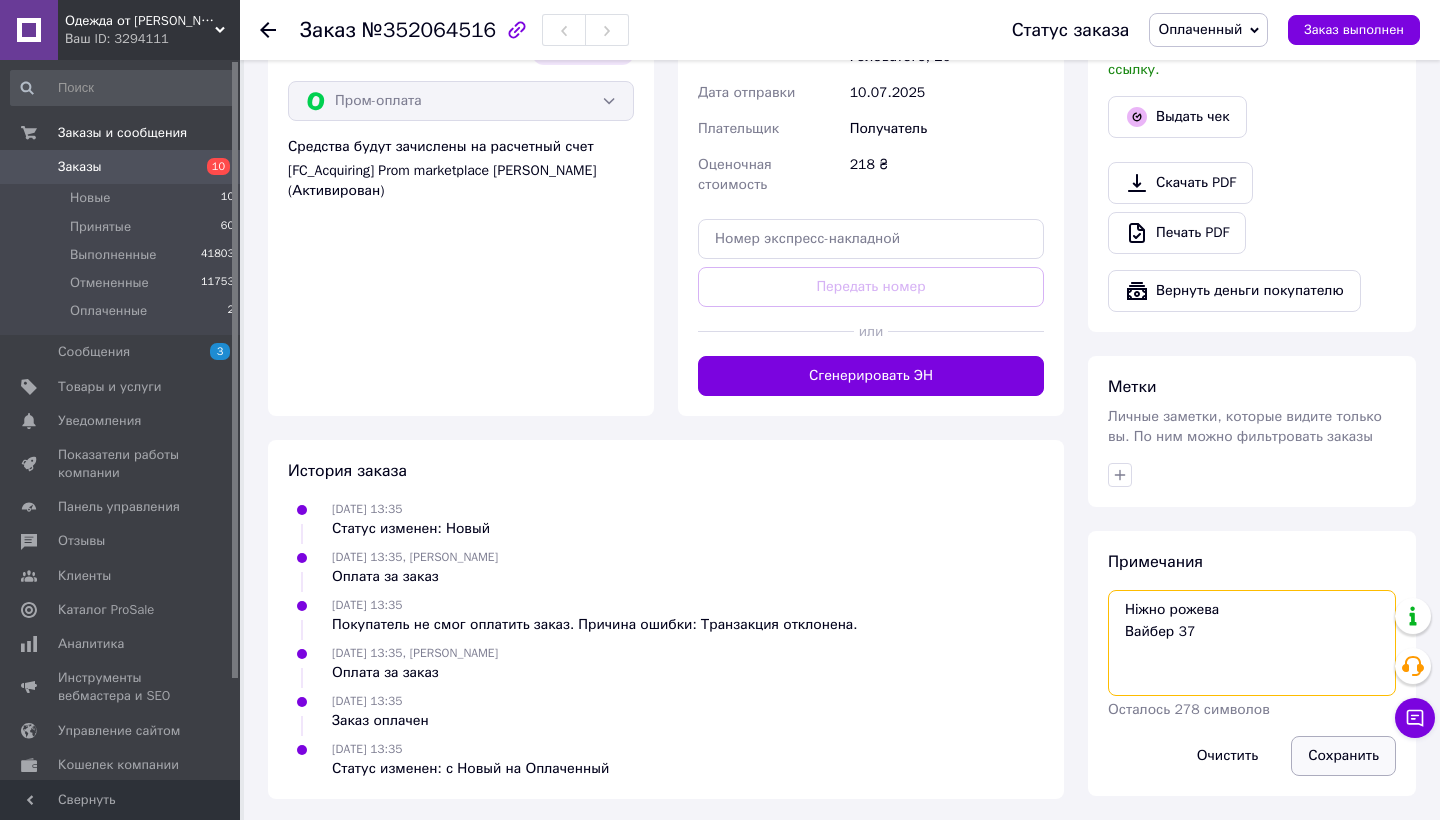 type on "Ніжно рожева
Вайбер 37" 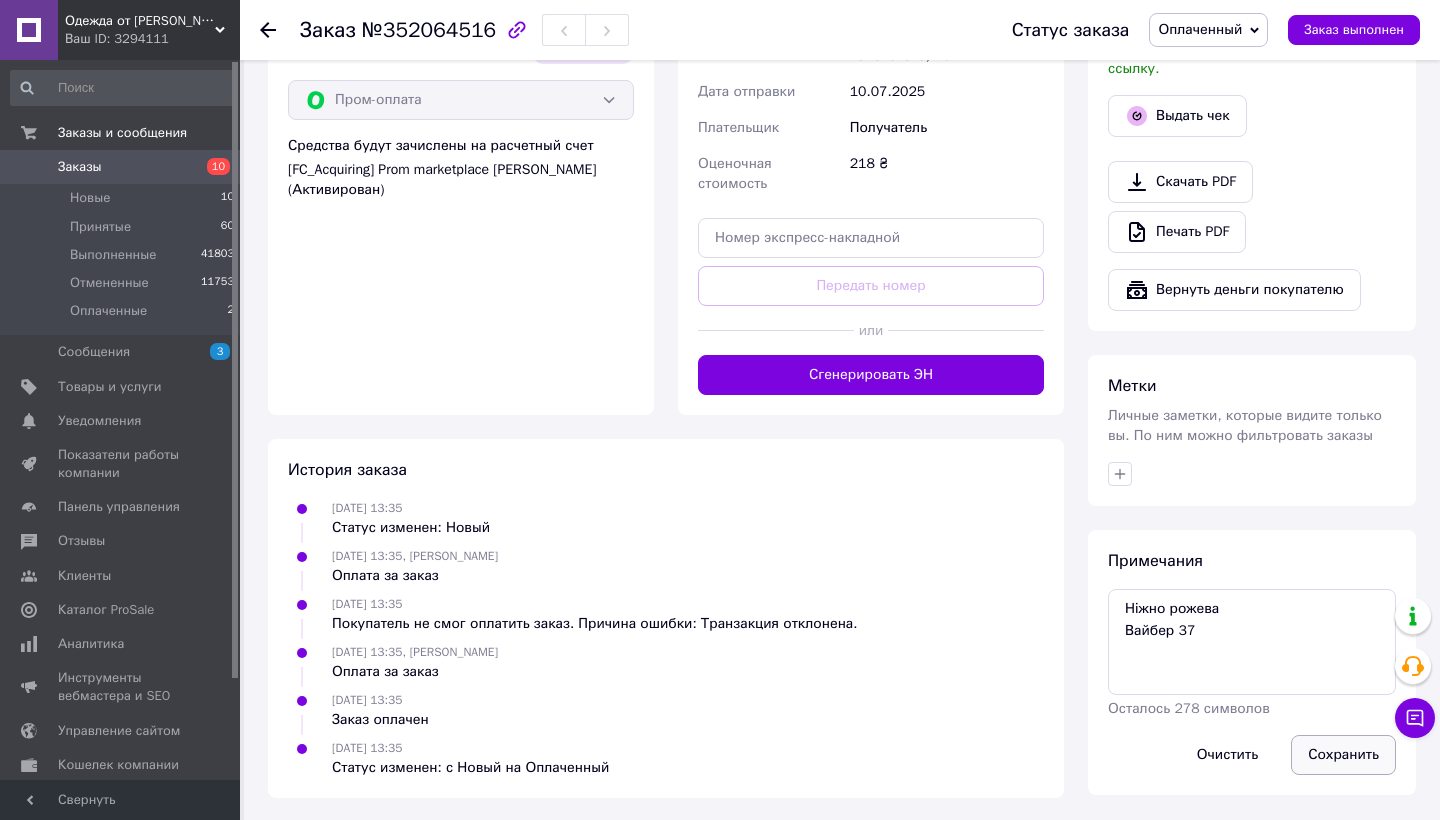 click on "Сохранить" at bounding box center [1343, 755] 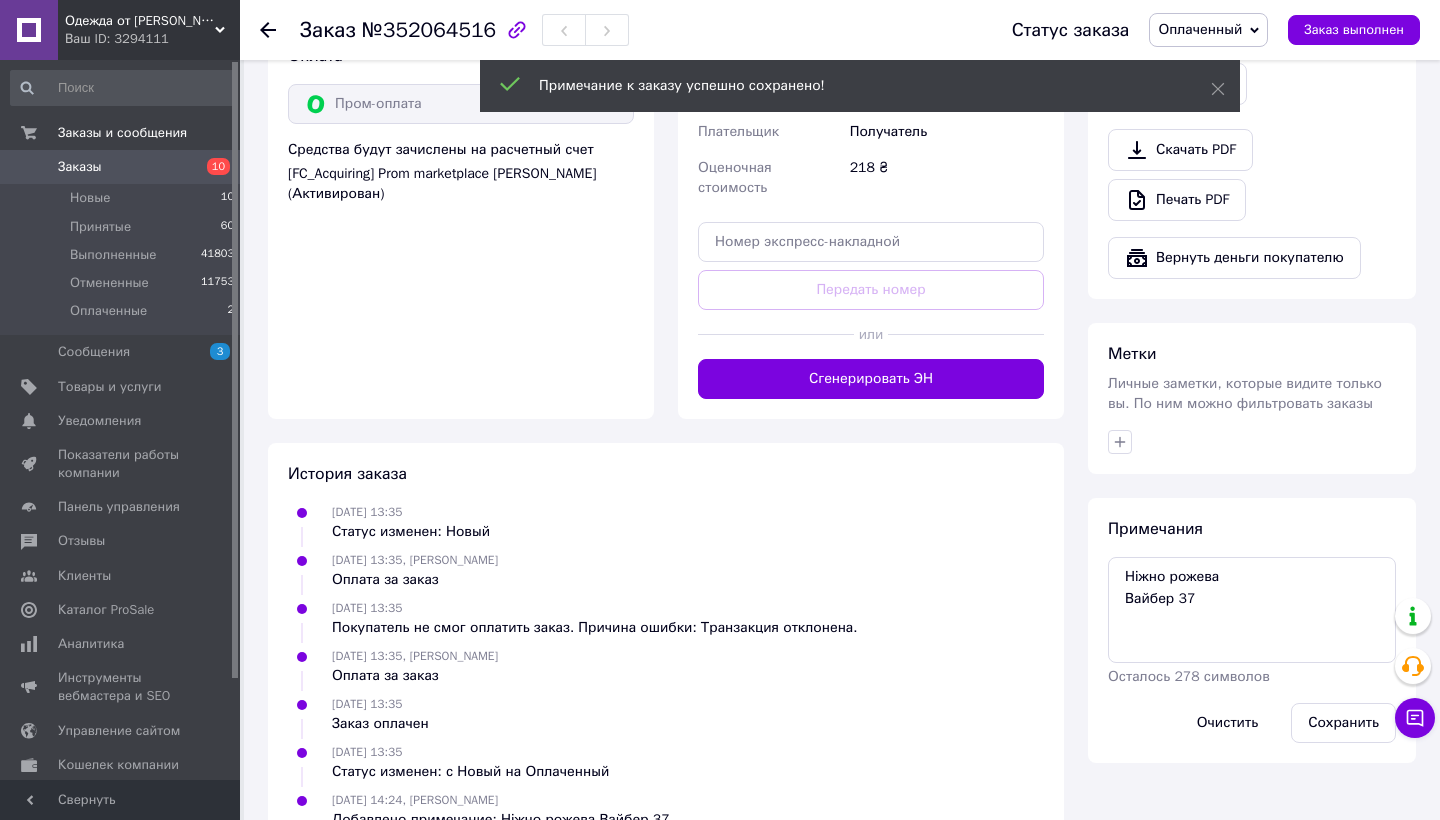 drag, startPoint x: 1249, startPoint y: 33, endPoint x: 1254, endPoint y: 52, distance: 19.646883 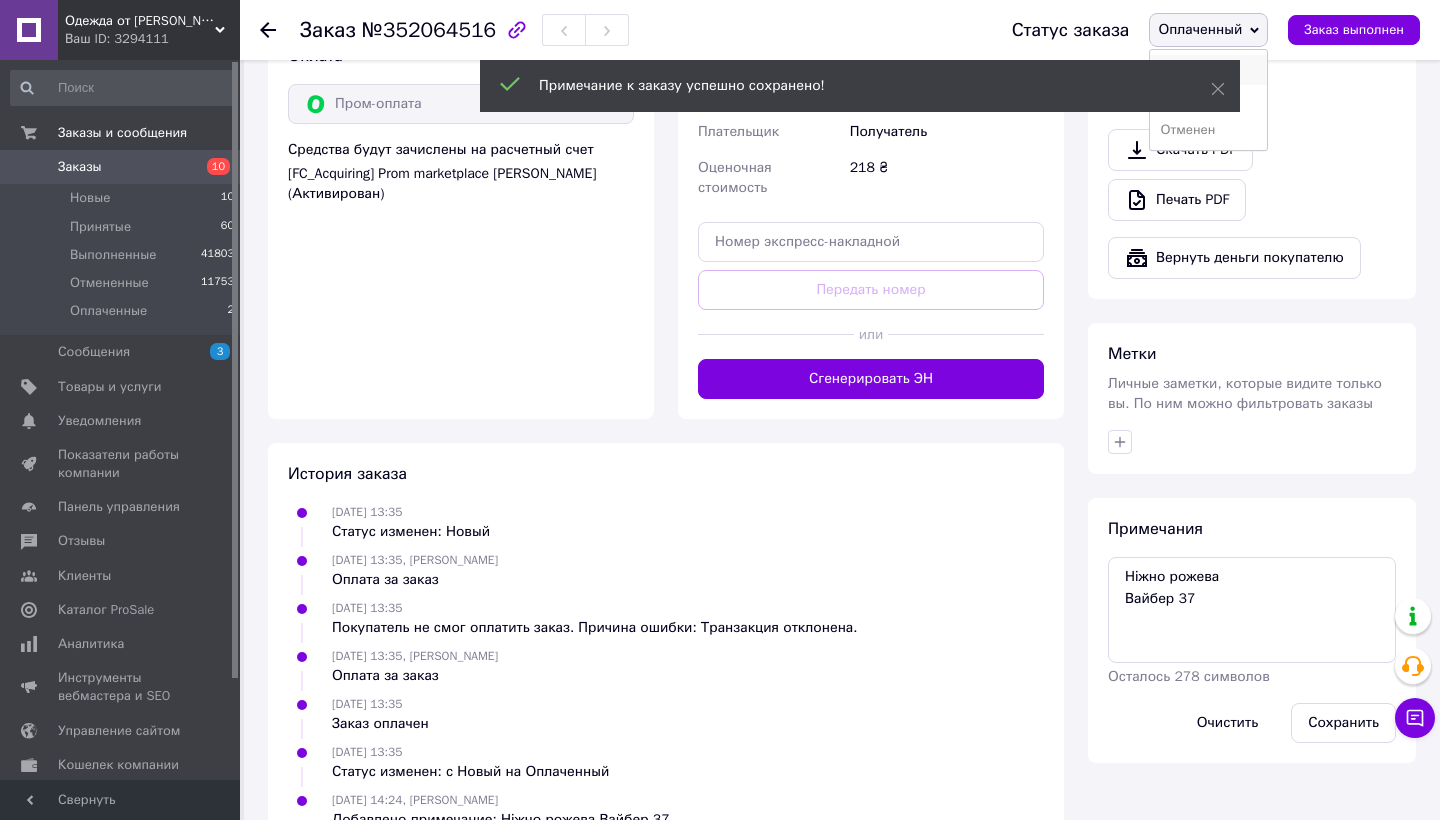 click on "Принят" at bounding box center (1208, 70) 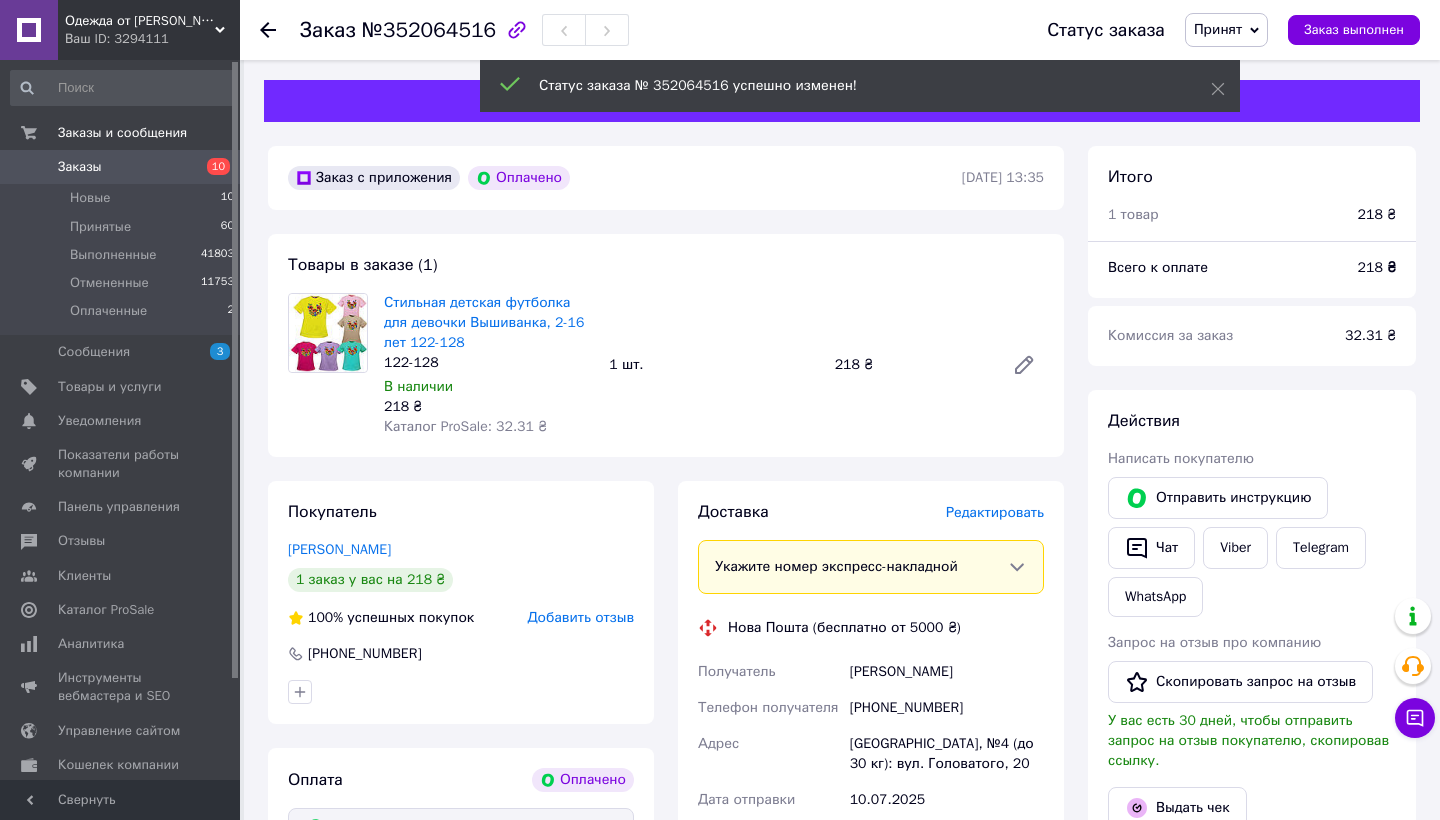 scroll, scrollTop: 0, scrollLeft: 0, axis: both 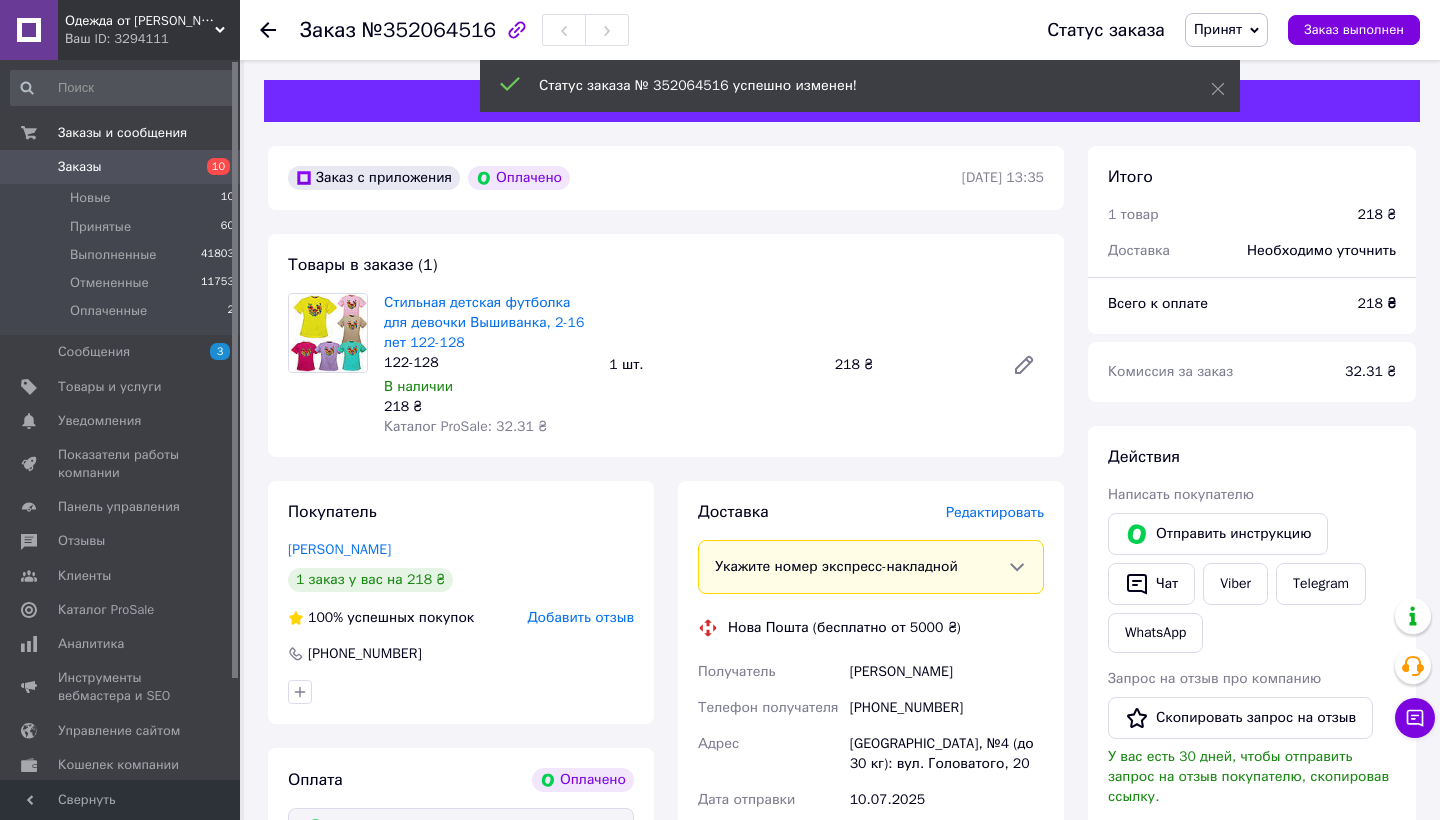 click on "Заказы" at bounding box center [121, 167] 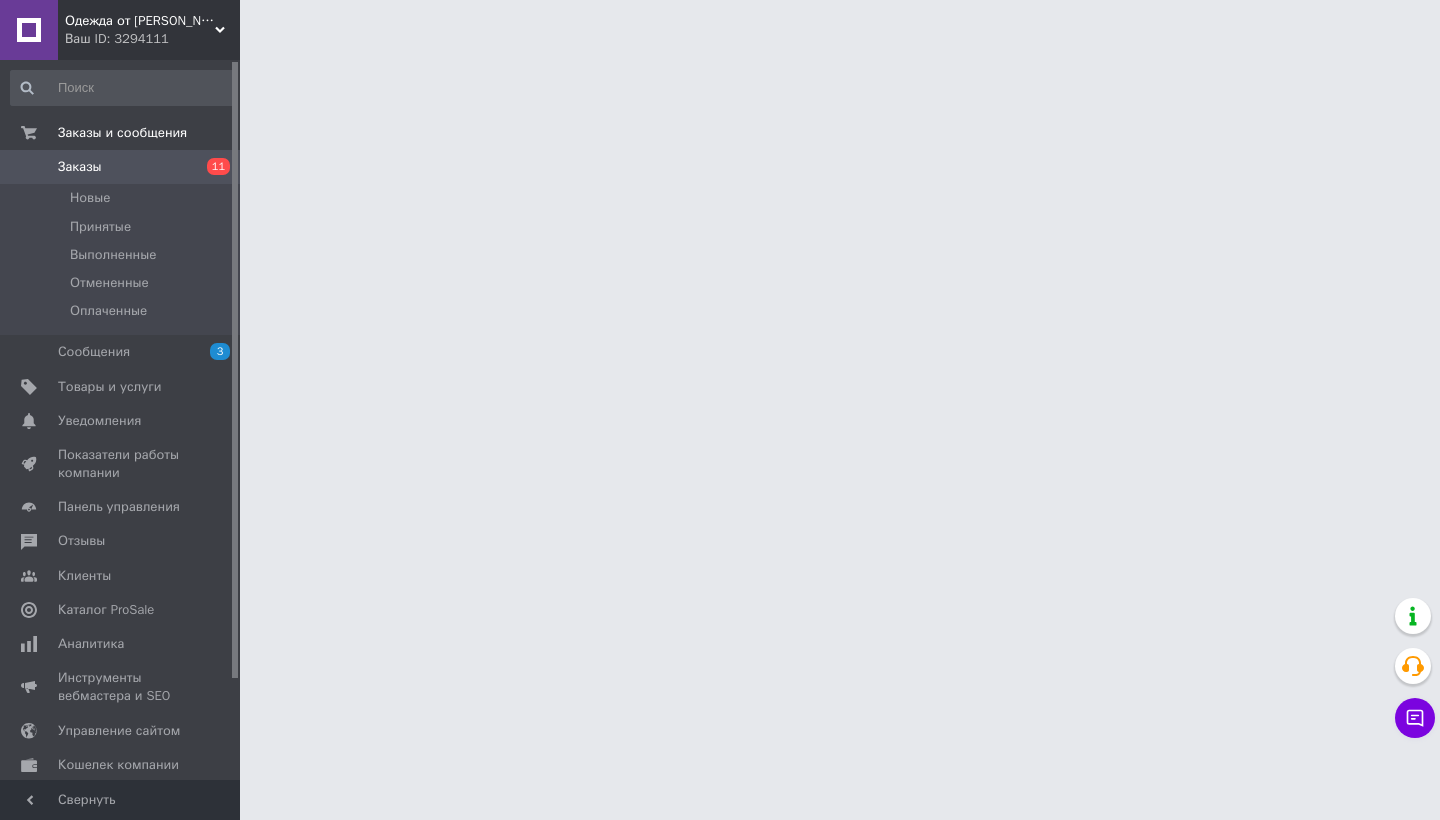 scroll, scrollTop: 0, scrollLeft: 0, axis: both 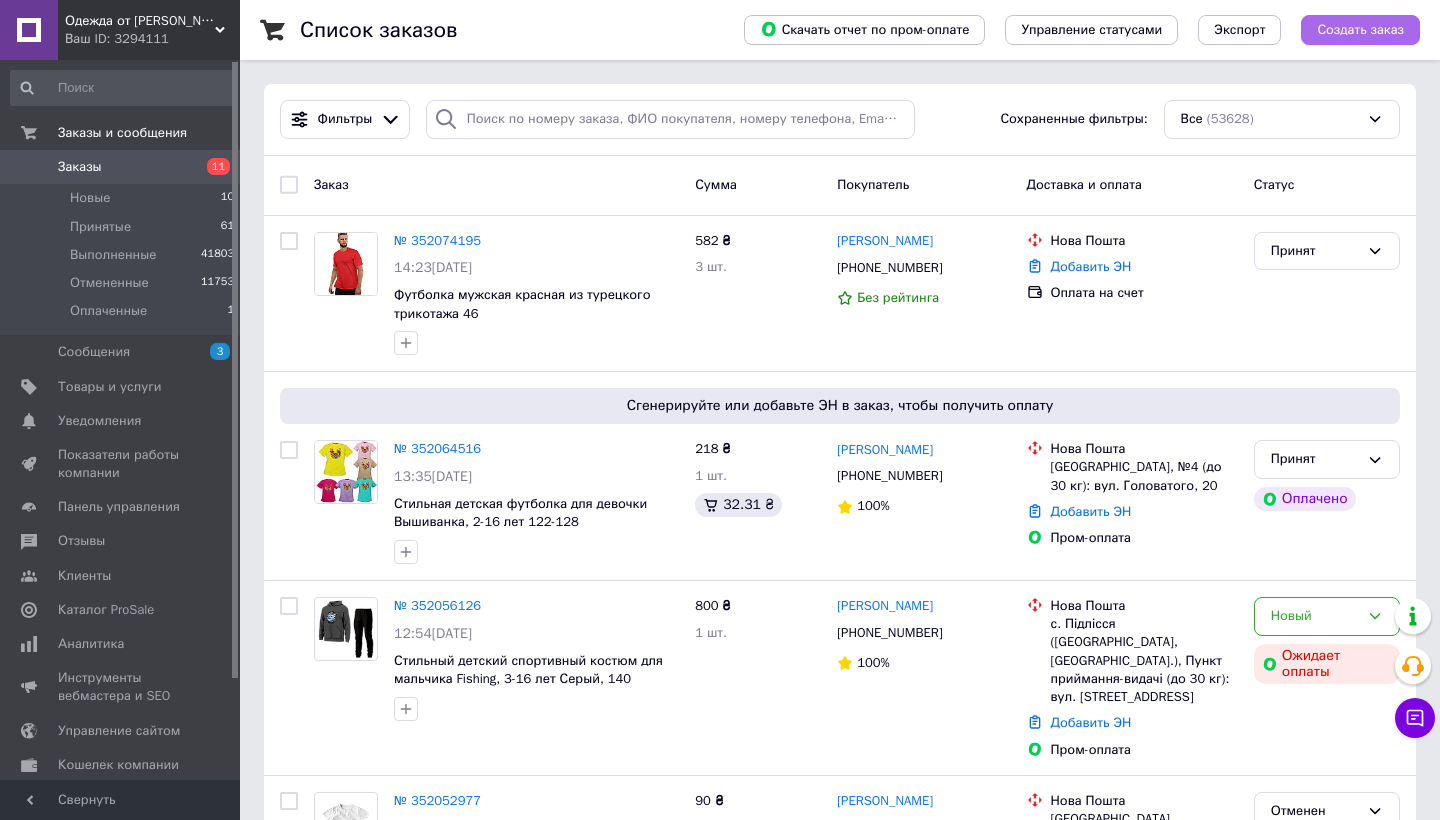 click on "Создать заказ" at bounding box center (1360, 30) 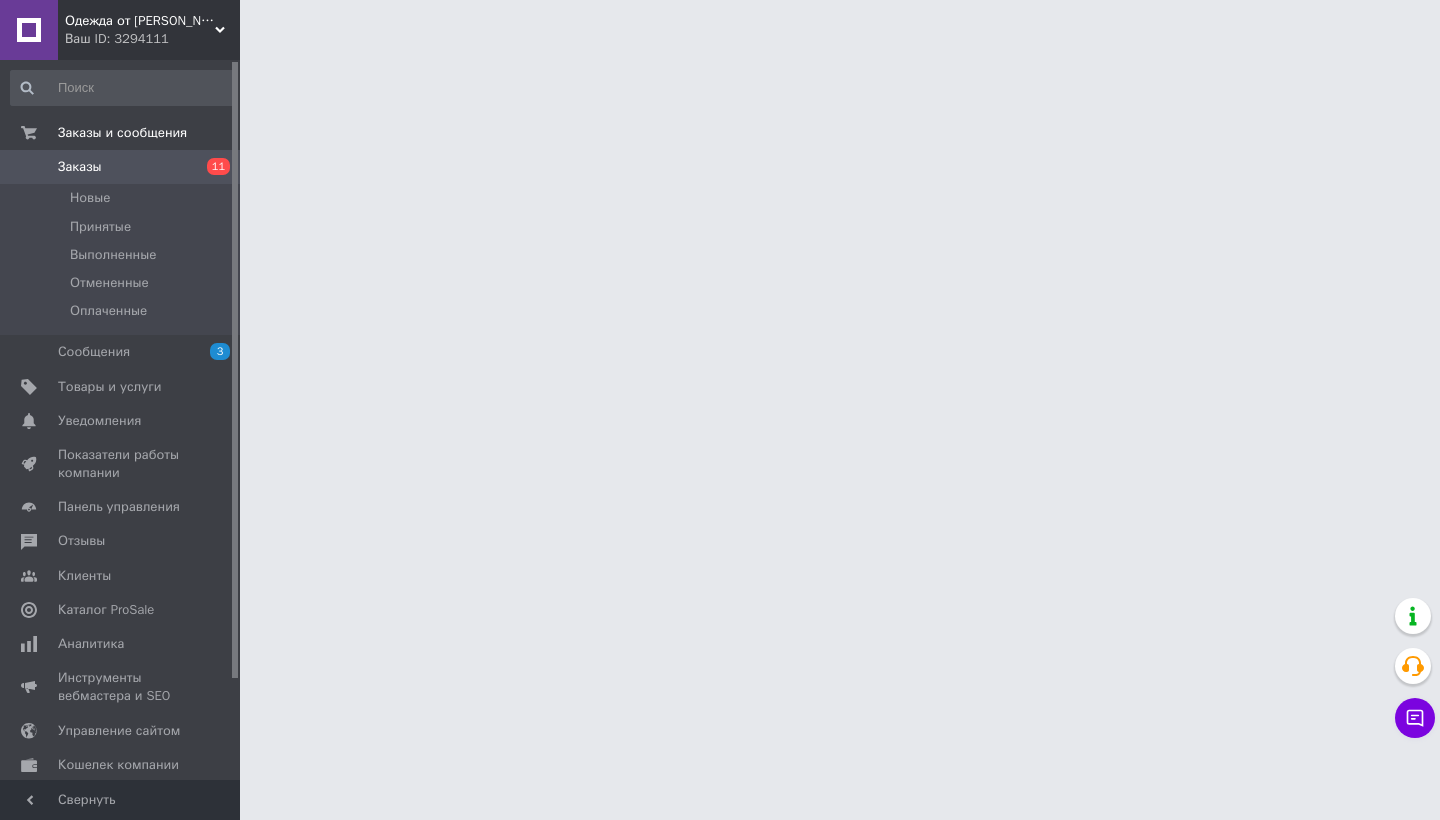 scroll, scrollTop: 0, scrollLeft: 0, axis: both 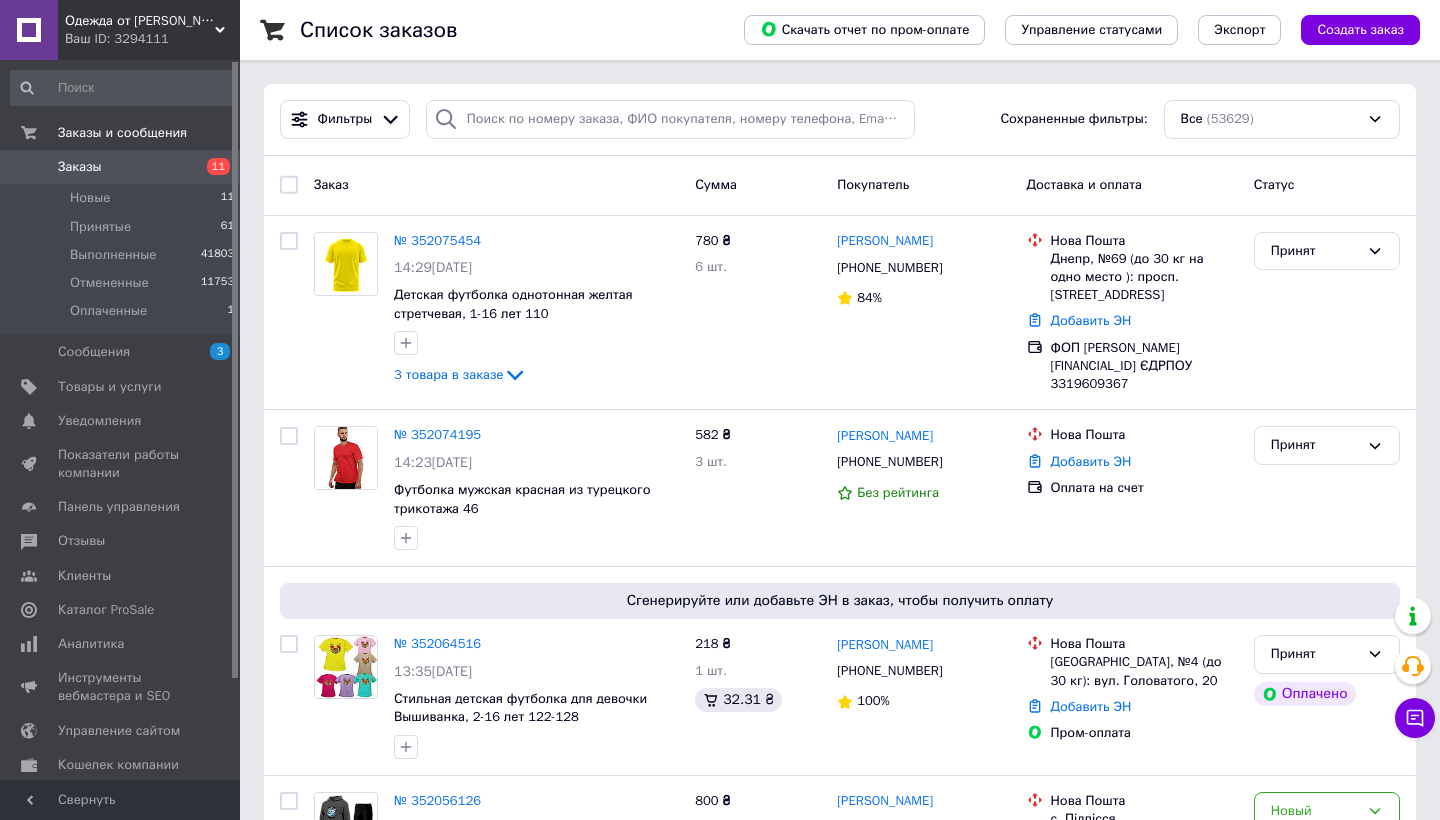 click on "11" at bounding box center (218, 166) 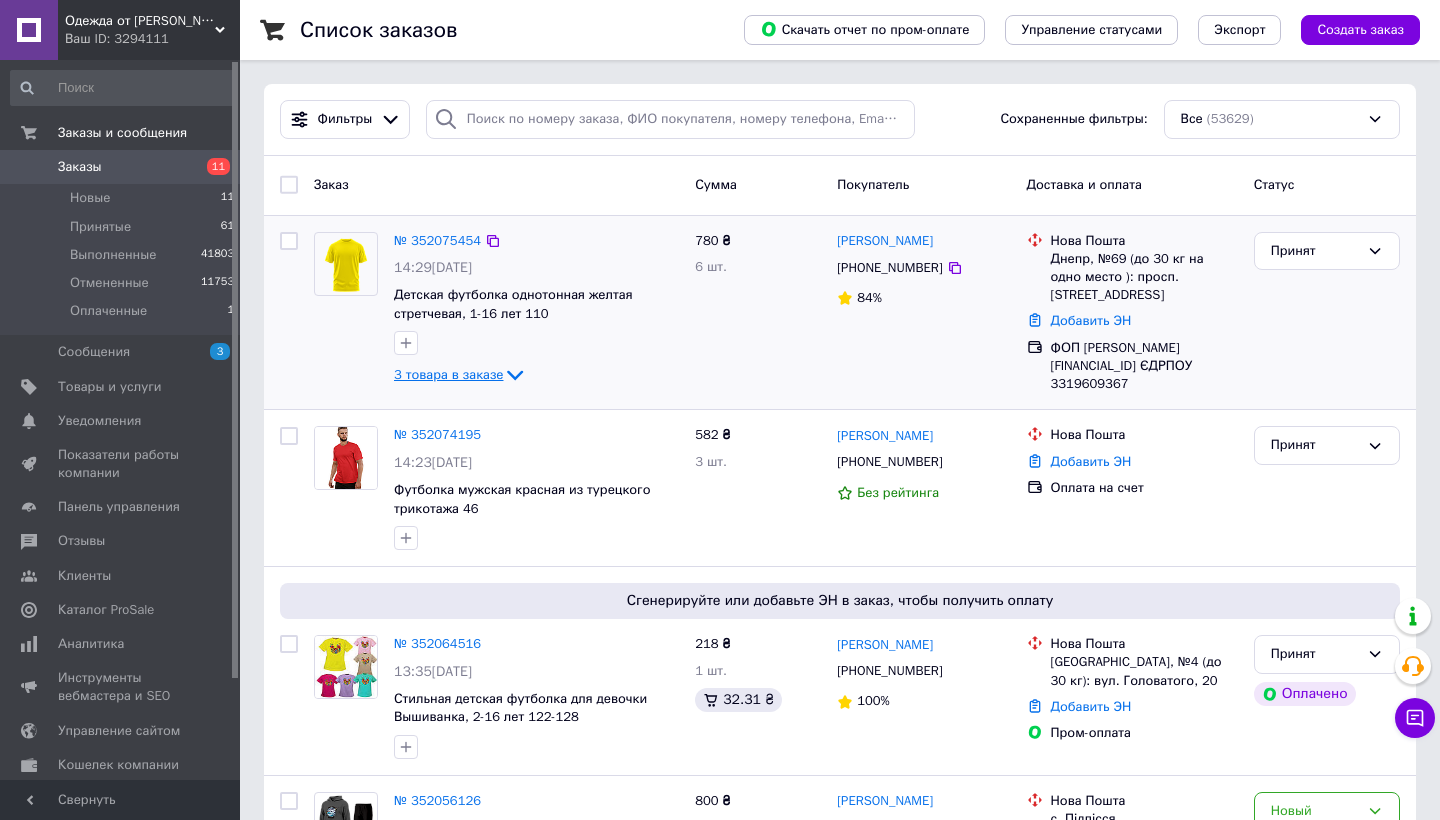 click on "3 товара в заказе" at bounding box center (448, 374) 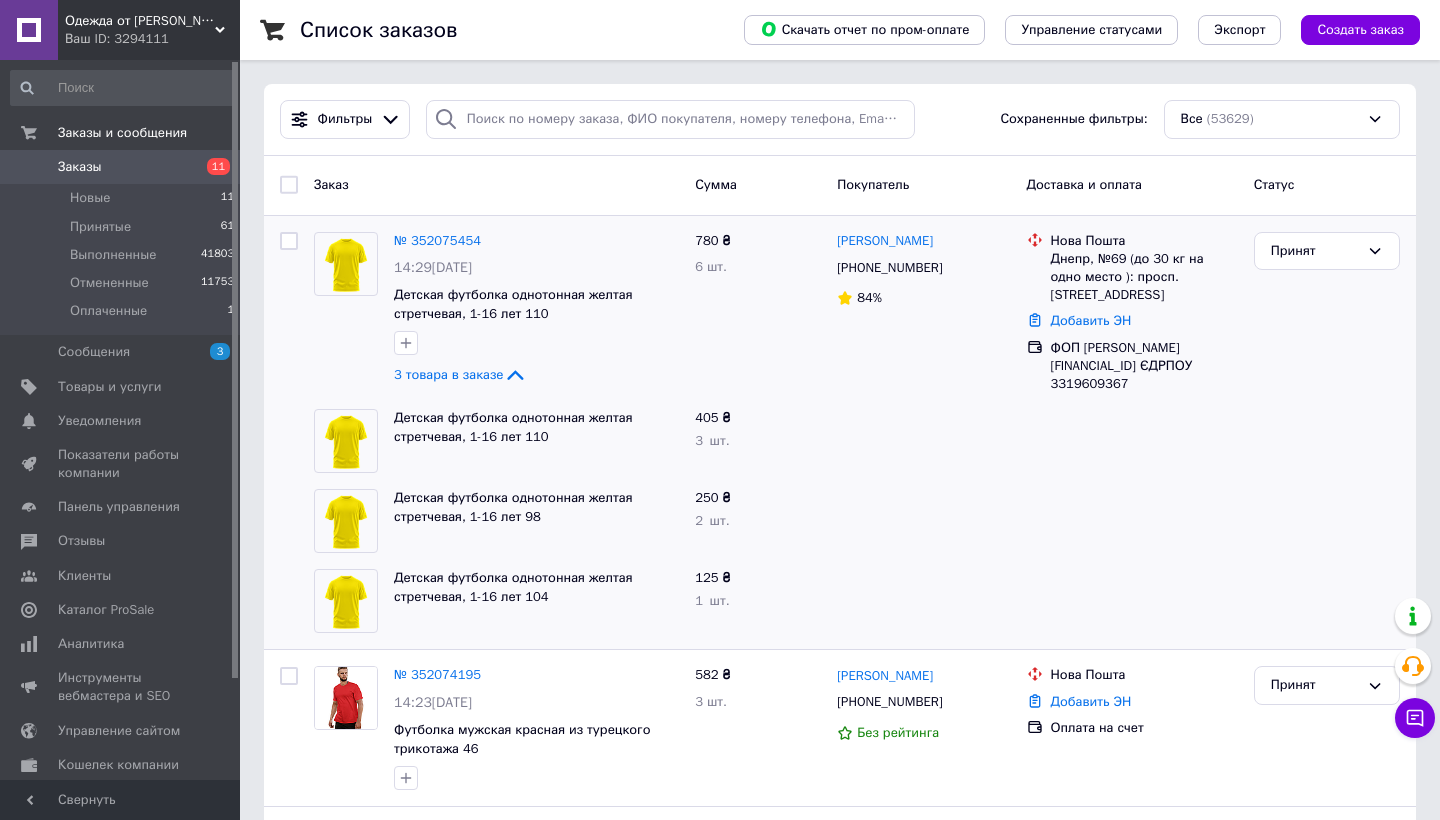 click on "Заказы" at bounding box center [121, 167] 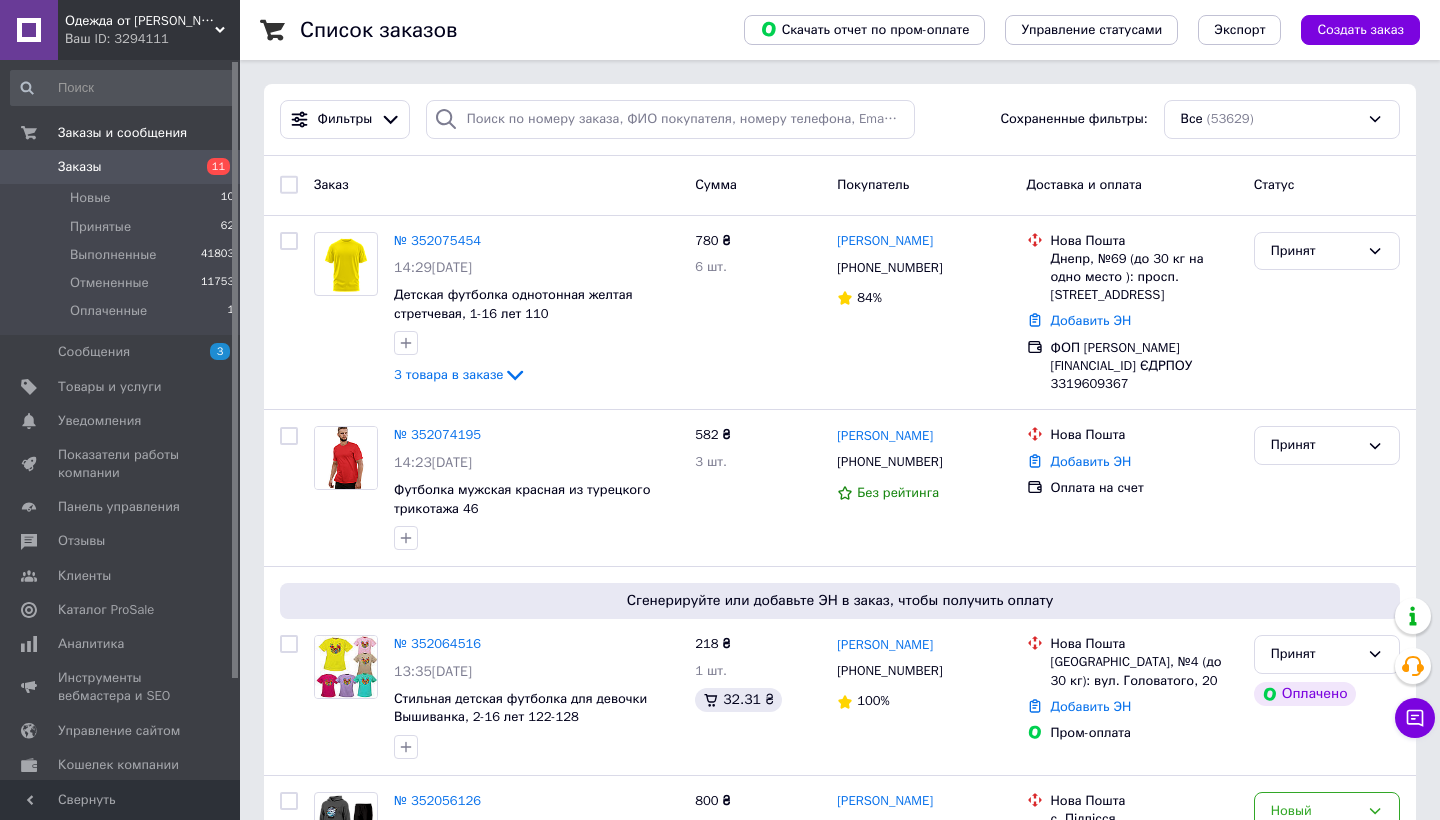 click on "Заказы" at bounding box center (121, 167) 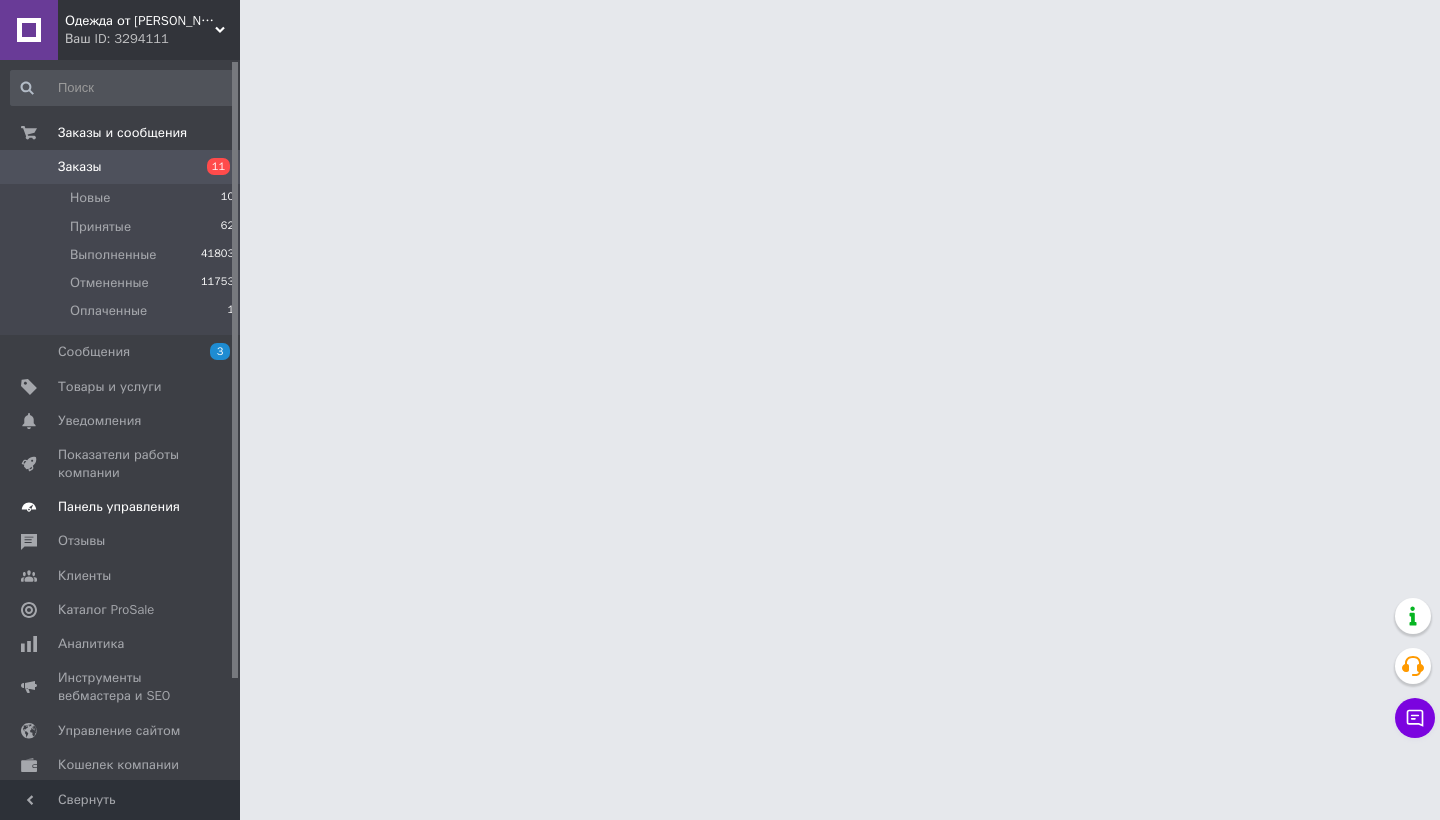 click on "Сообщения" at bounding box center (94, 352) 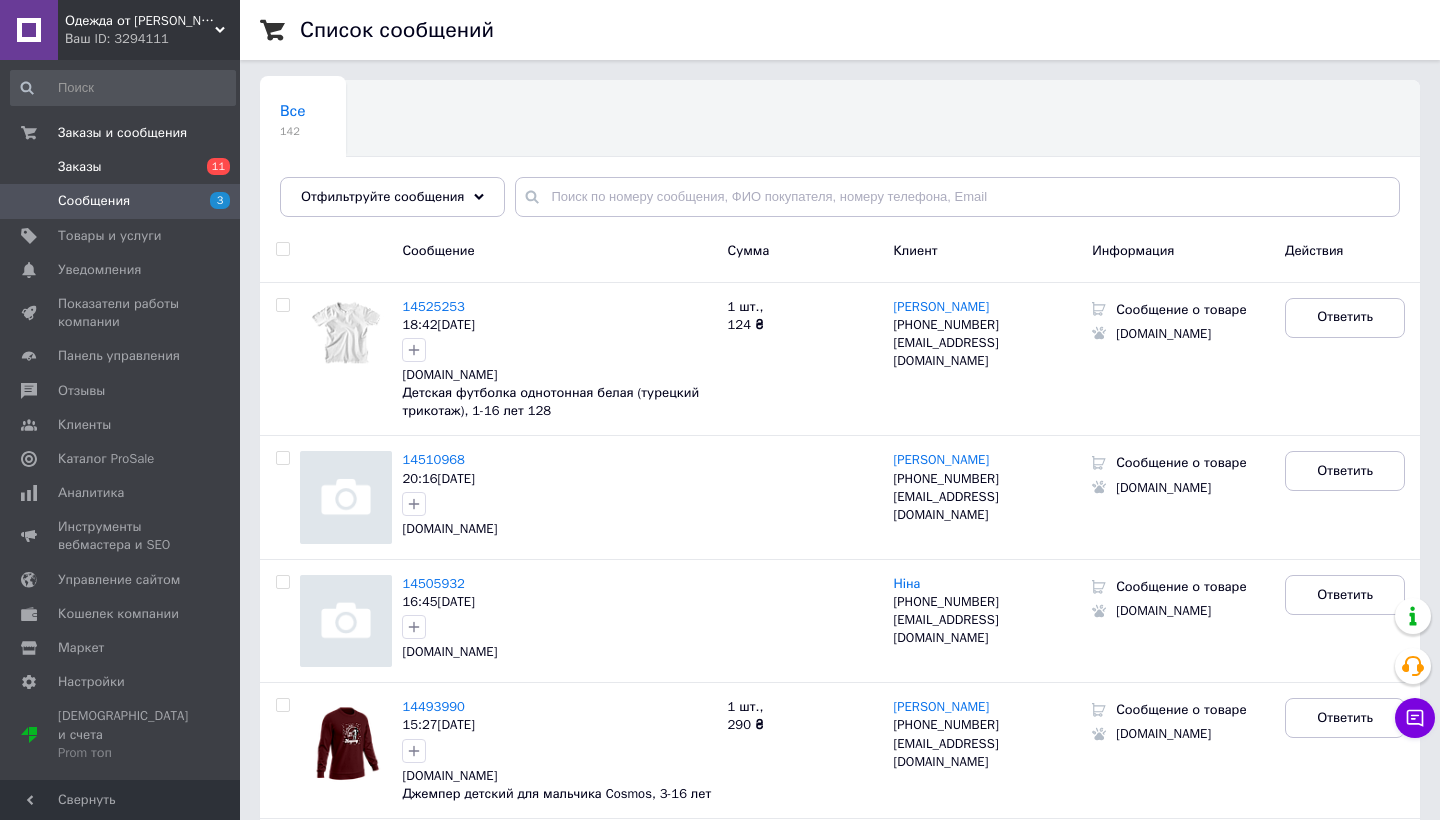 click on "Заказы 11" at bounding box center [123, 167] 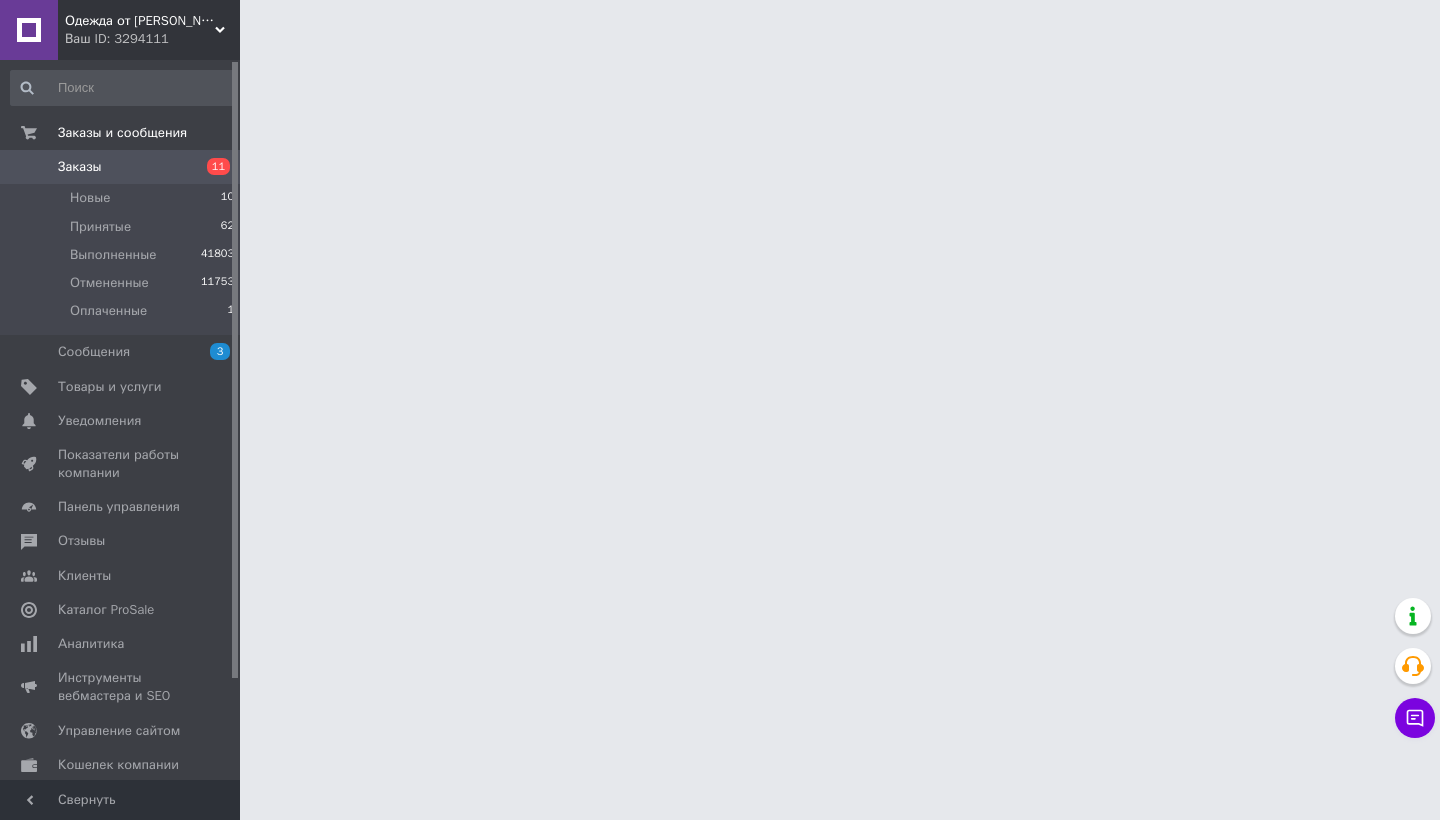 scroll, scrollTop: 0, scrollLeft: 0, axis: both 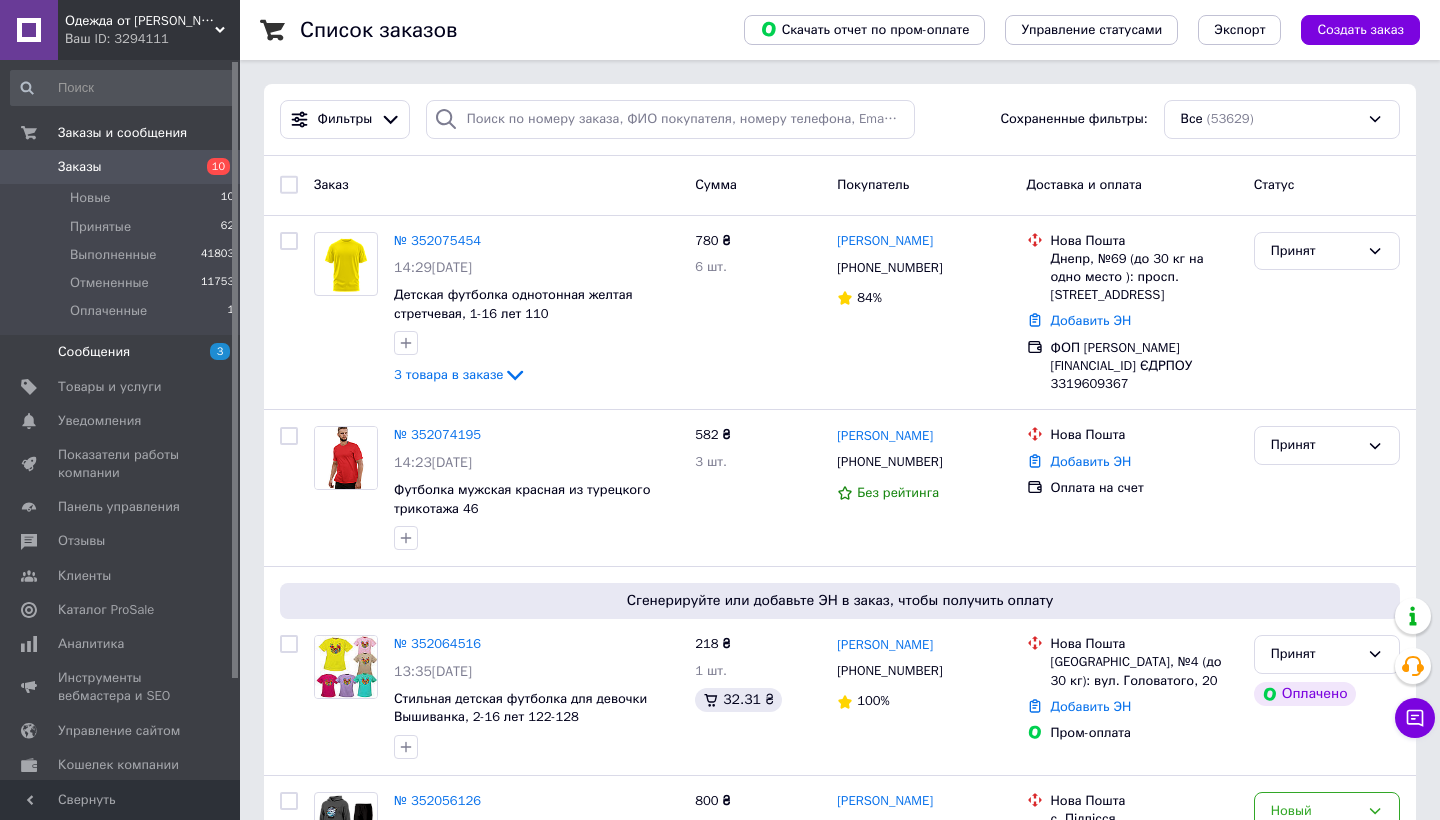 click on "Сообщения" at bounding box center (94, 352) 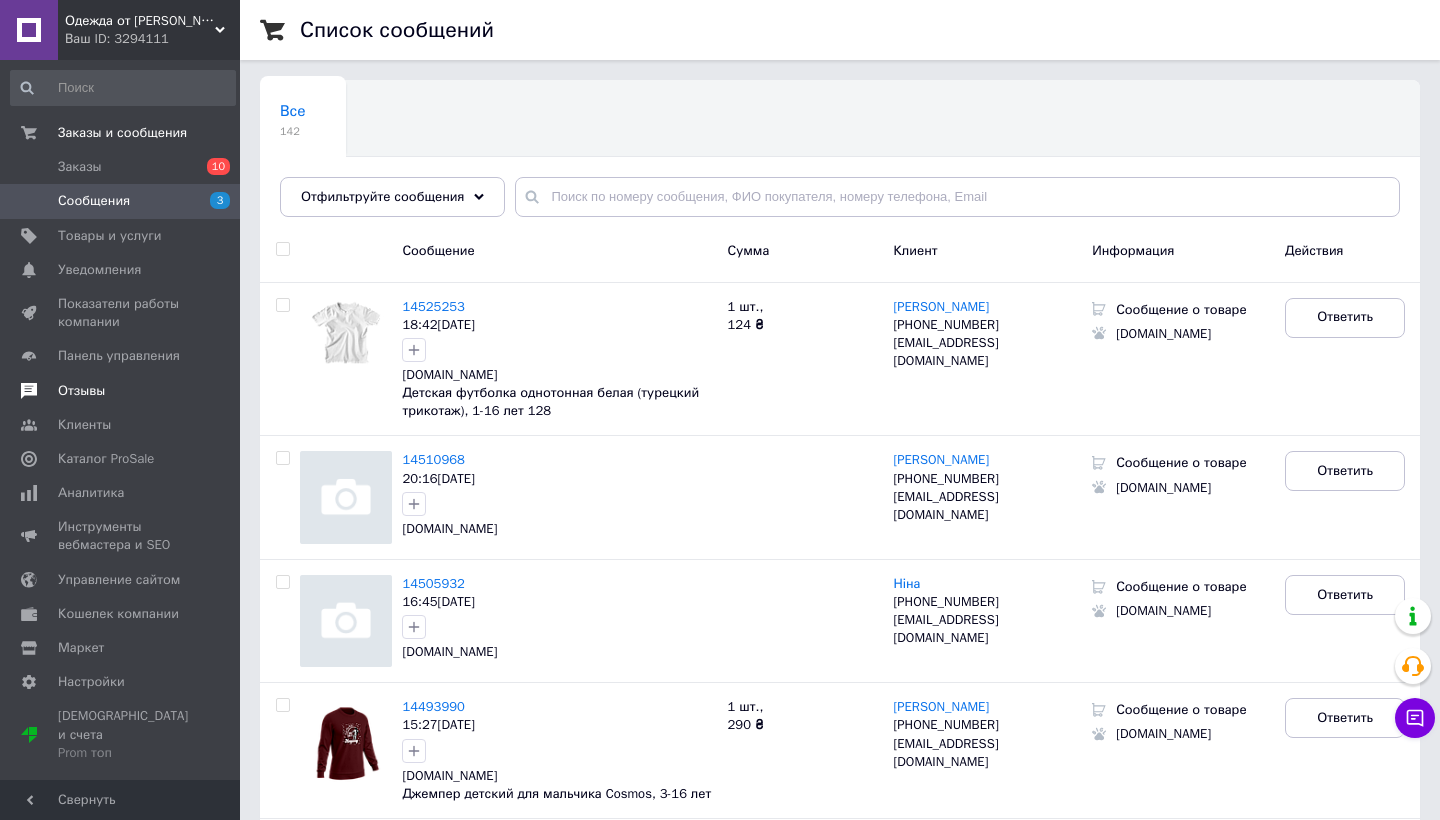 click on "Отзывы" at bounding box center (81, 391) 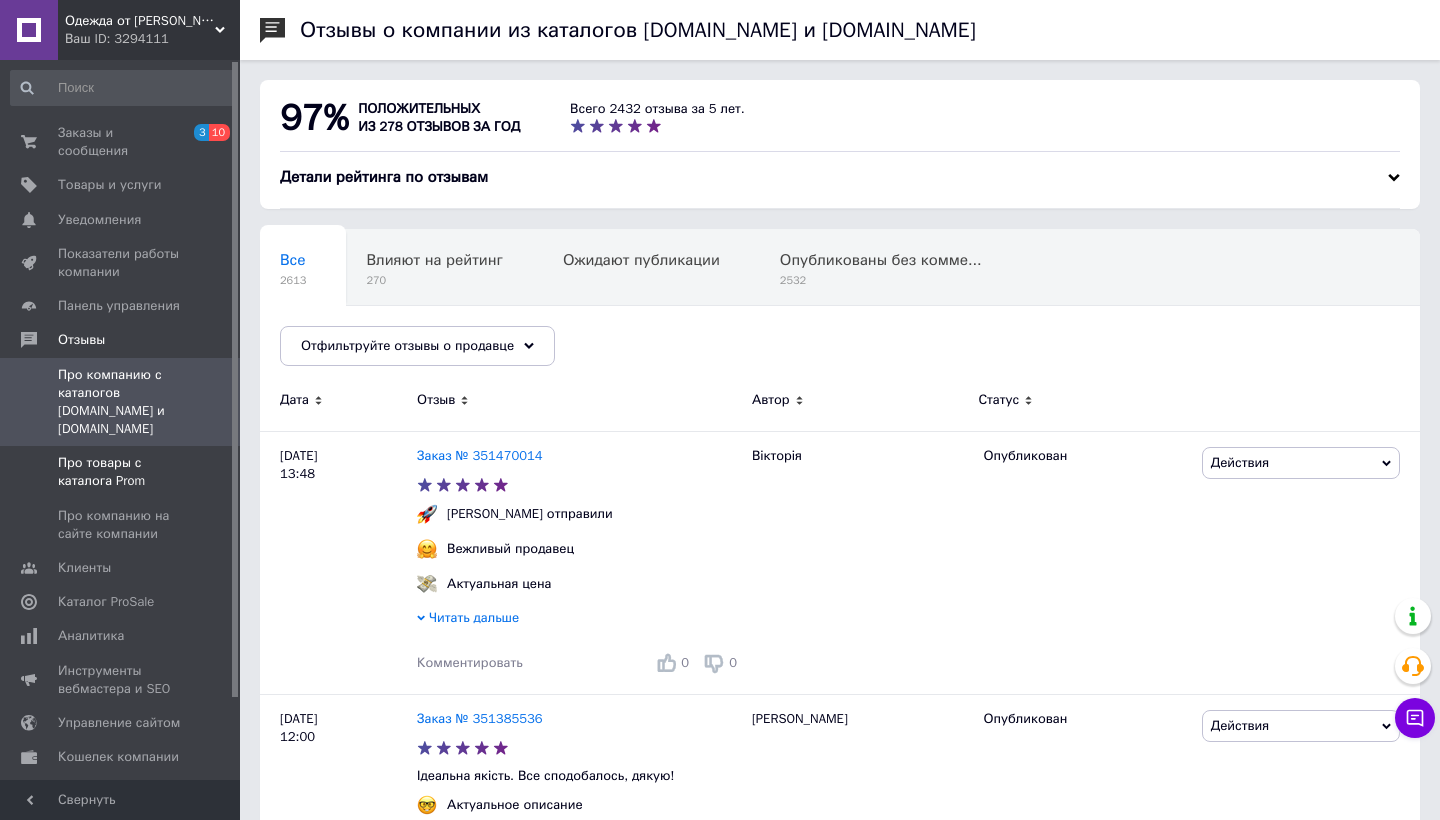 click on "Про товары с каталога Prom" at bounding box center [121, 472] 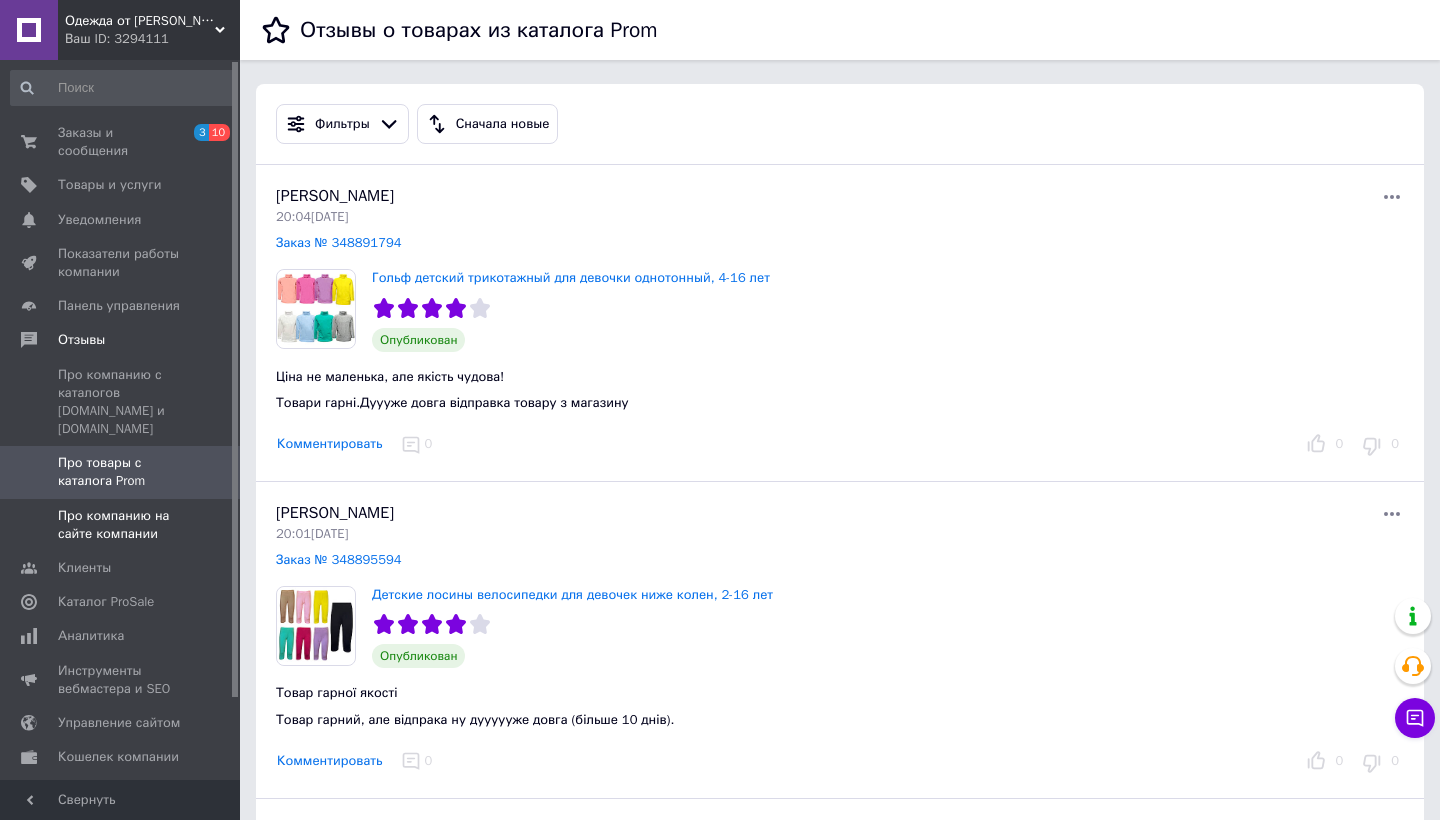 click on "Про компанию на сайте компании" at bounding box center (121, 525) 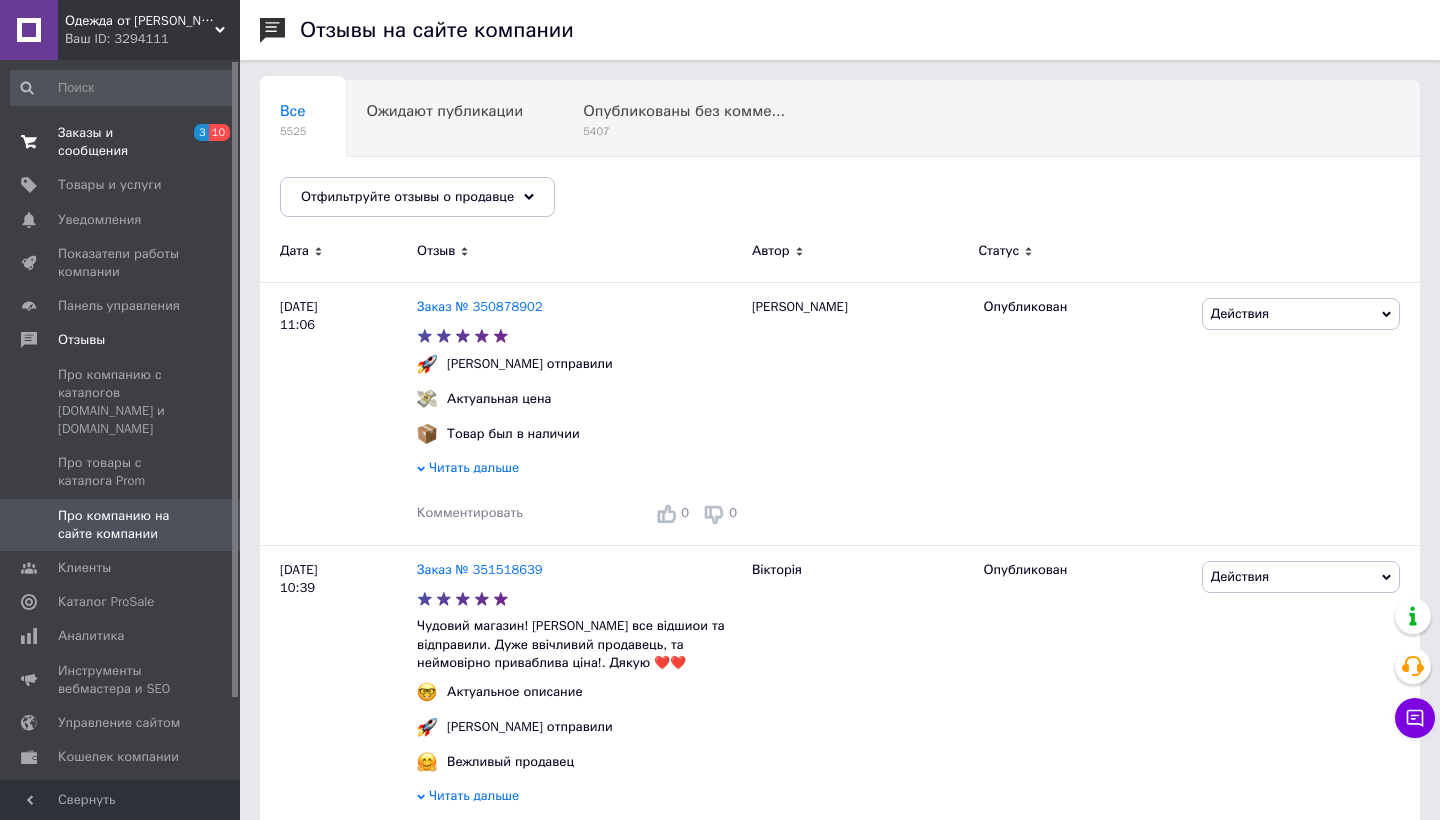 click on "Заказы и сообщения" at bounding box center (121, 142) 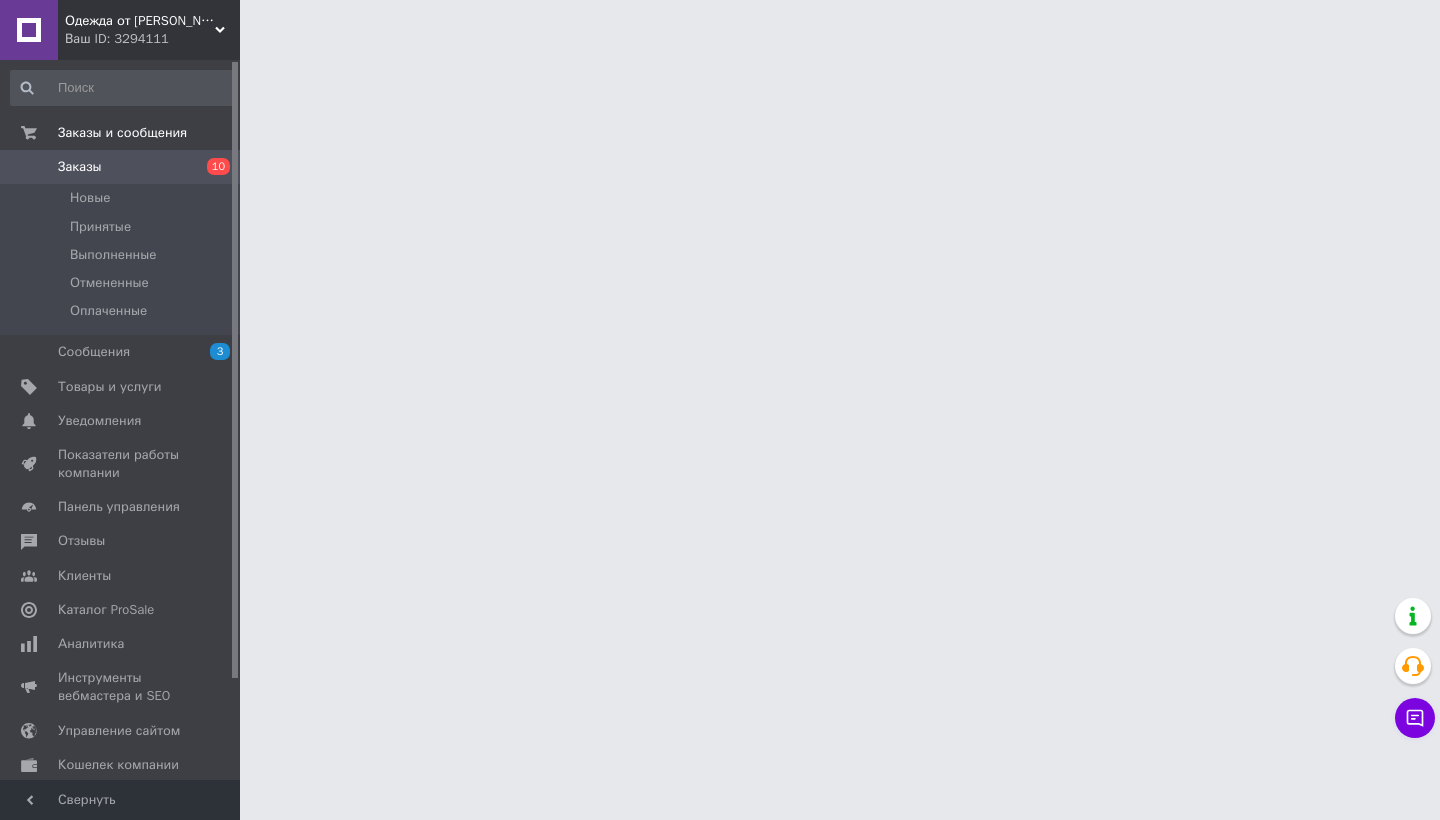 scroll, scrollTop: 0, scrollLeft: 0, axis: both 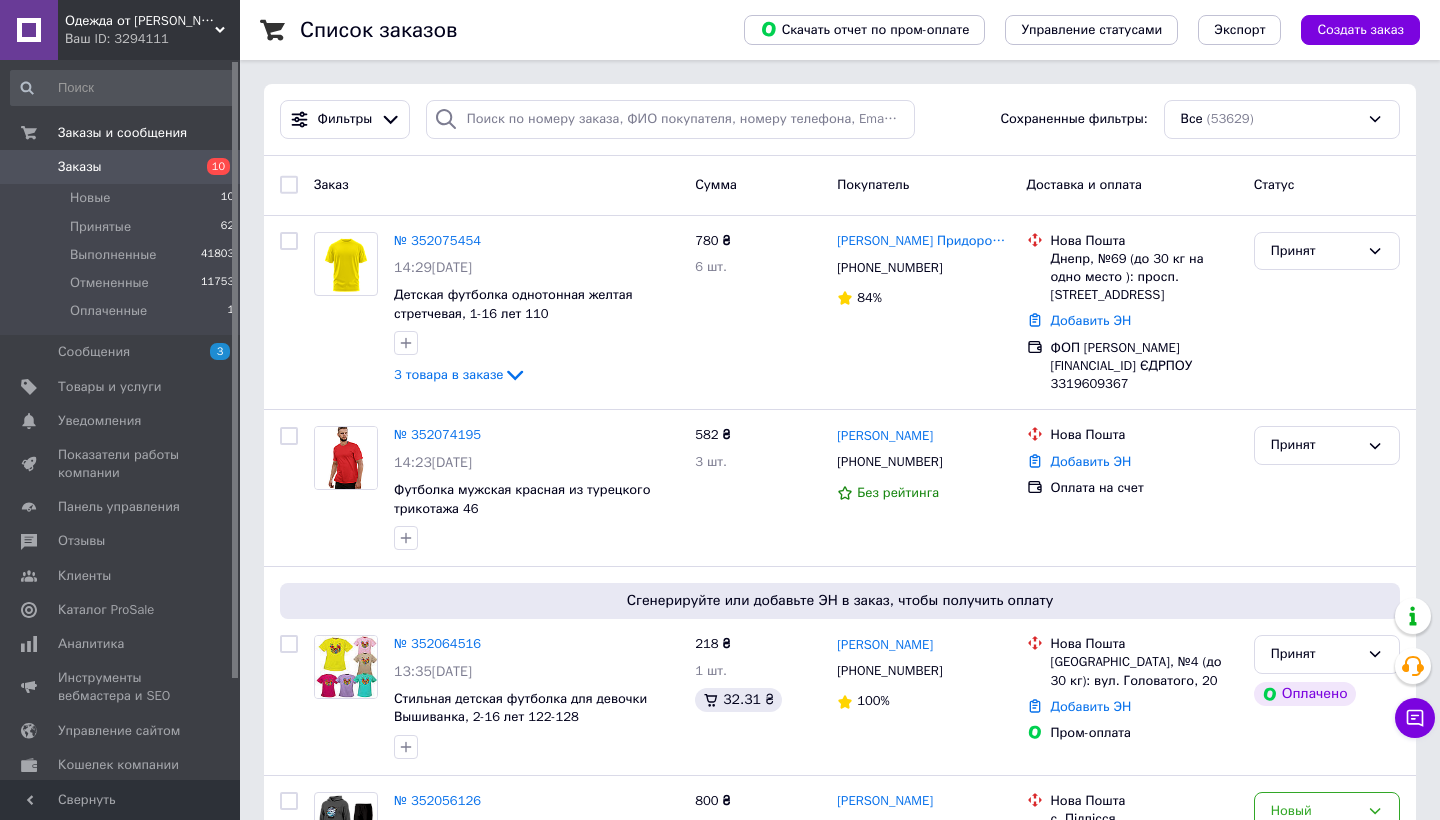click on "[PERSON_NAME]" at bounding box center (885, 436) 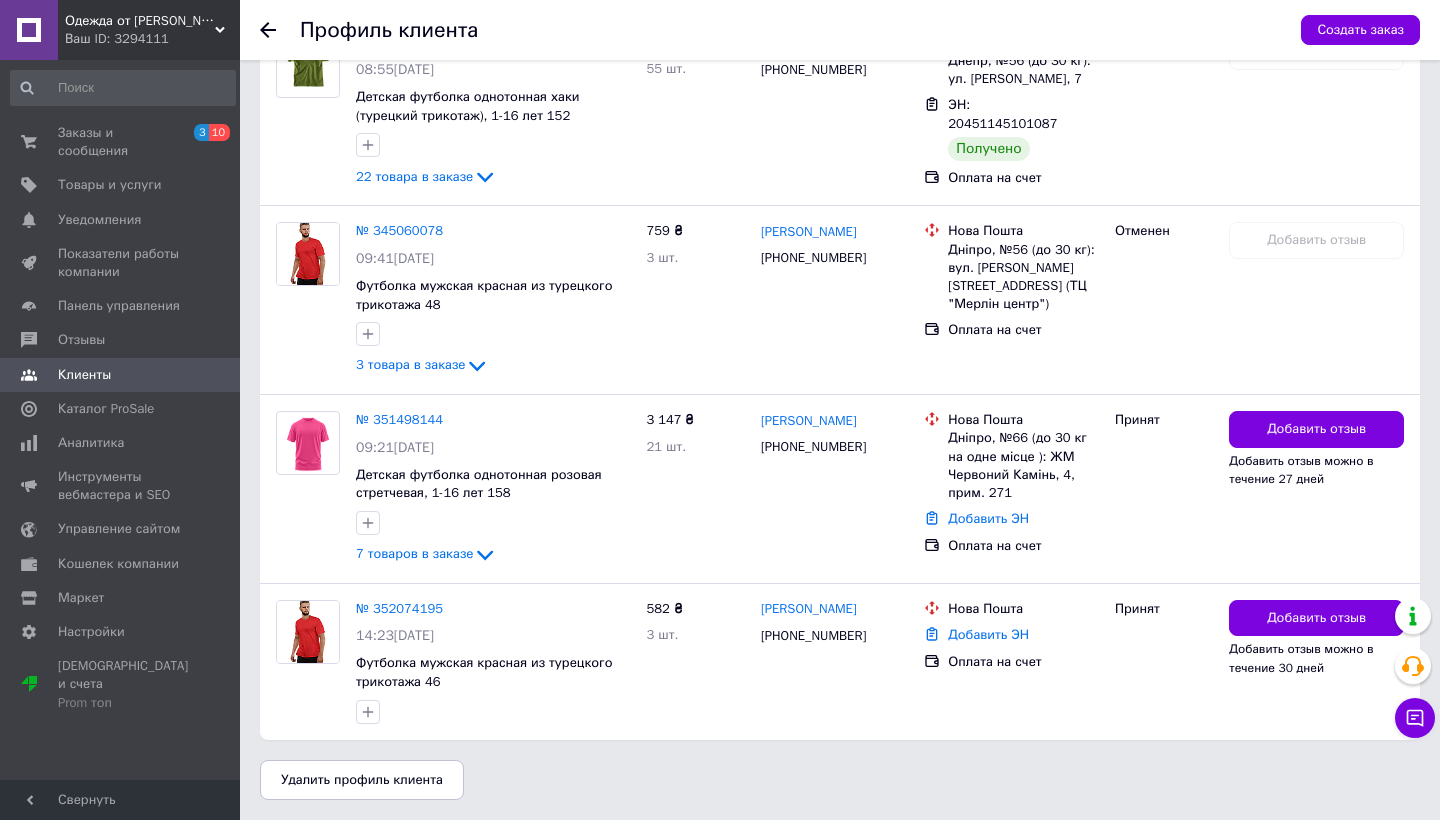 scroll, scrollTop: 3532, scrollLeft: 0, axis: vertical 